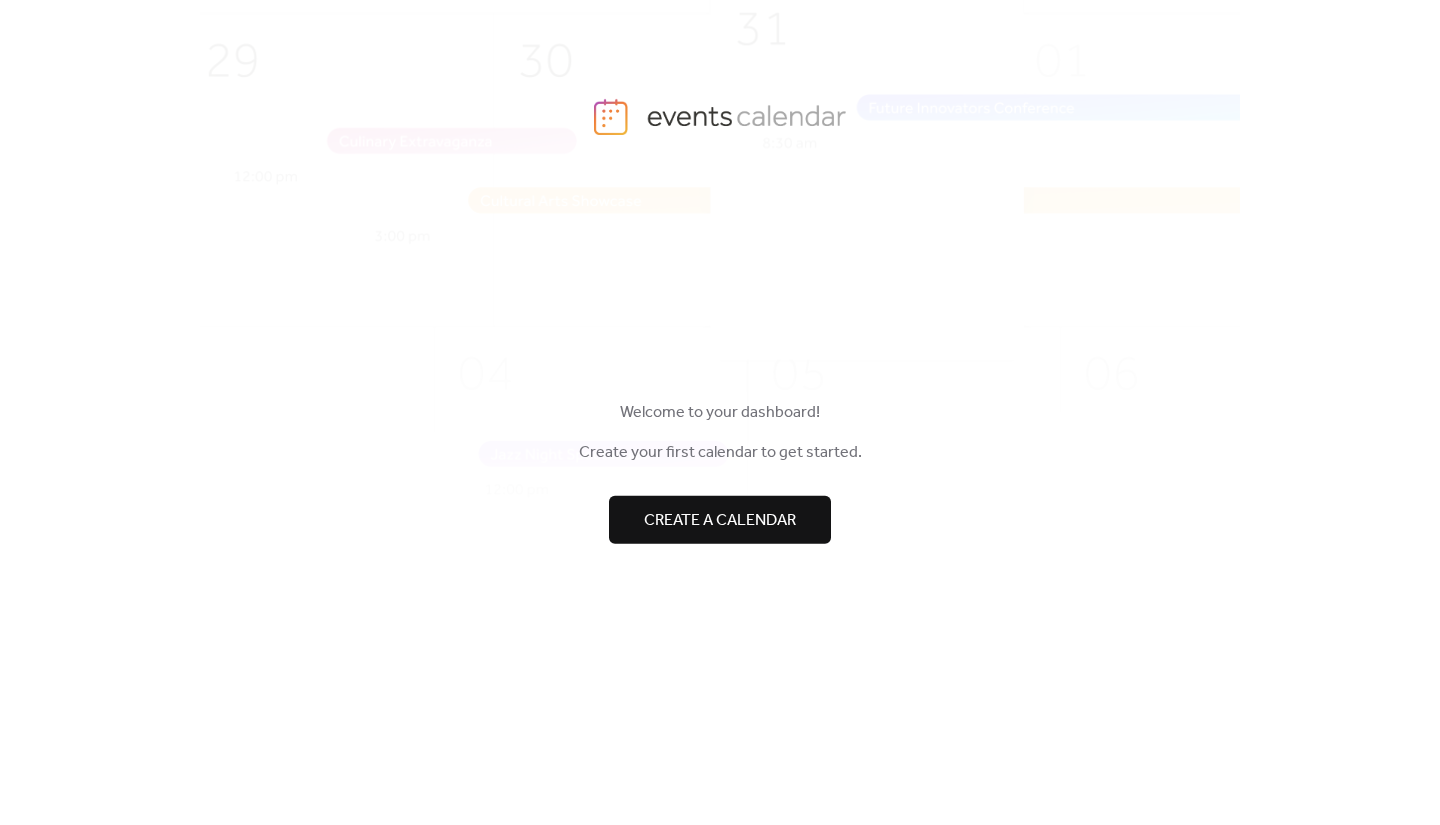 scroll, scrollTop: 0, scrollLeft: 0, axis: both 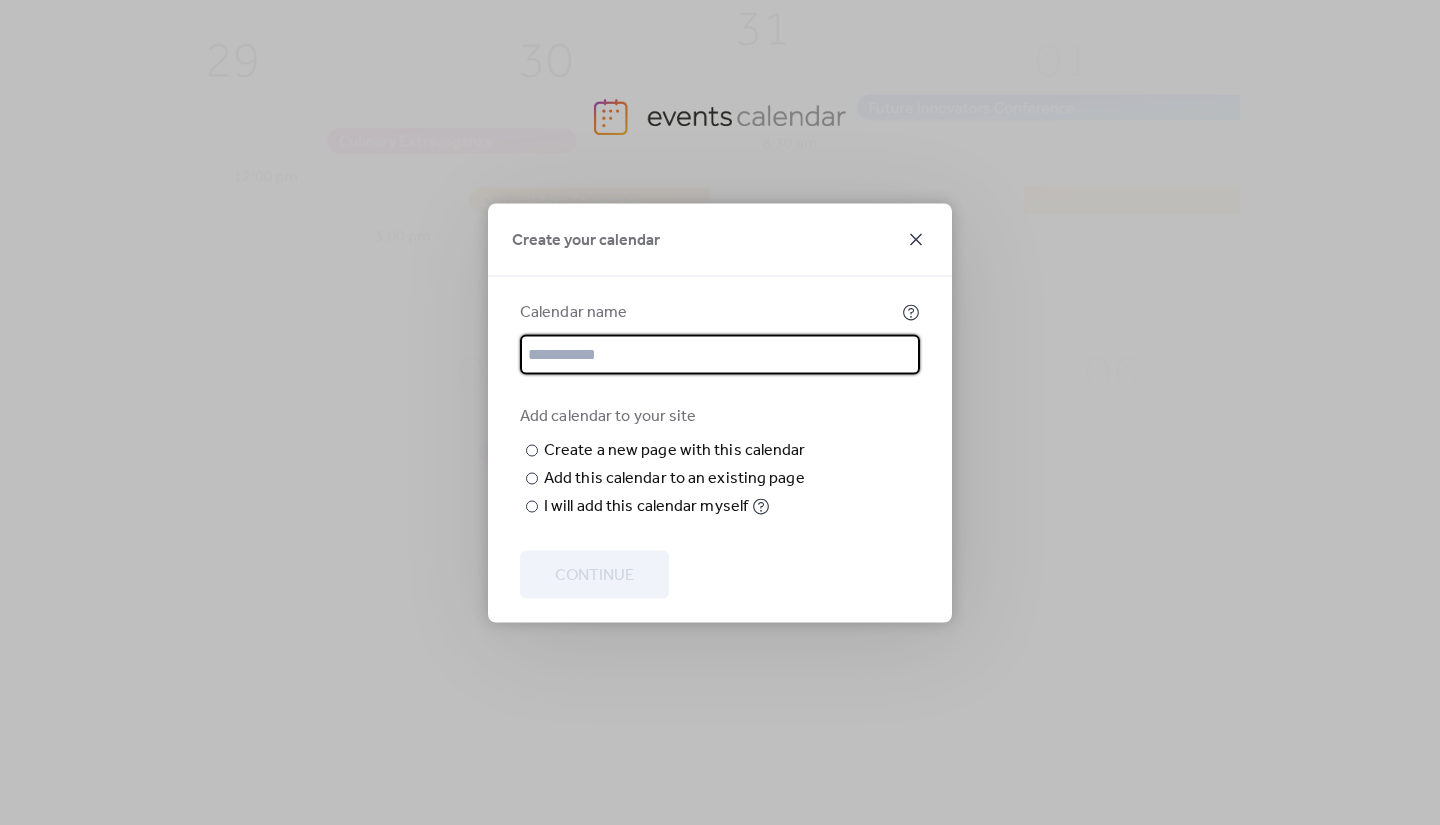 click 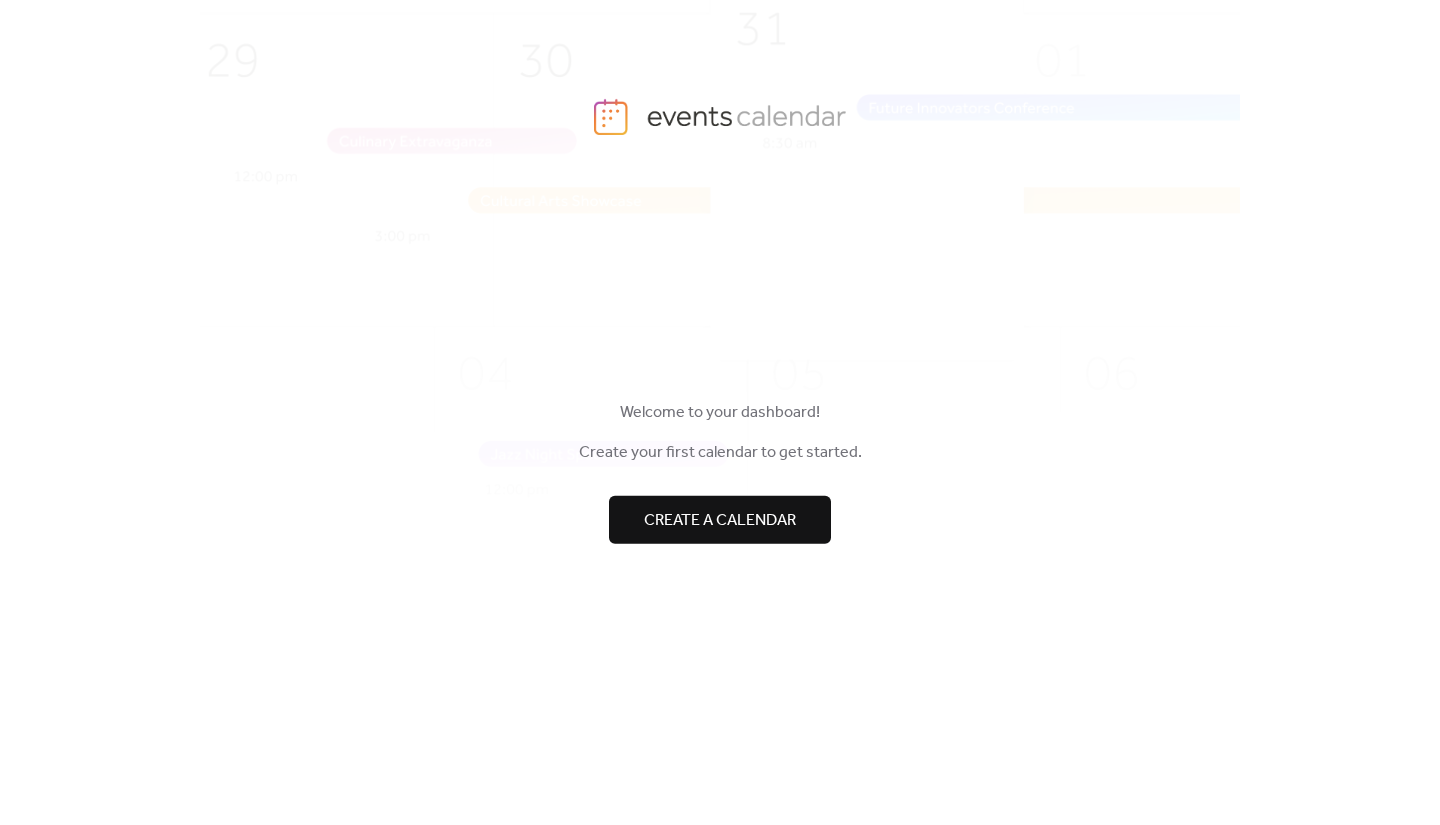 click at bounding box center [749, 305] 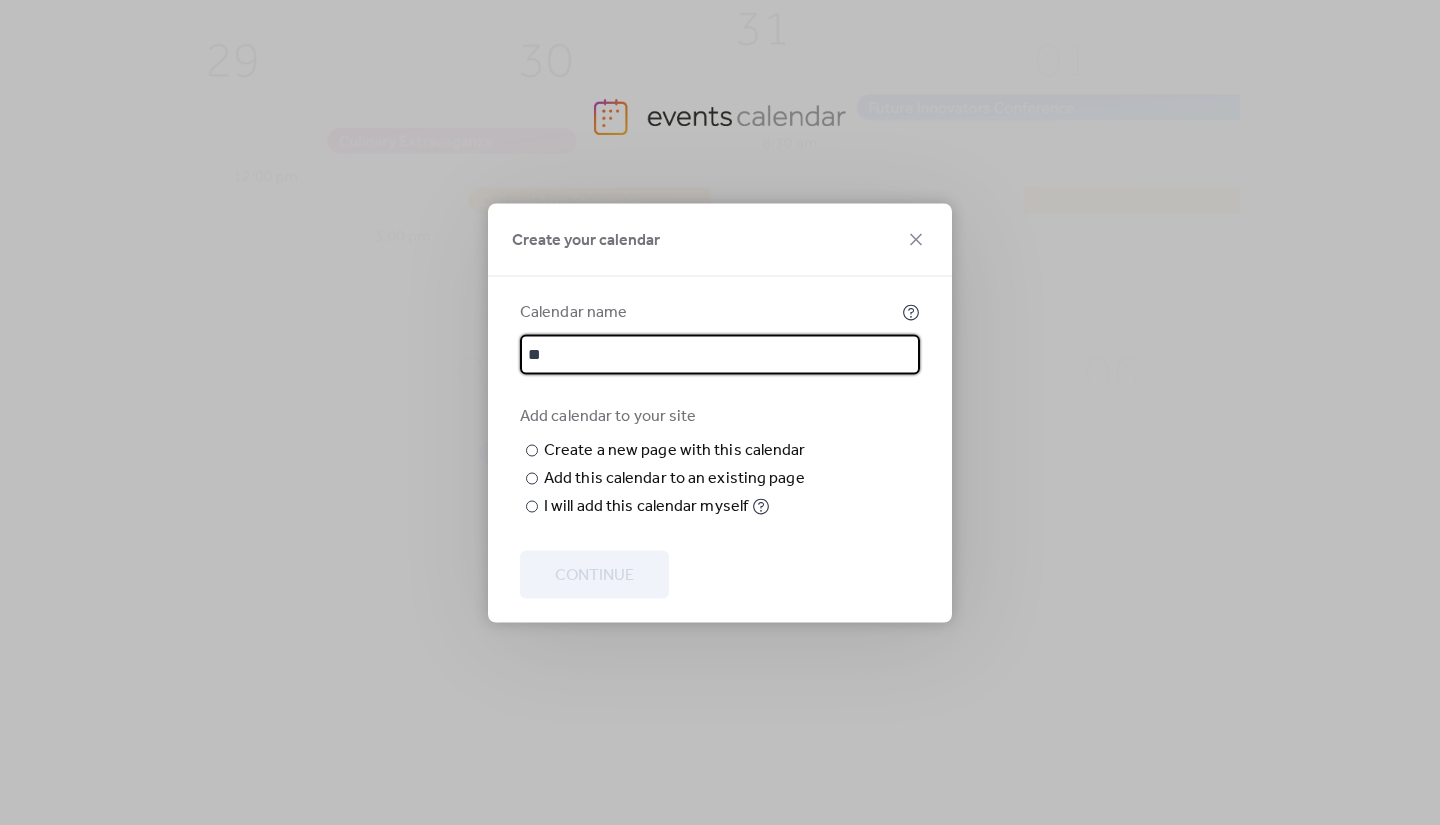 type on "*" 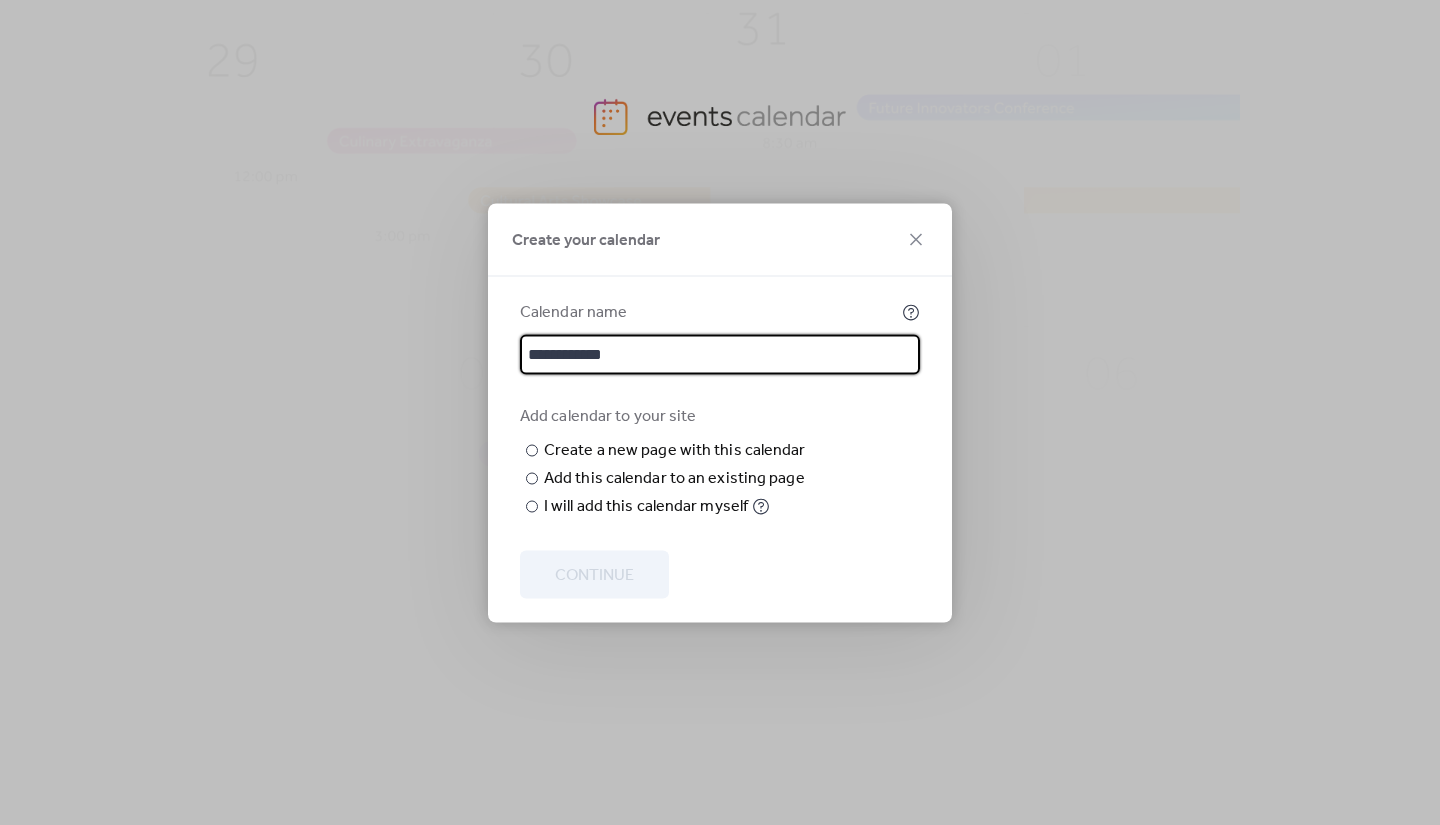 type on "**********" 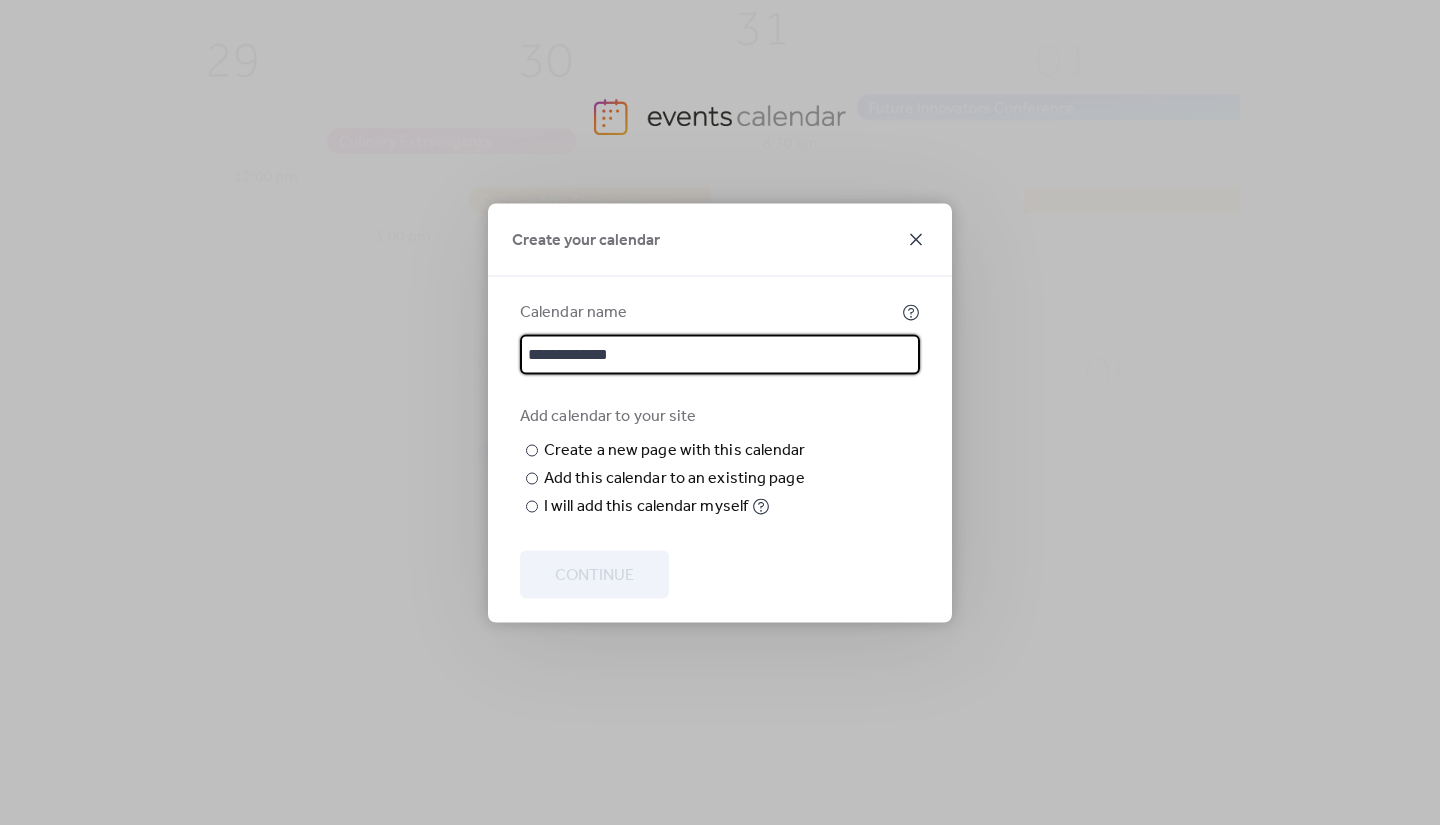 click 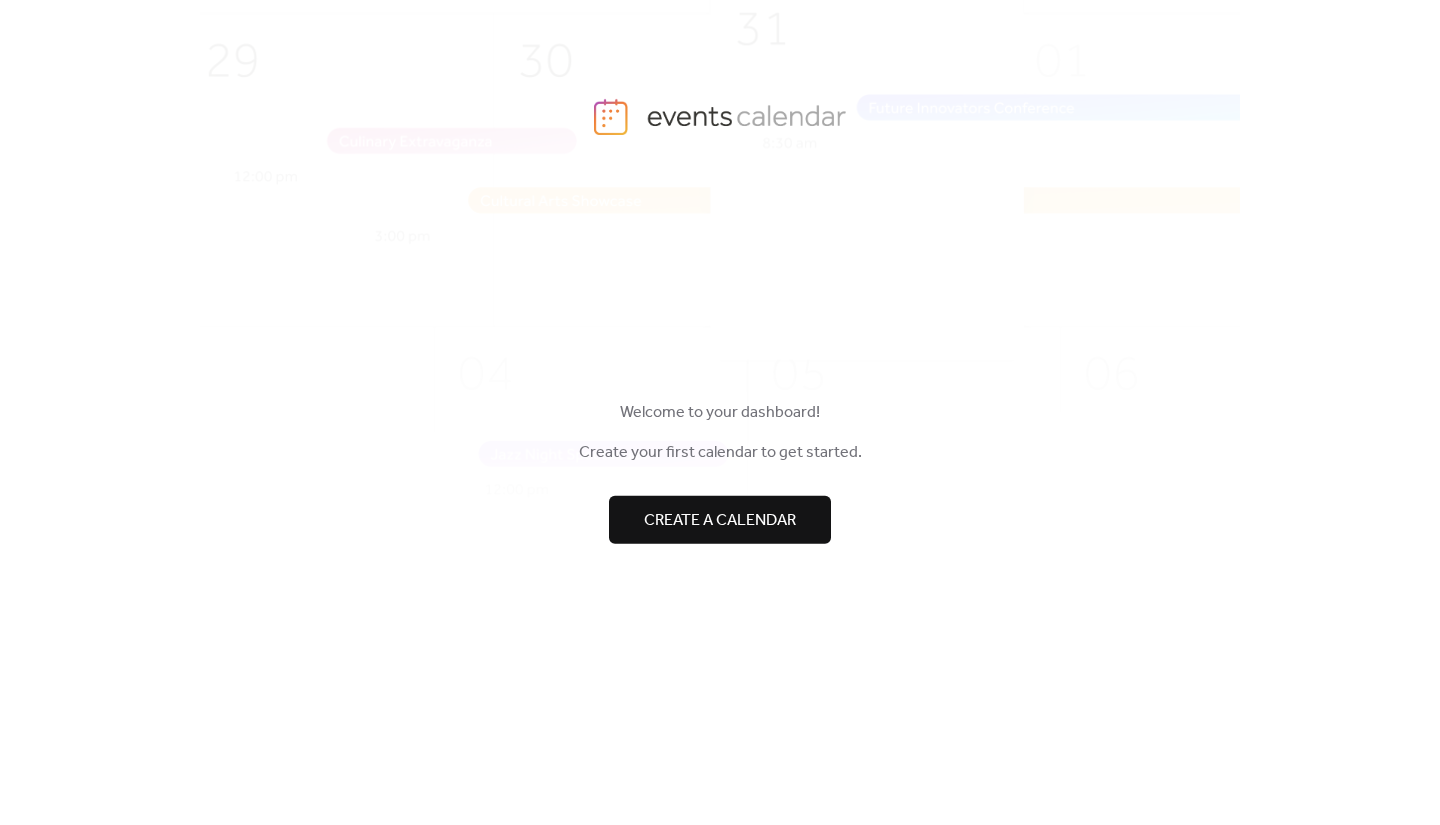 scroll, scrollTop: 0, scrollLeft: 0, axis: both 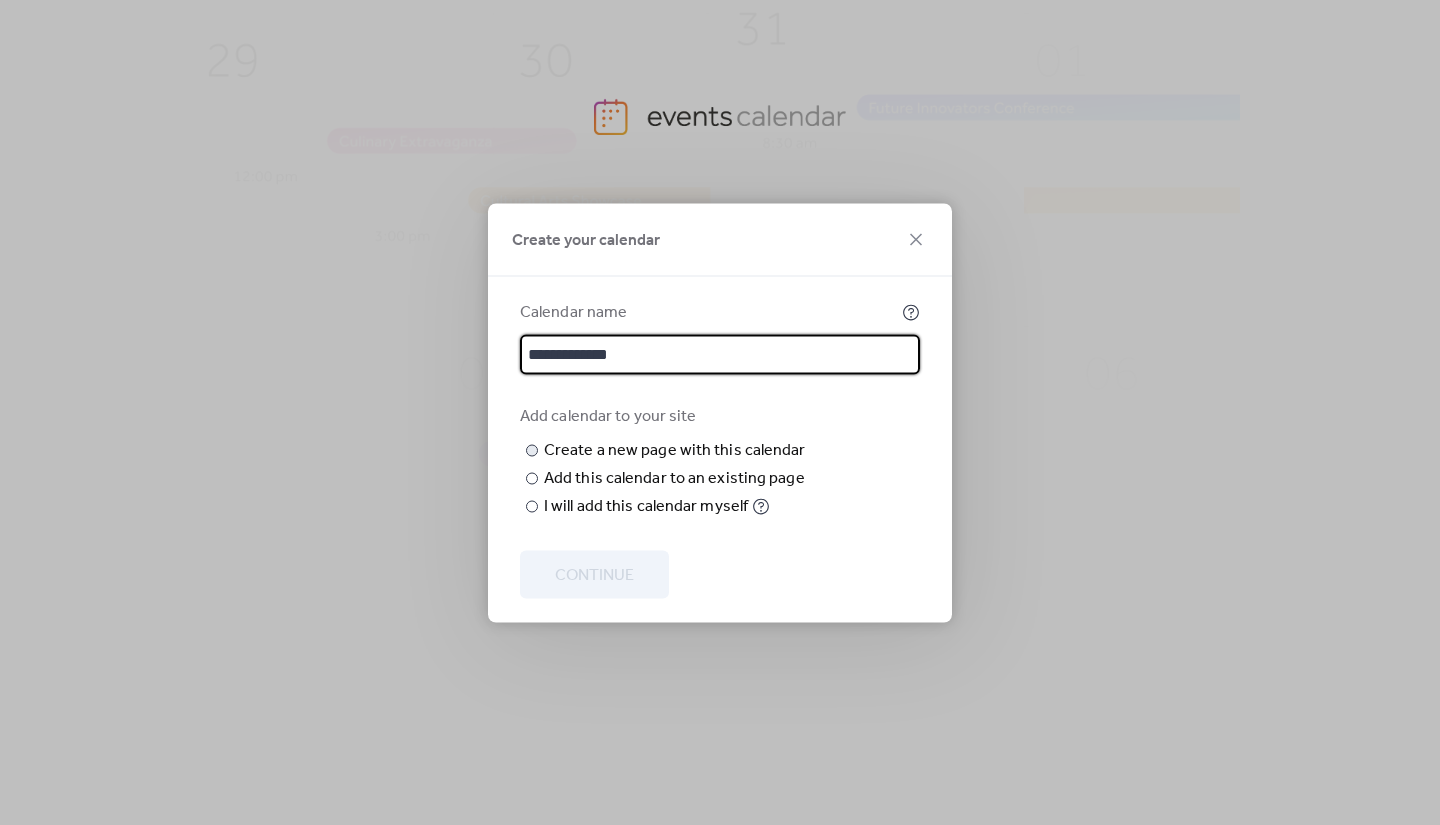 type on "**********" 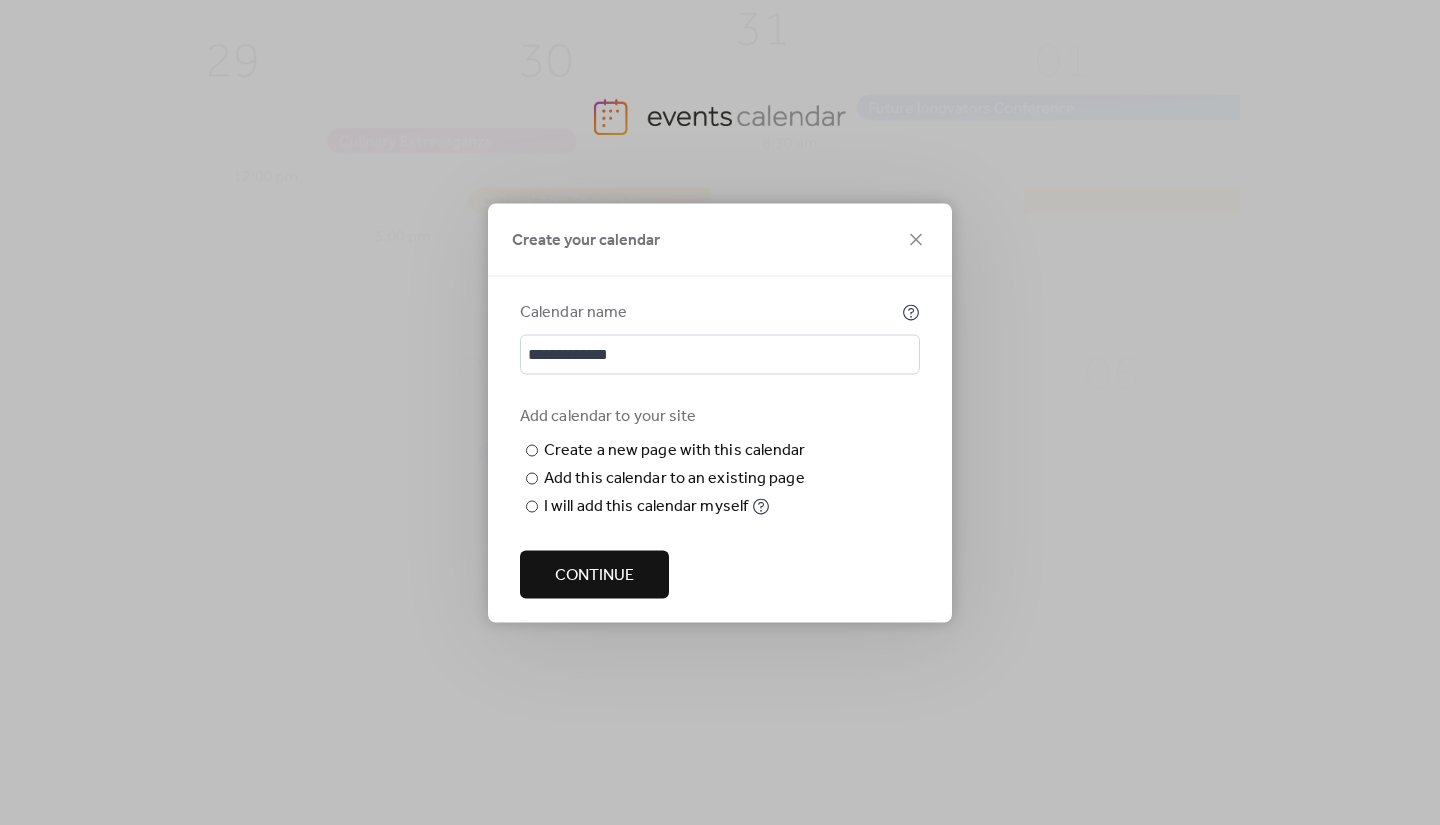 type on "******" 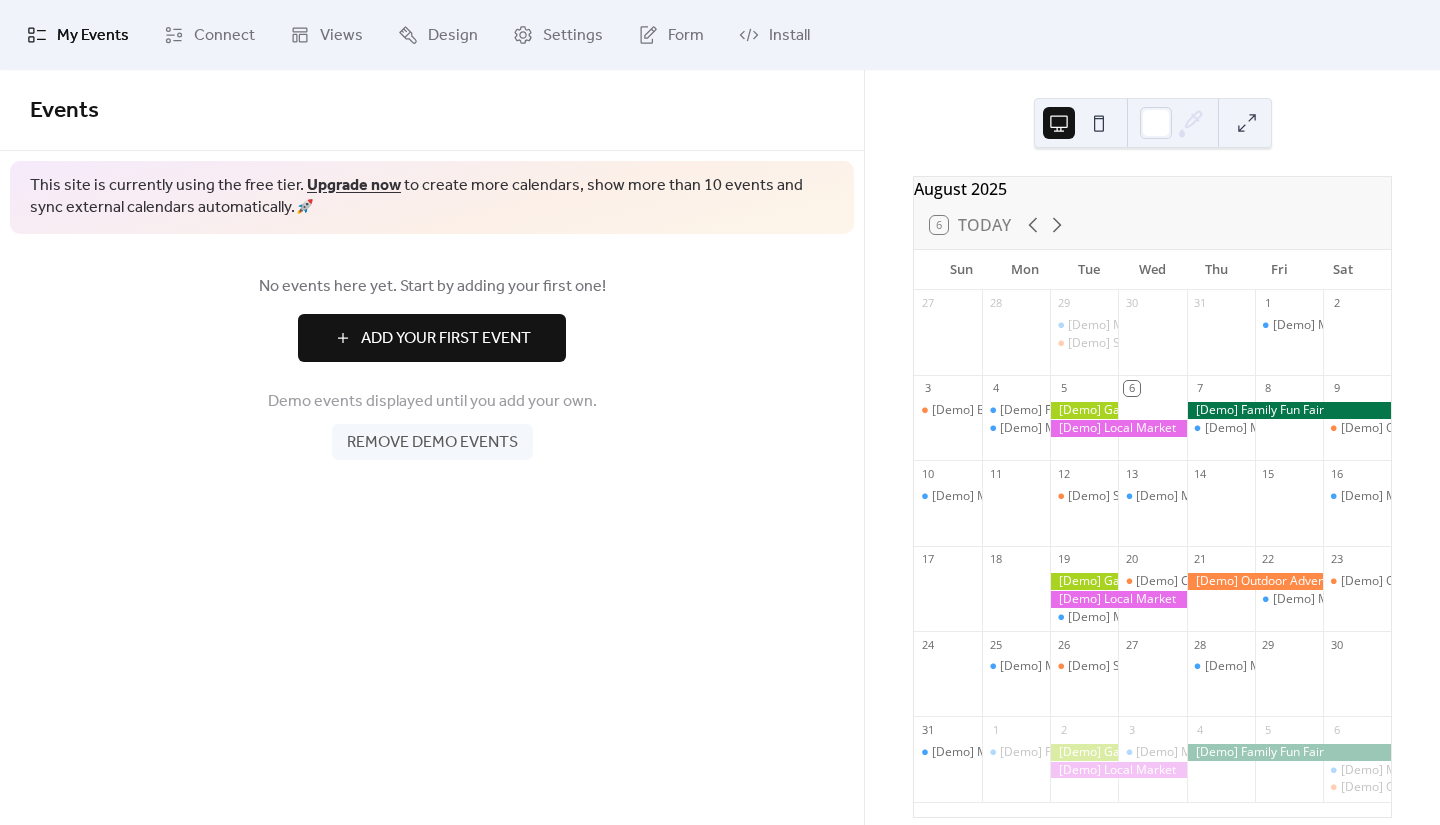 click at bounding box center (1099, 123) 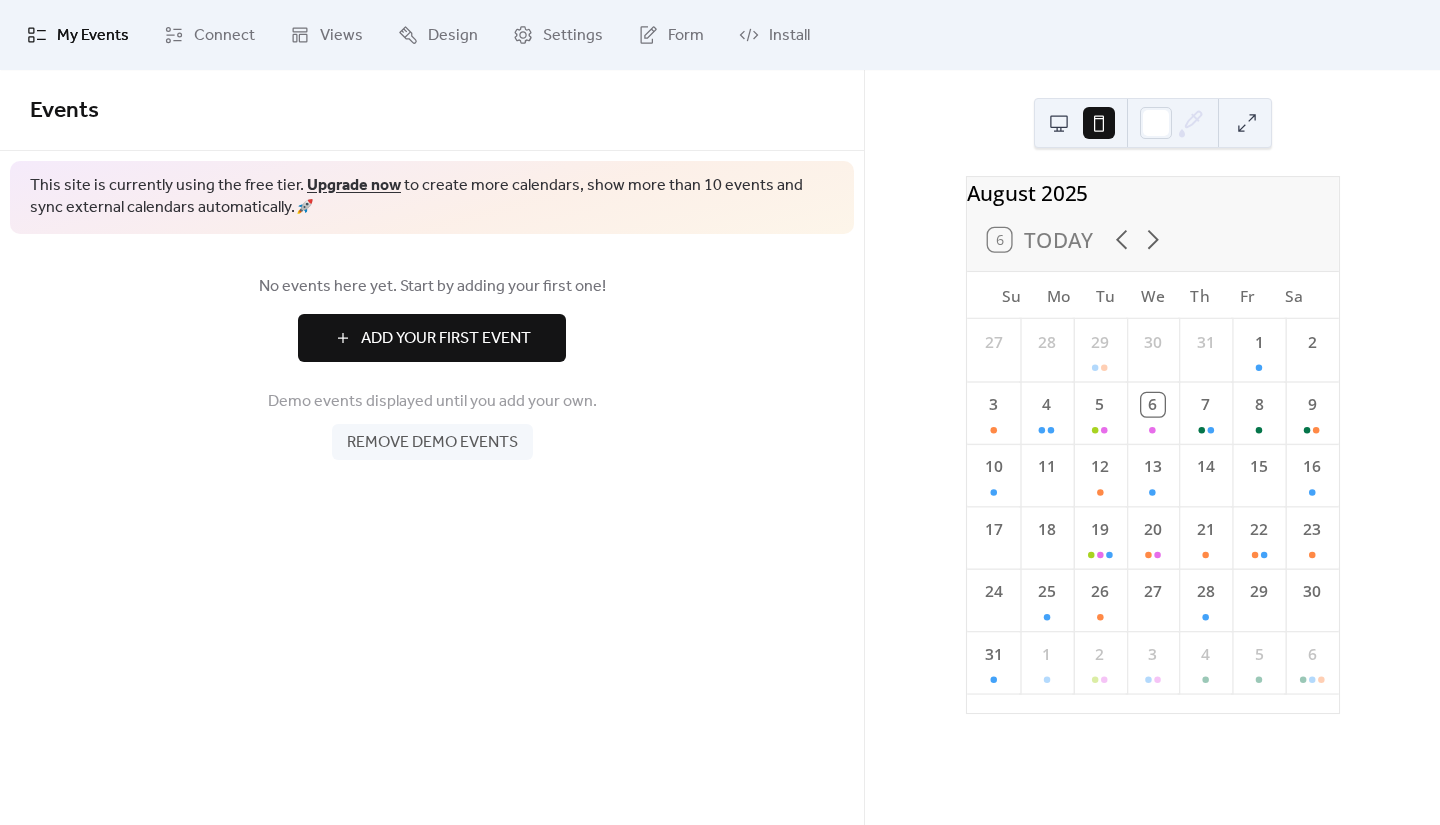 click at bounding box center [1059, 123] 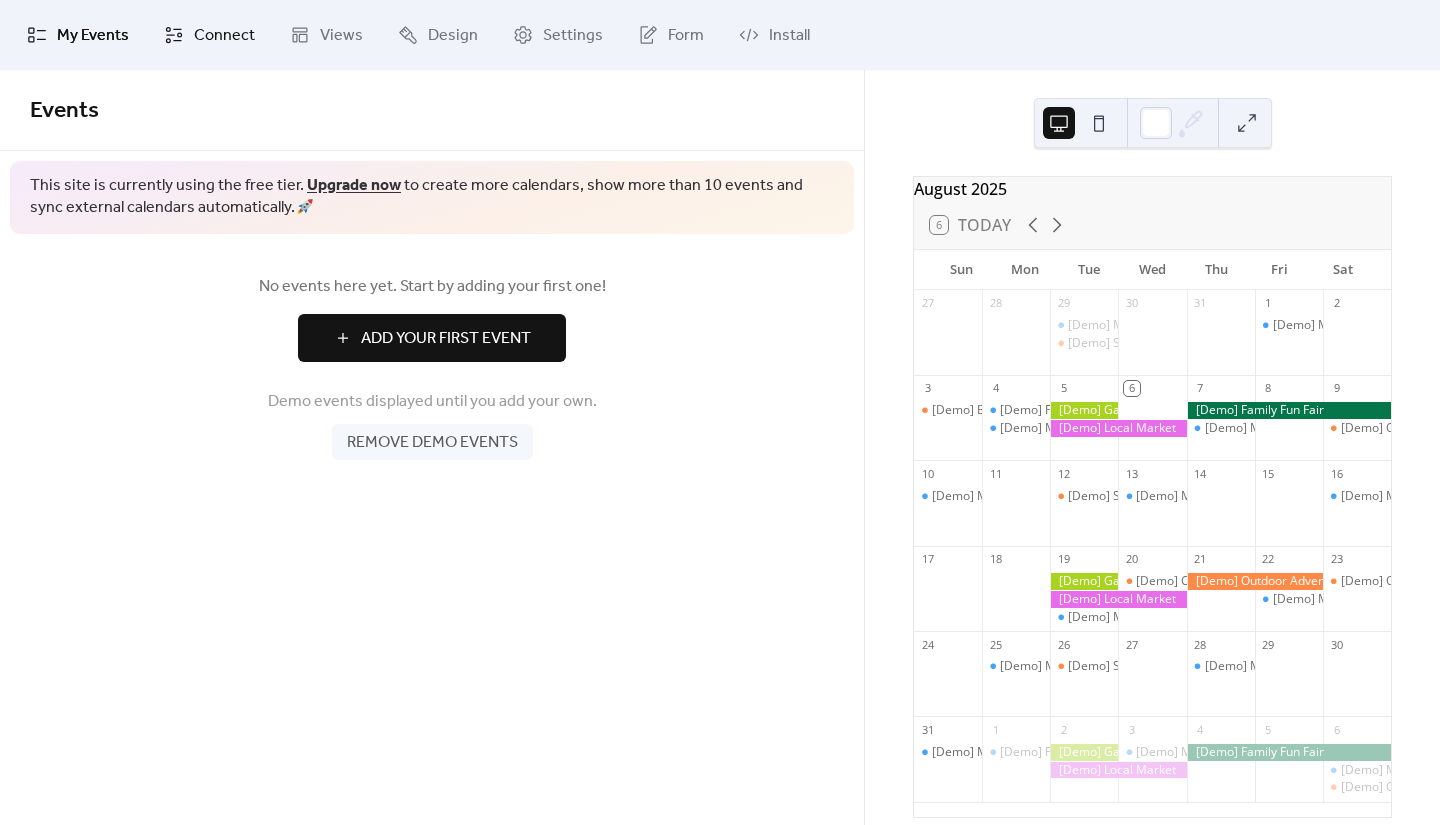 click on "Connect" at bounding box center [224, 36] 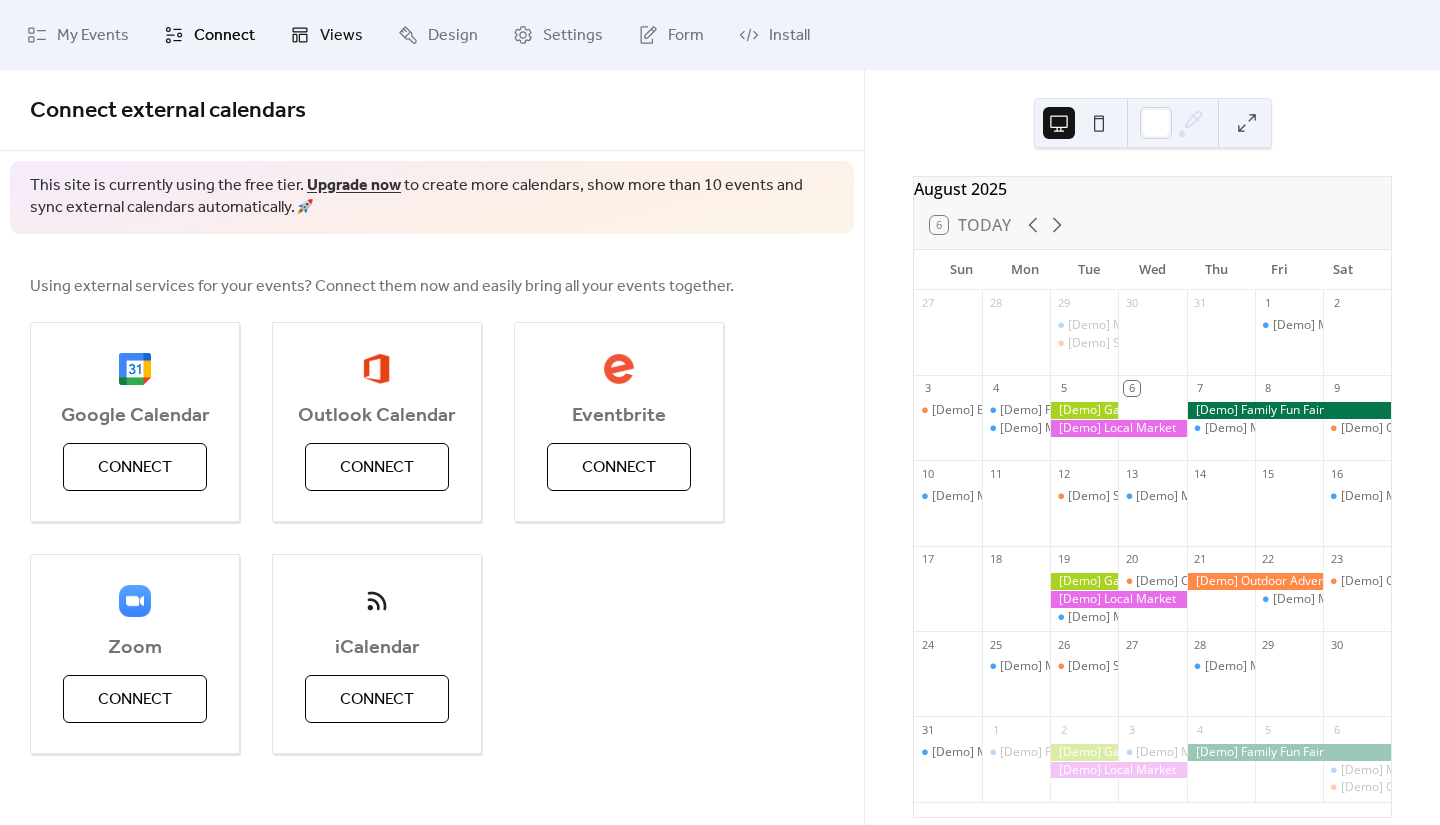click on "Views" at bounding box center (341, 36) 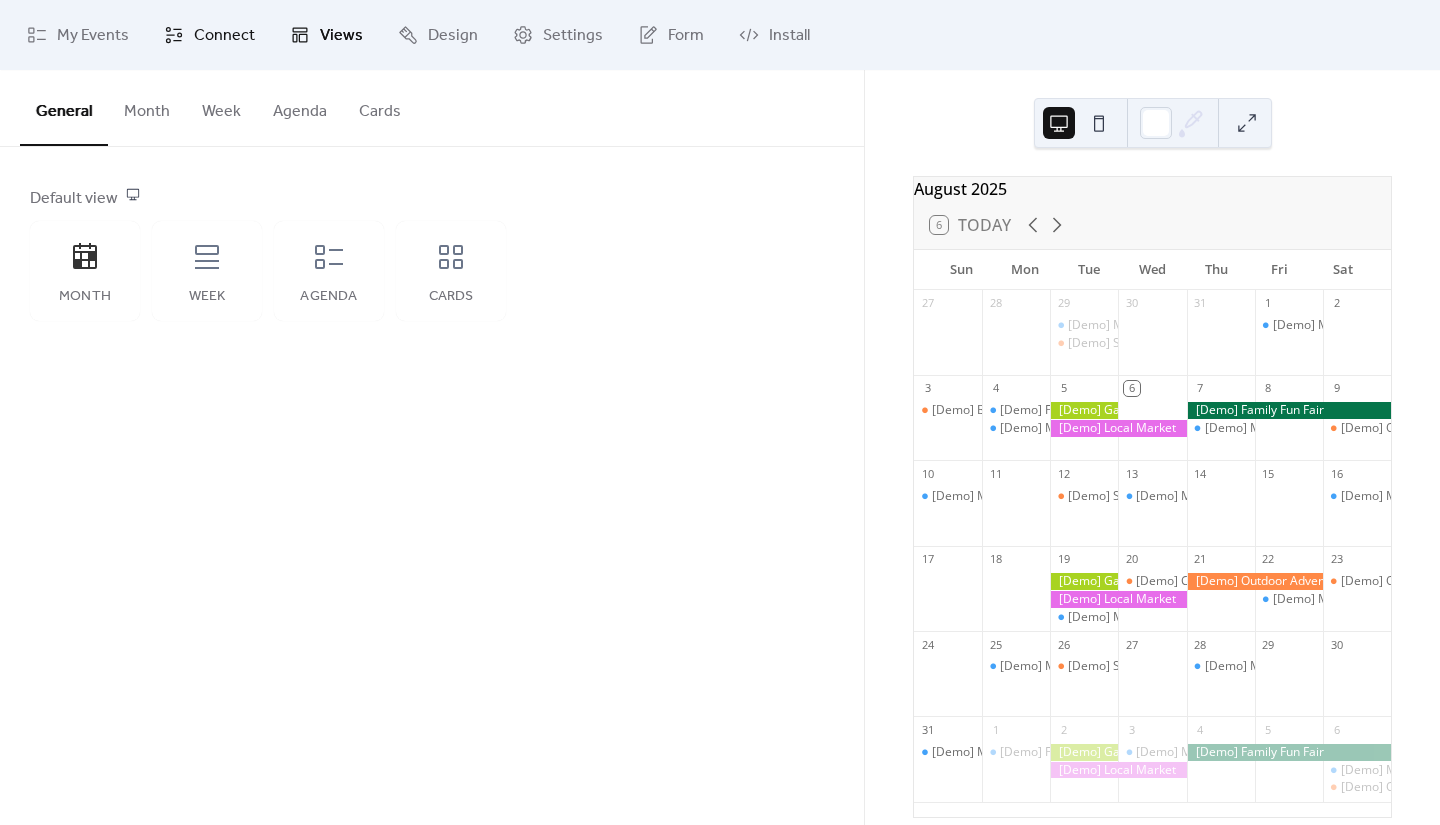 click on "Connect" at bounding box center (224, 36) 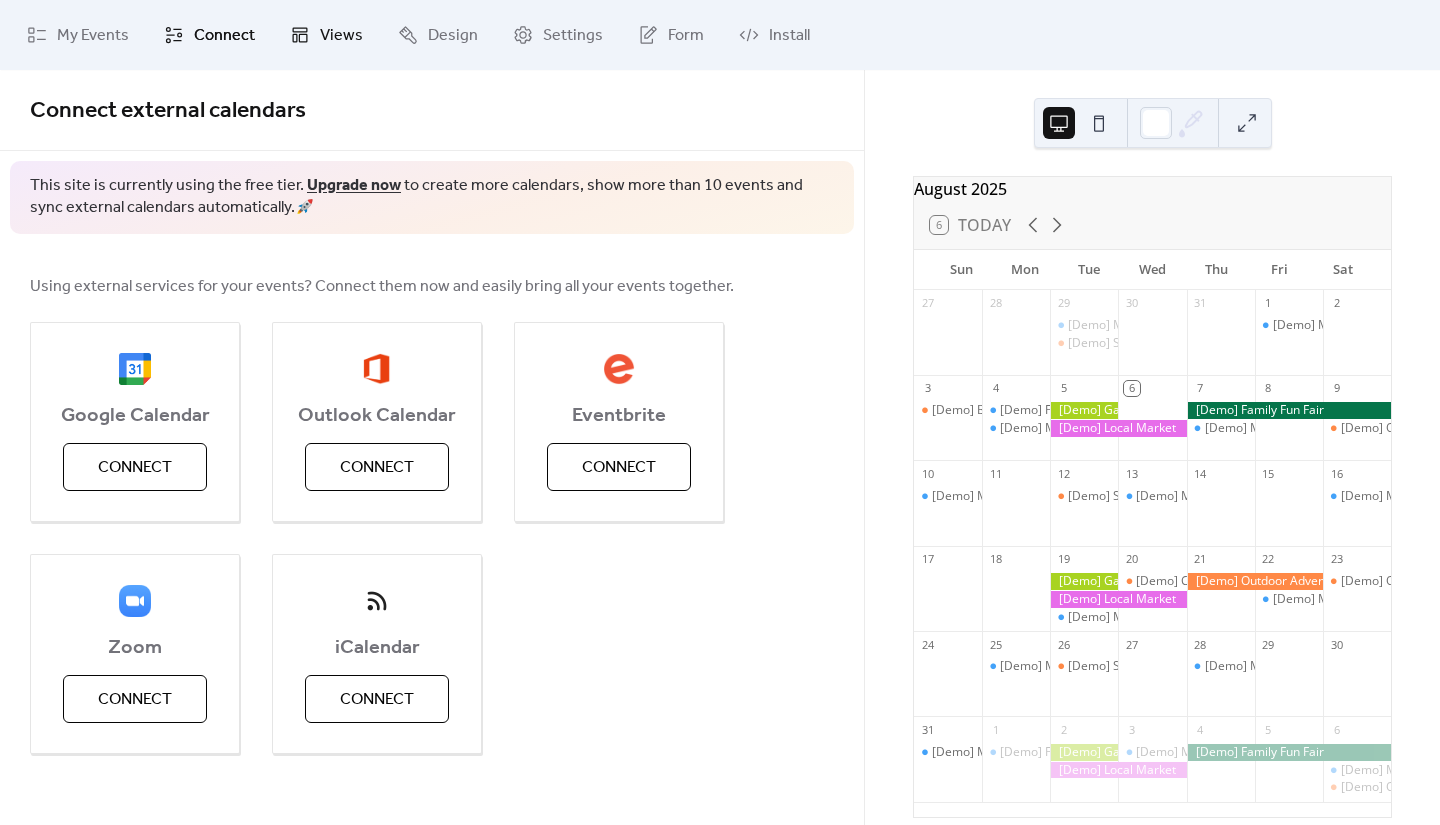 click on "Views" at bounding box center (326, 35) 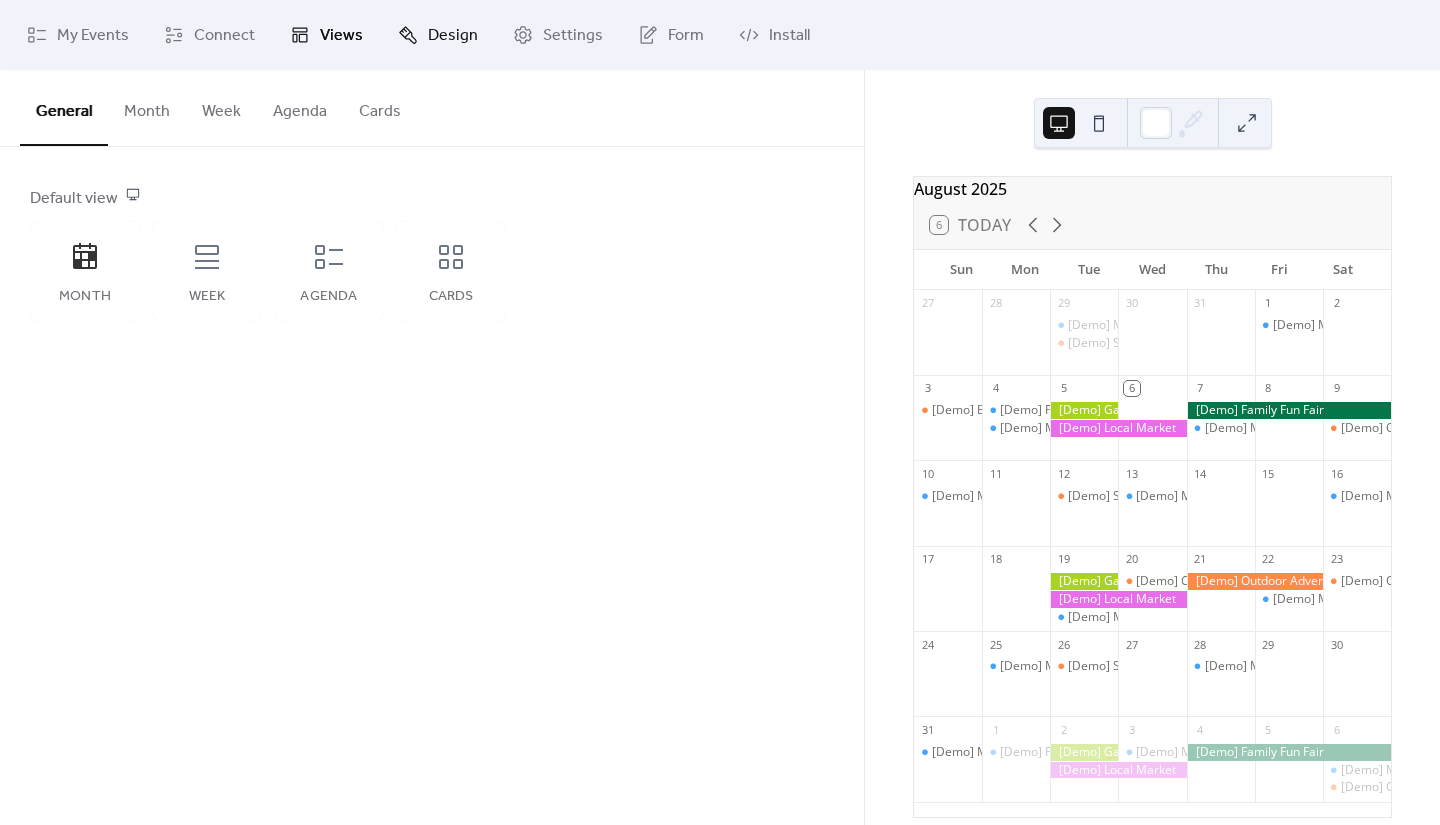 click on "Design" at bounding box center (438, 35) 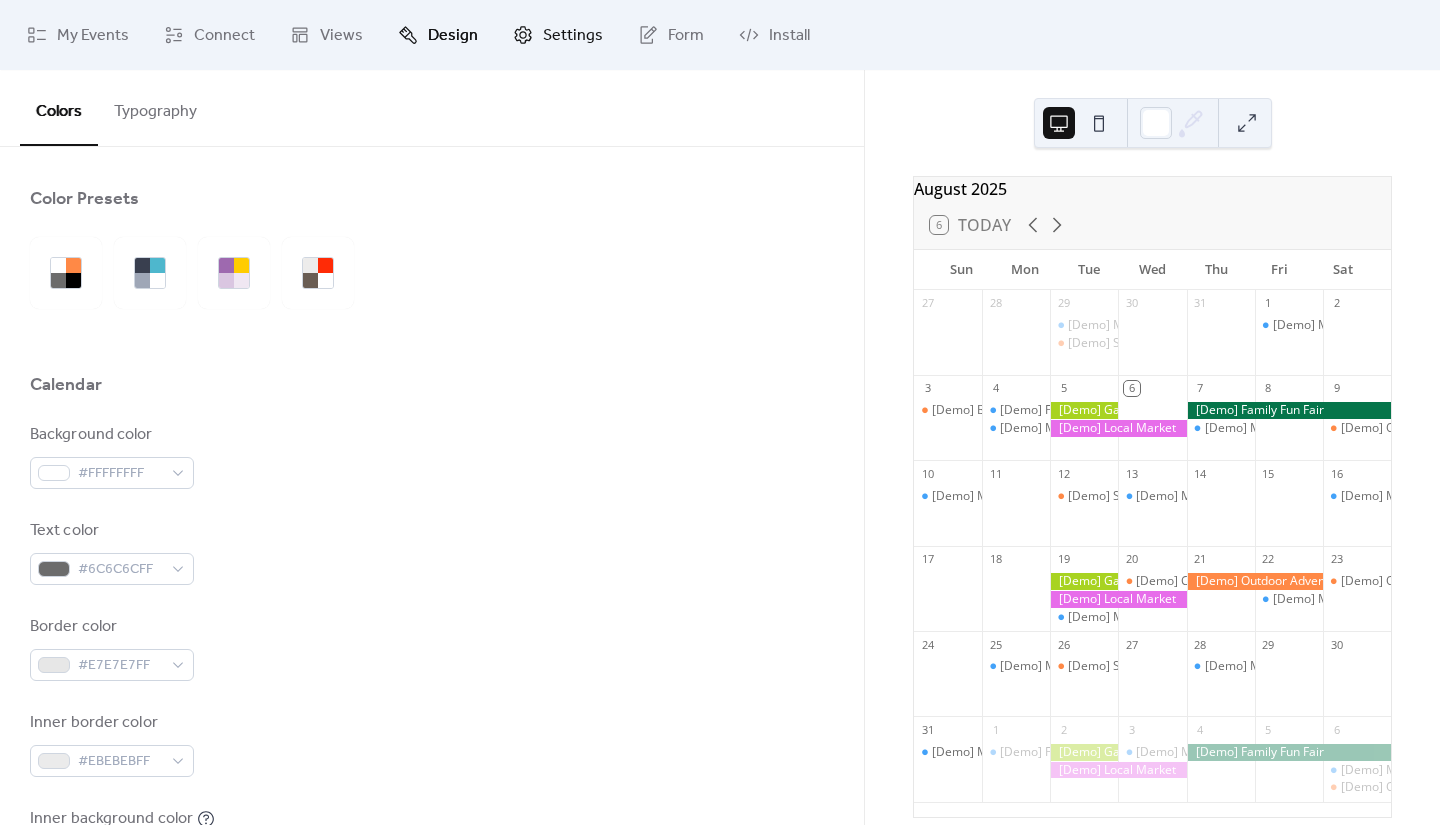 click on "Settings" at bounding box center (558, 35) 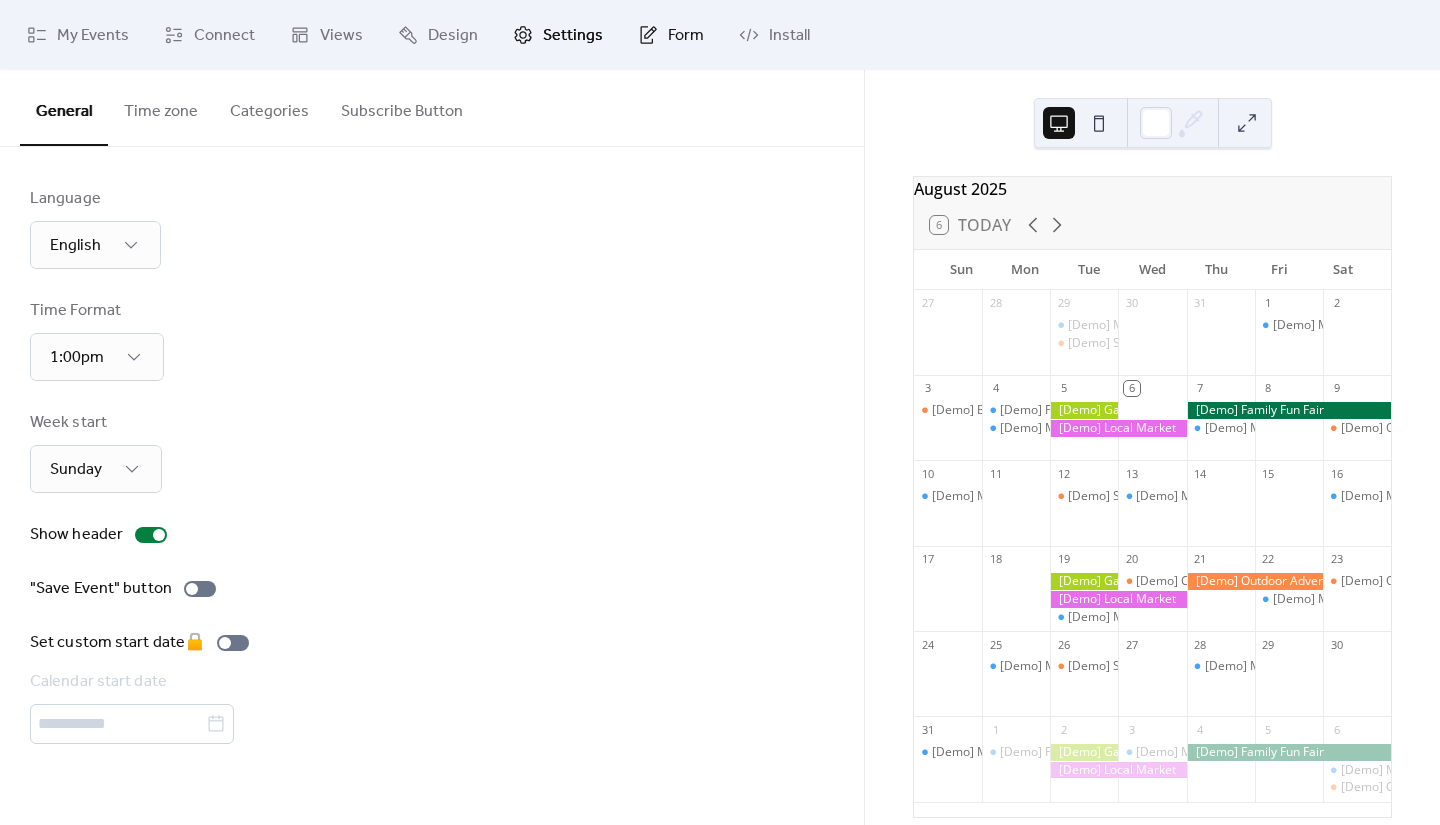 click on "Form" at bounding box center [686, 36] 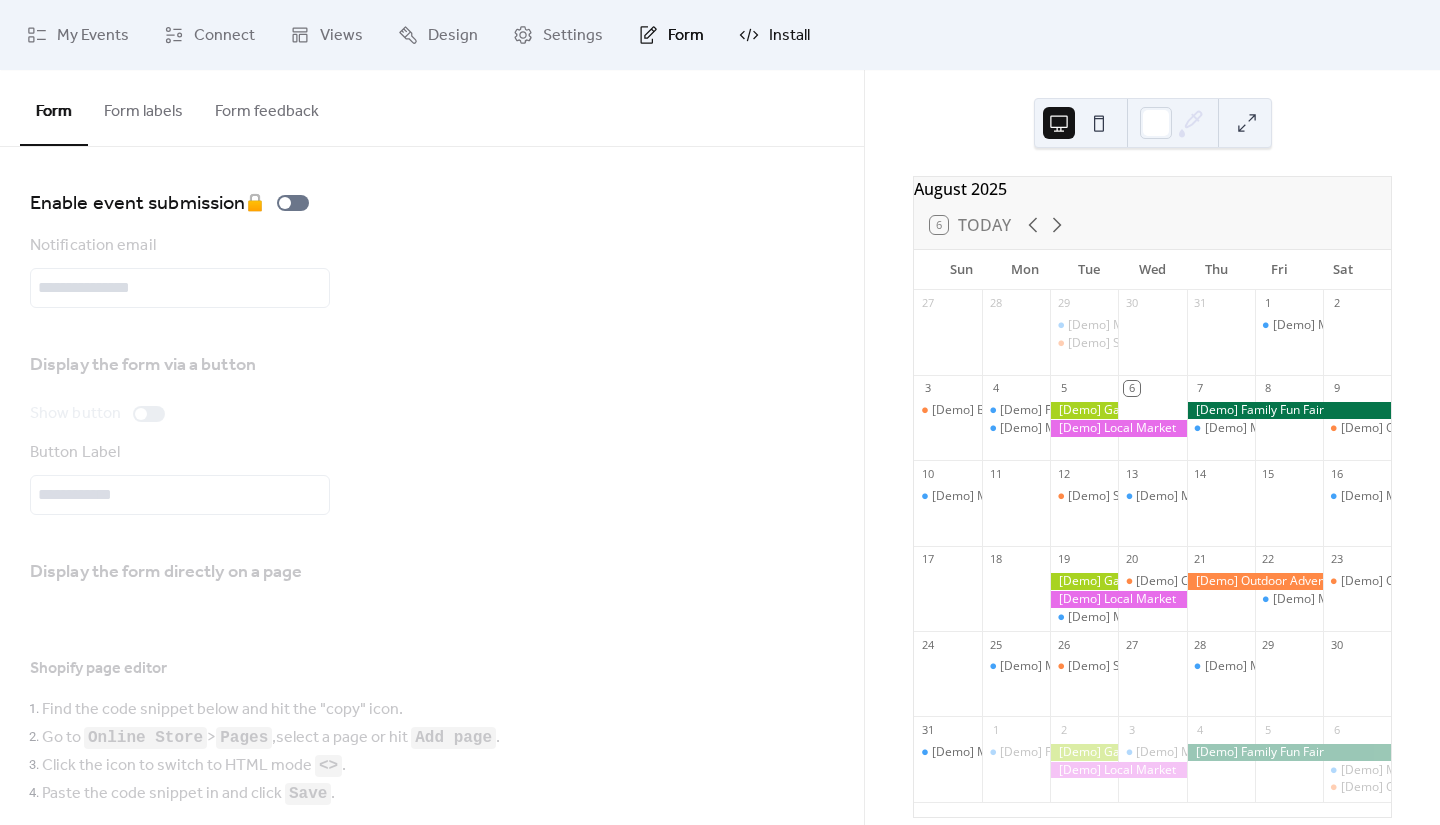 click on "Install" at bounding box center [789, 36] 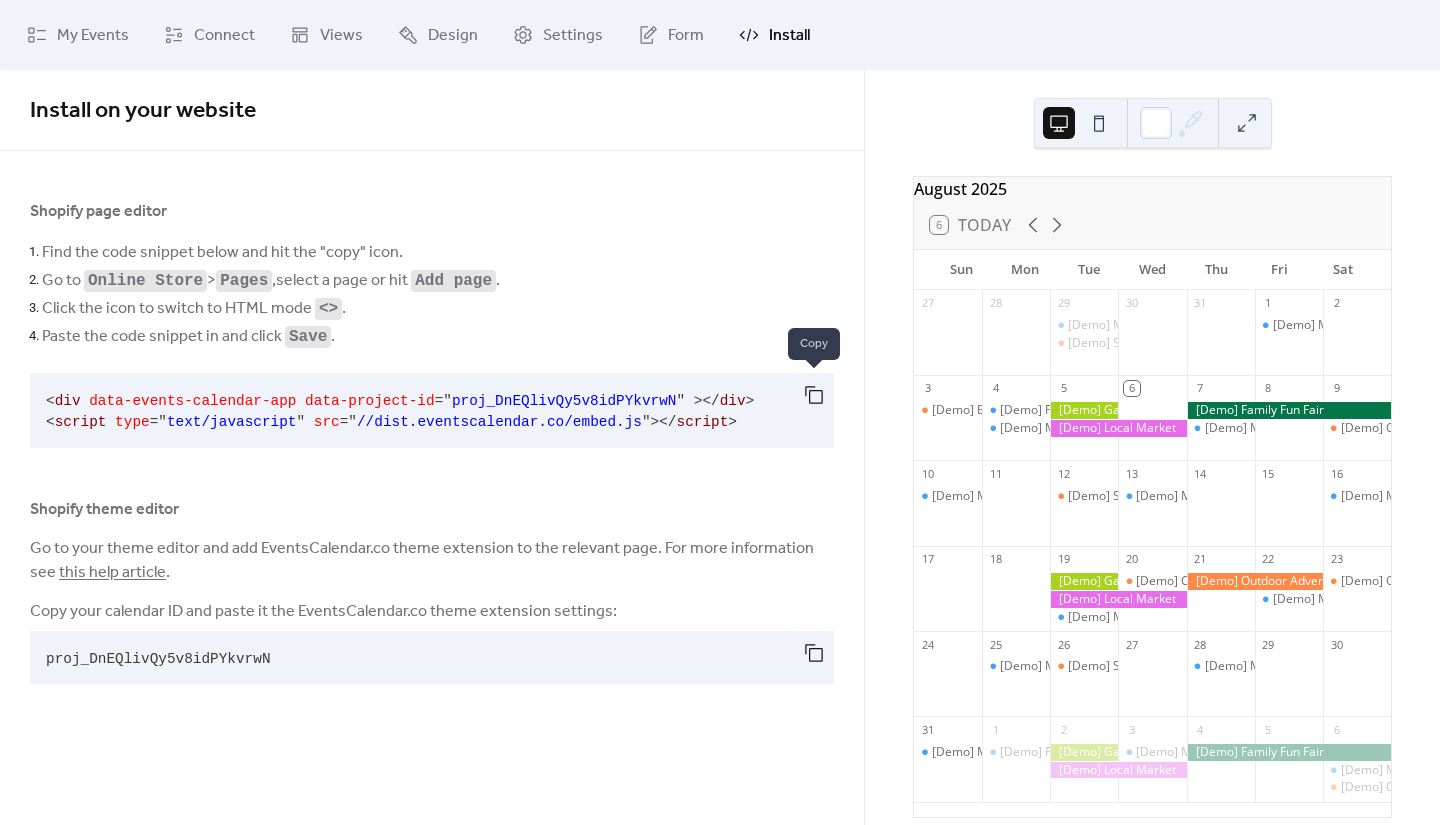 click at bounding box center (814, 395) 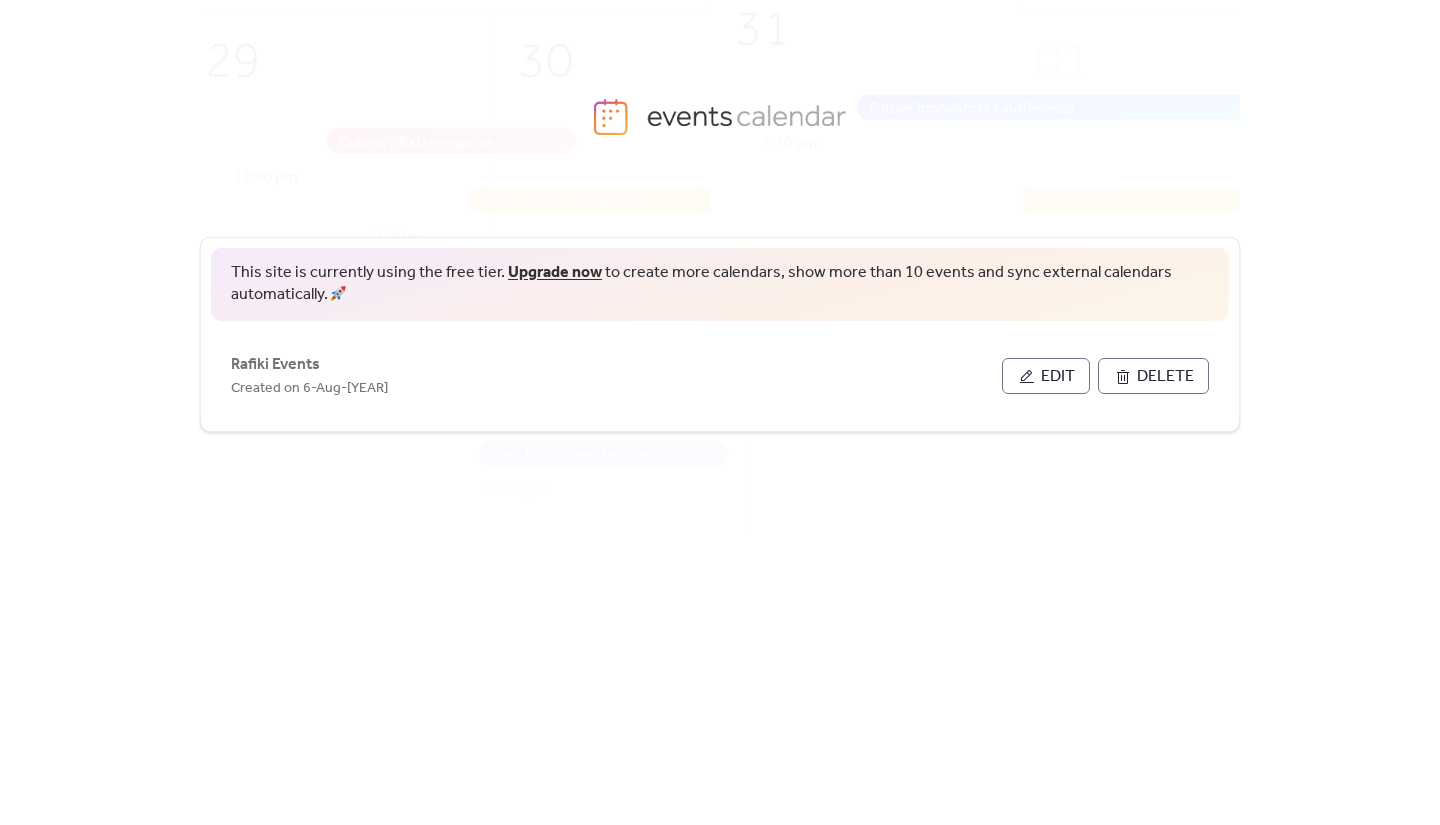 scroll, scrollTop: 0, scrollLeft: 0, axis: both 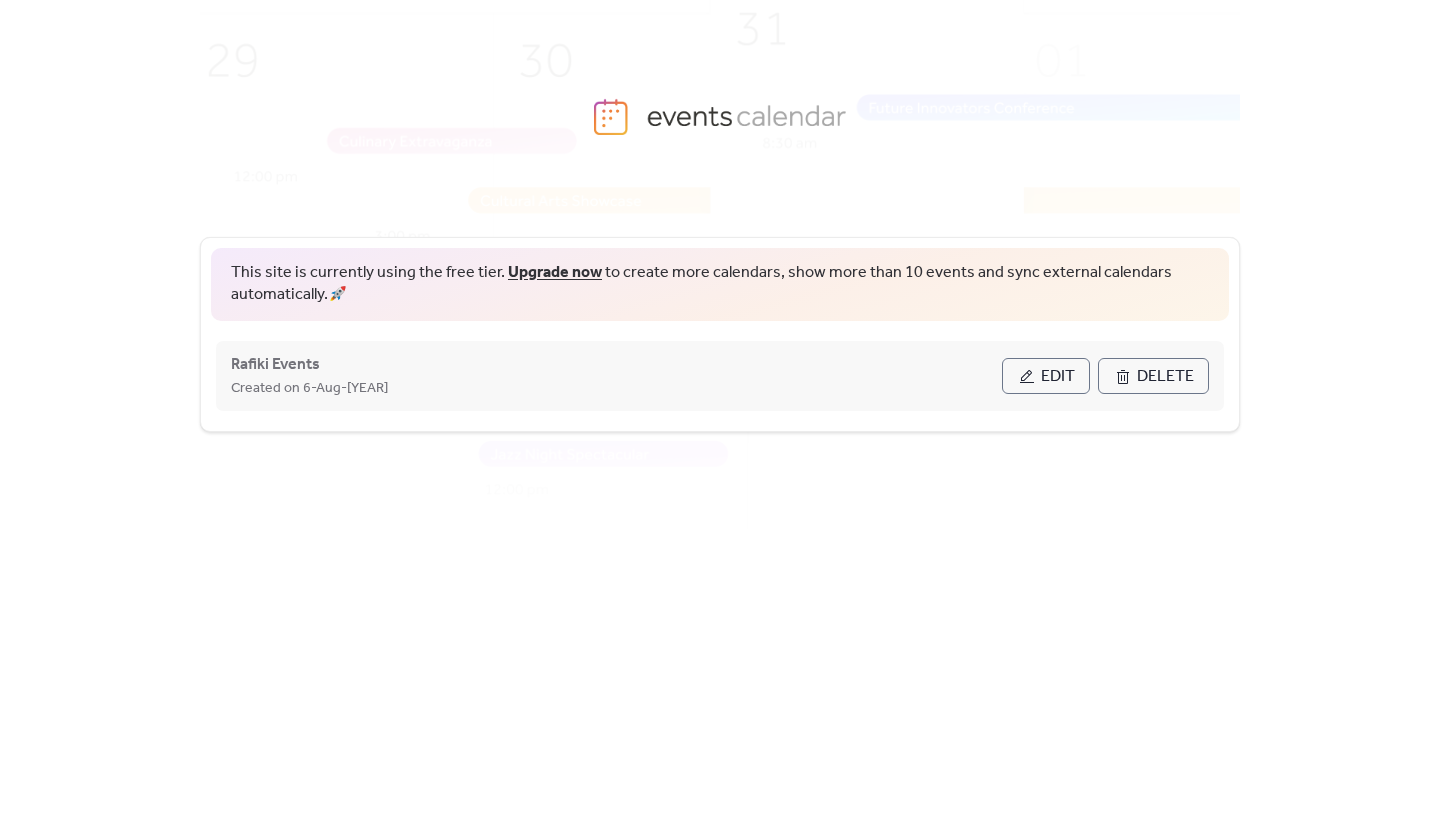 click on "Edit" at bounding box center (1058, 377) 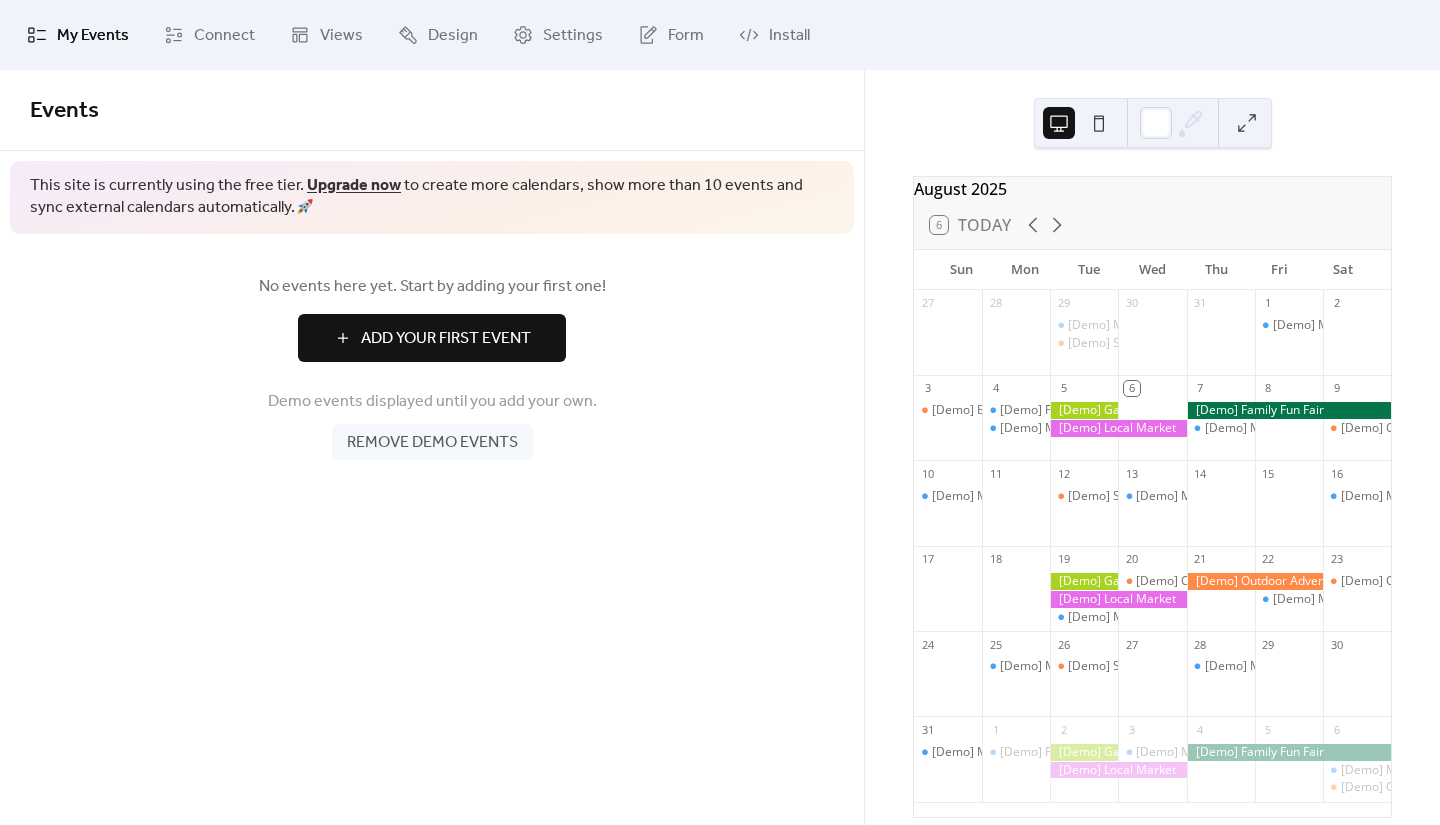 click on "Add Your First Event" at bounding box center [446, 339] 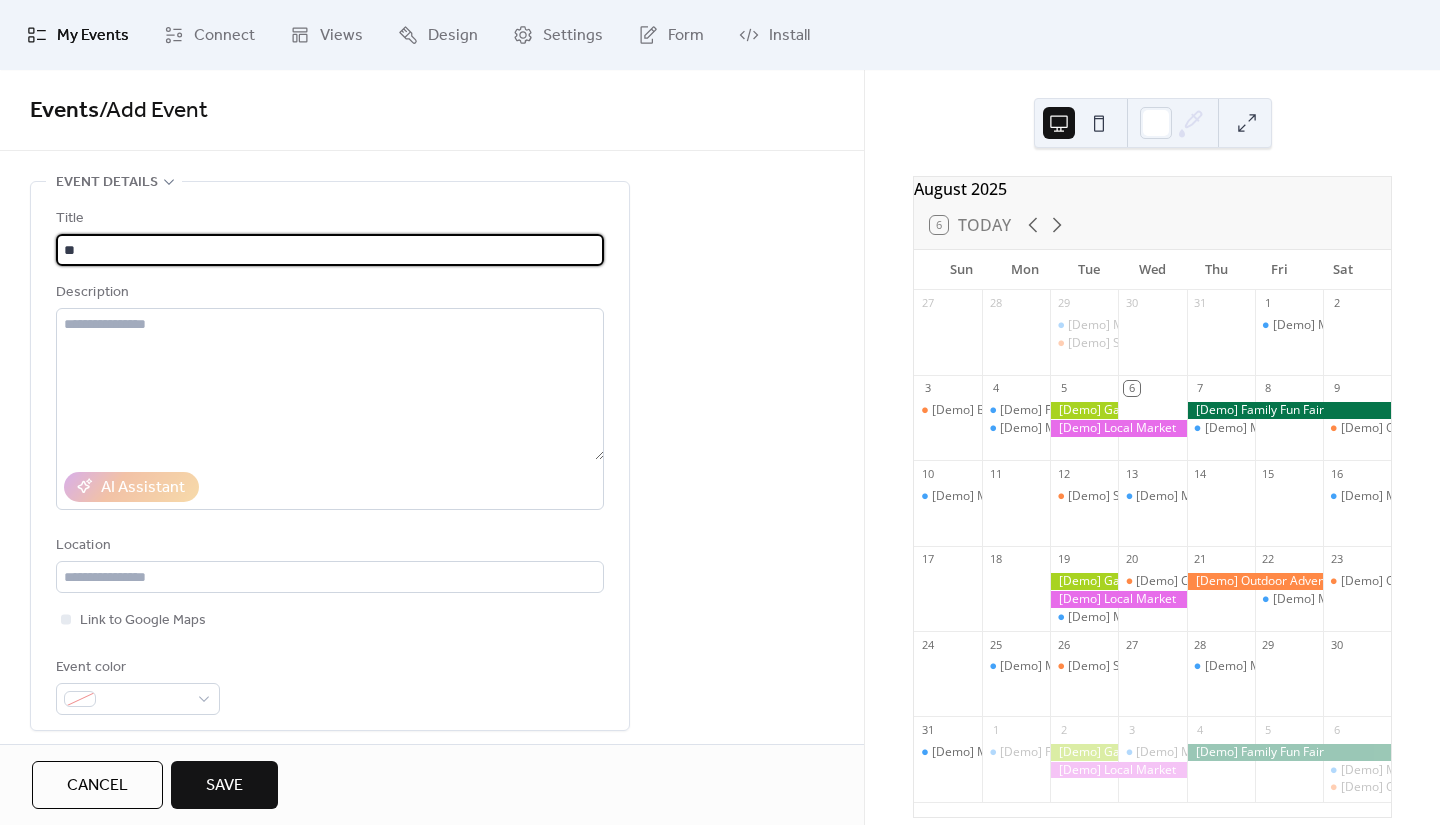 type on "*" 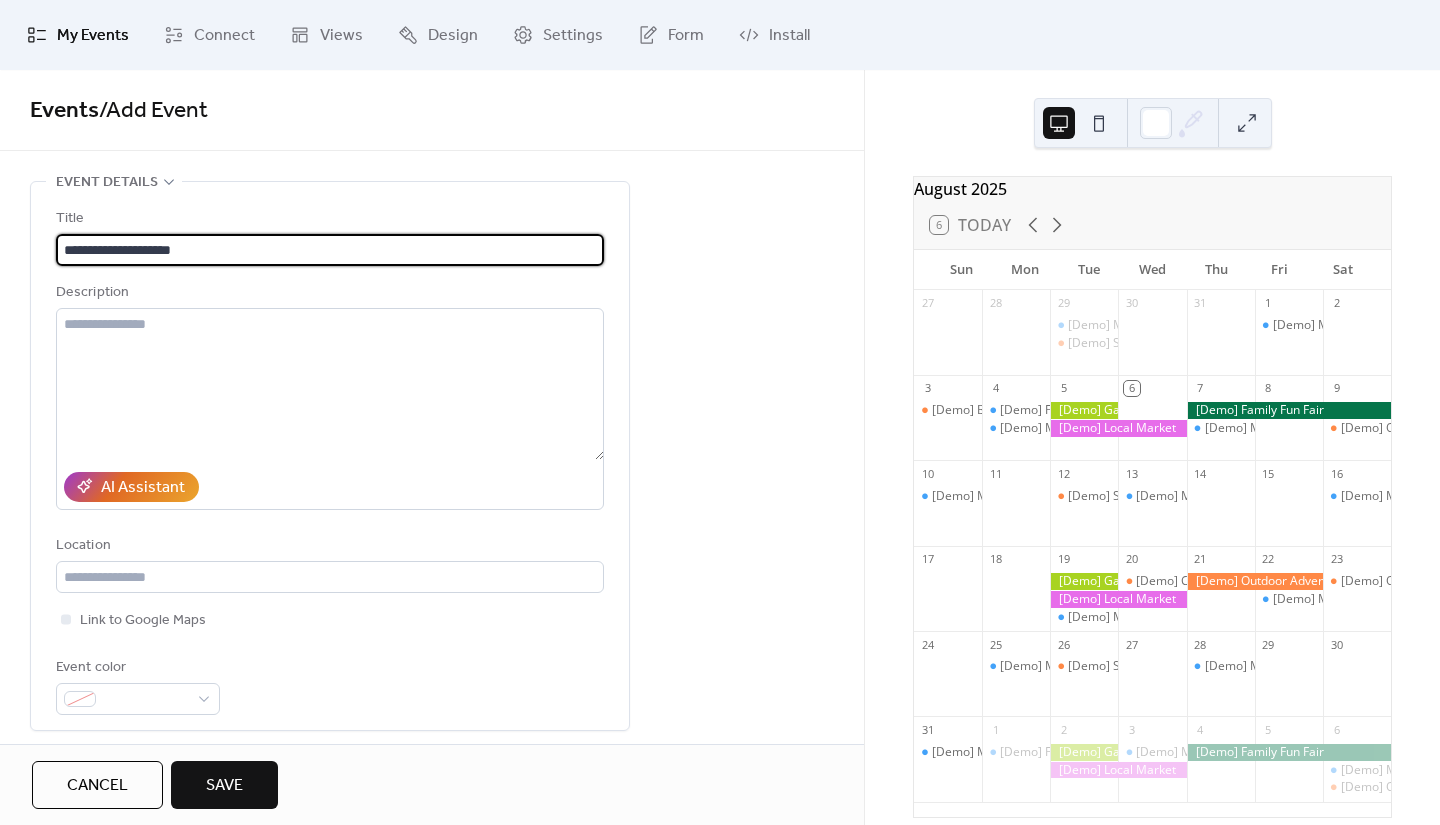 click on "**********" at bounding box center [330, 250] 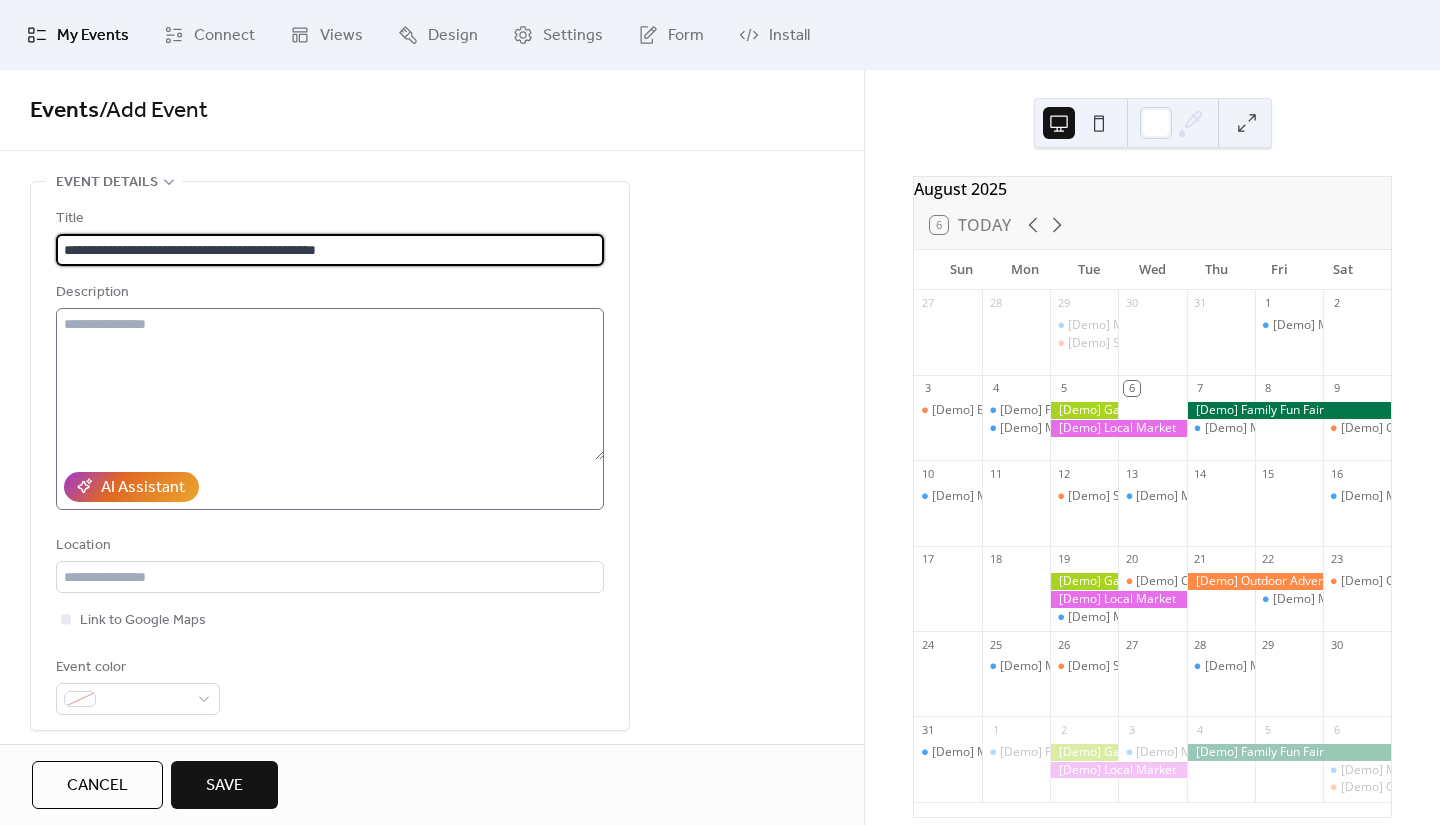 type on "**********" 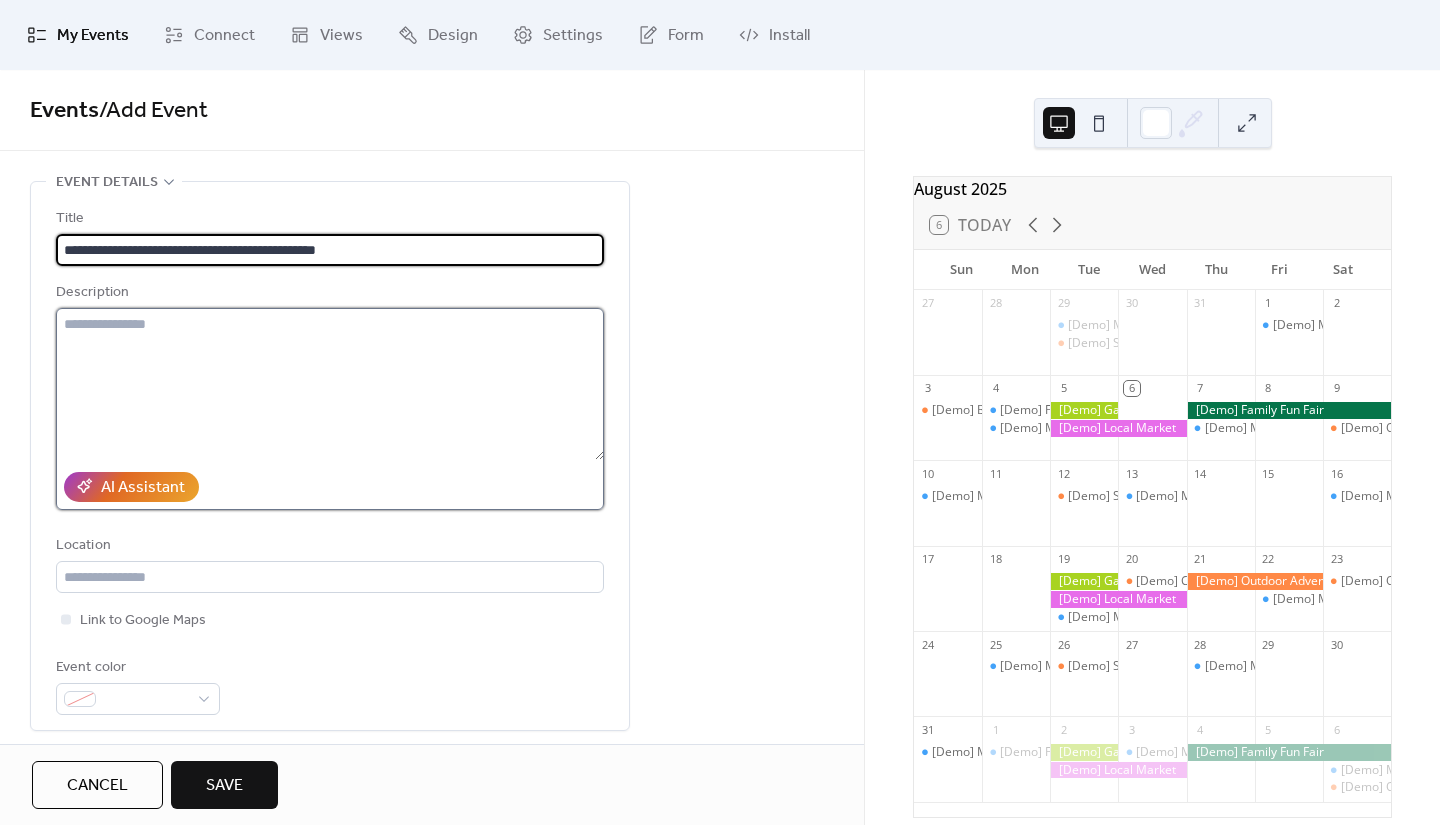 click at bounding box center (330, 384) 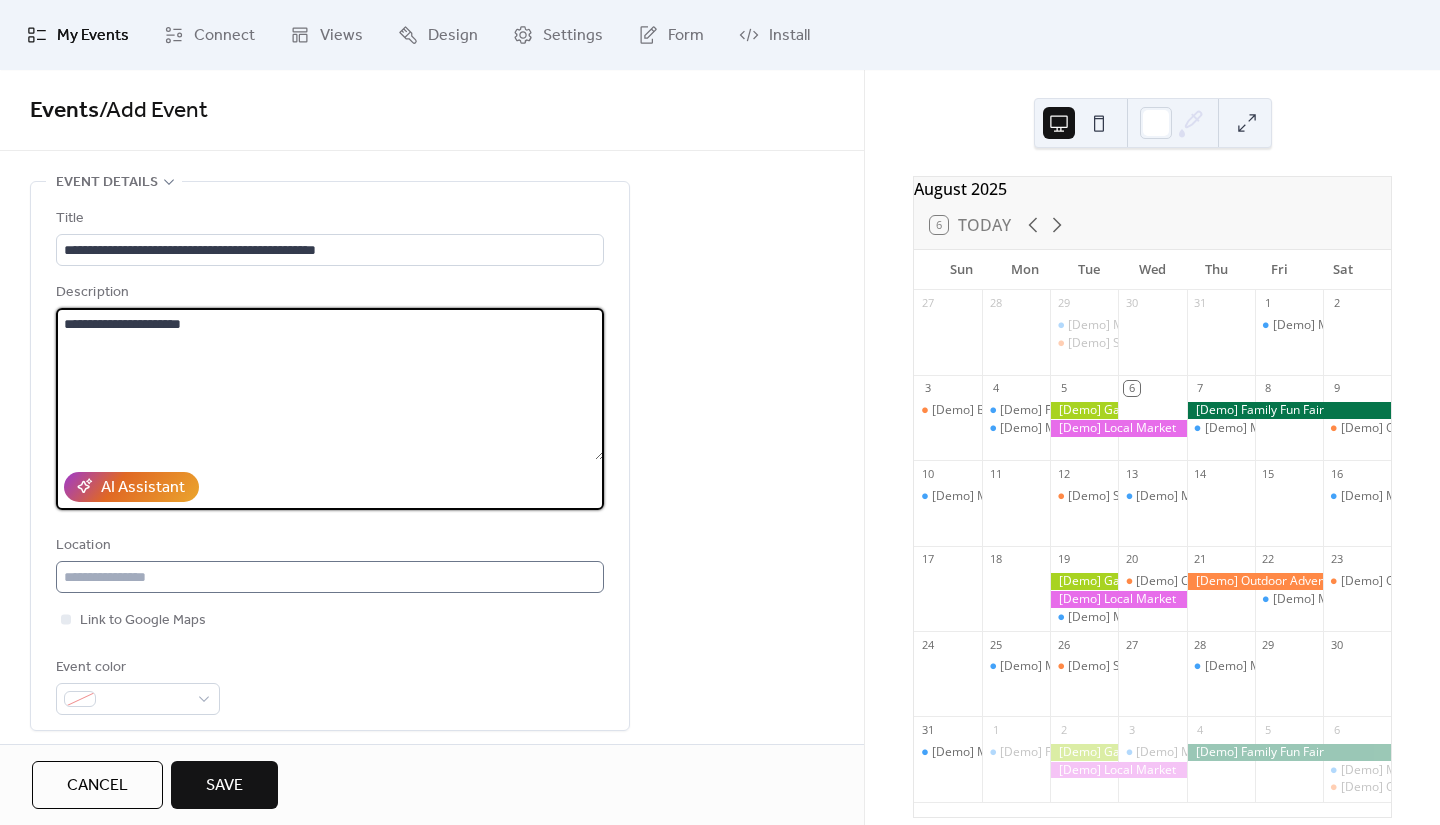 type on "**********" 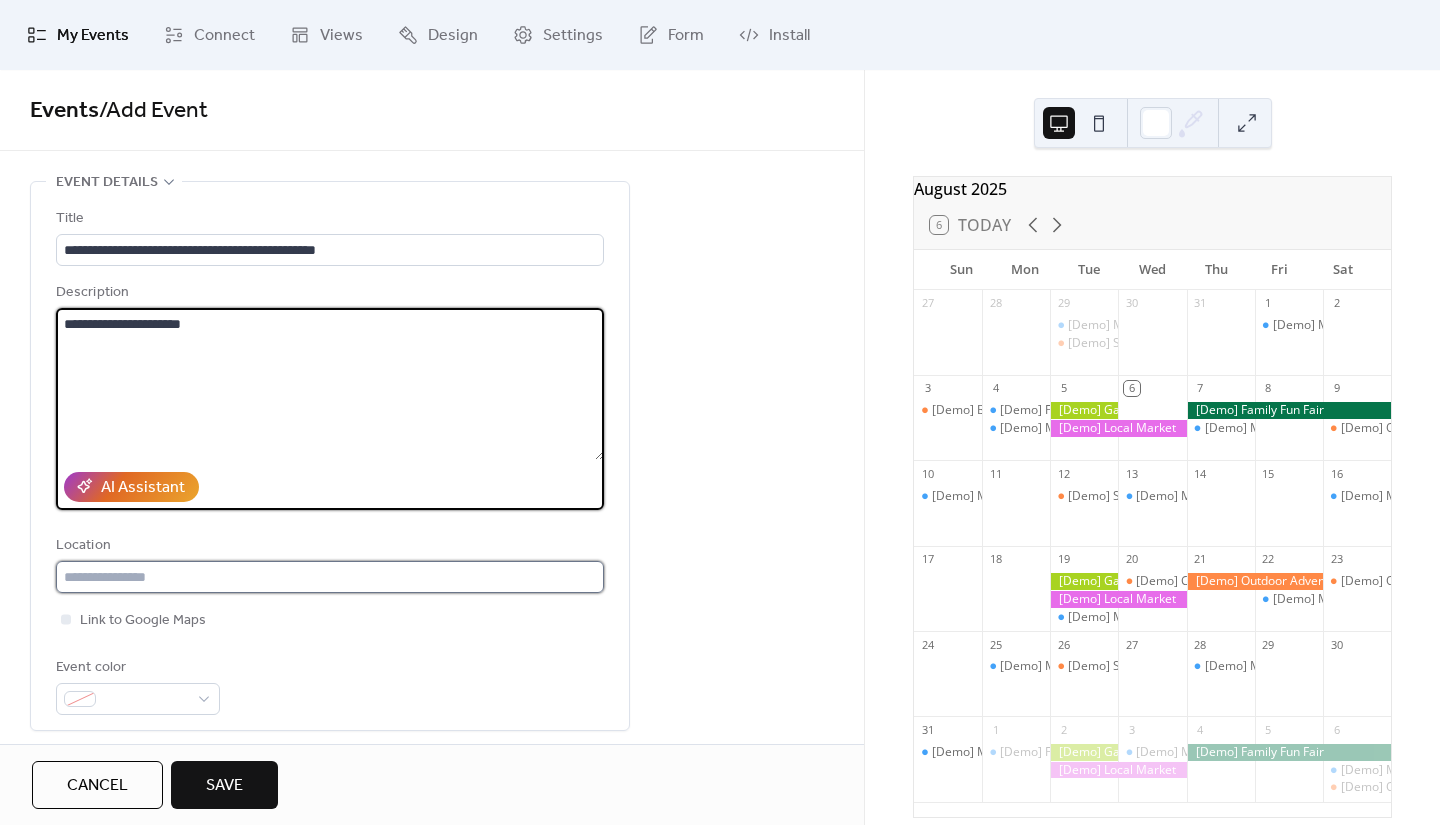 click at bounding box center [330, 577] 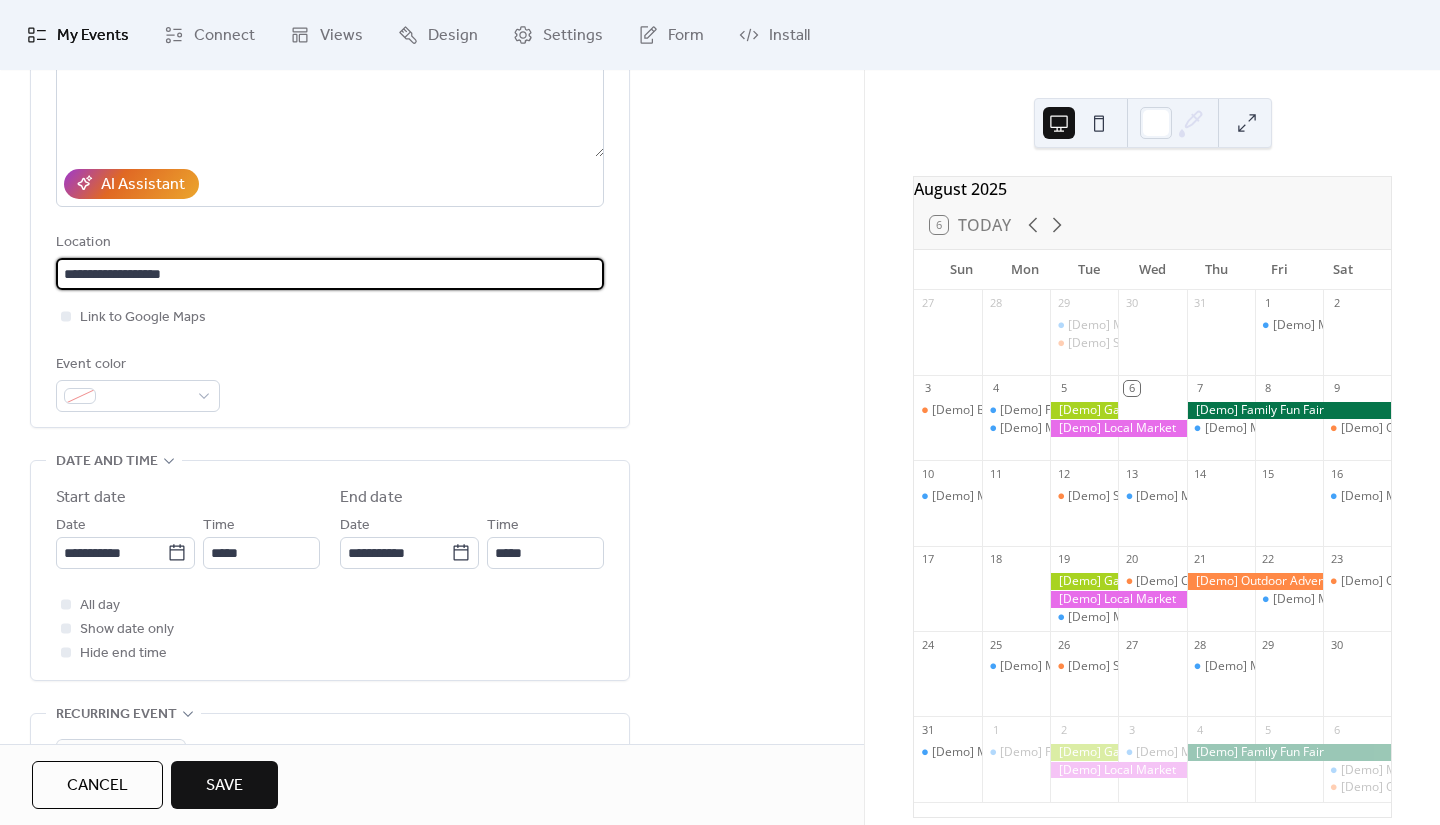 scroll, scrollTop: 304, scrollLeft: 0, axis: vertical 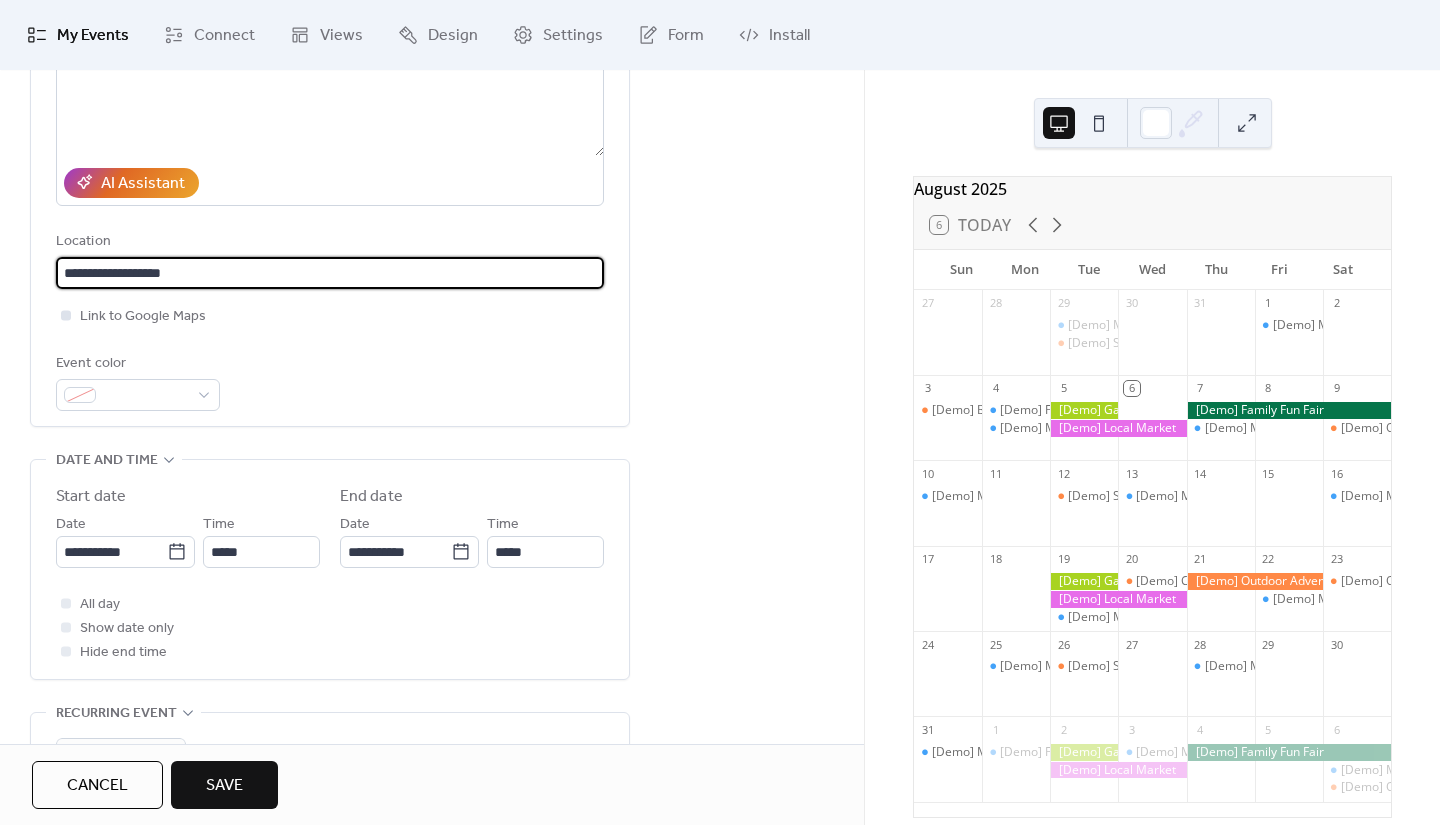 type on "**********" 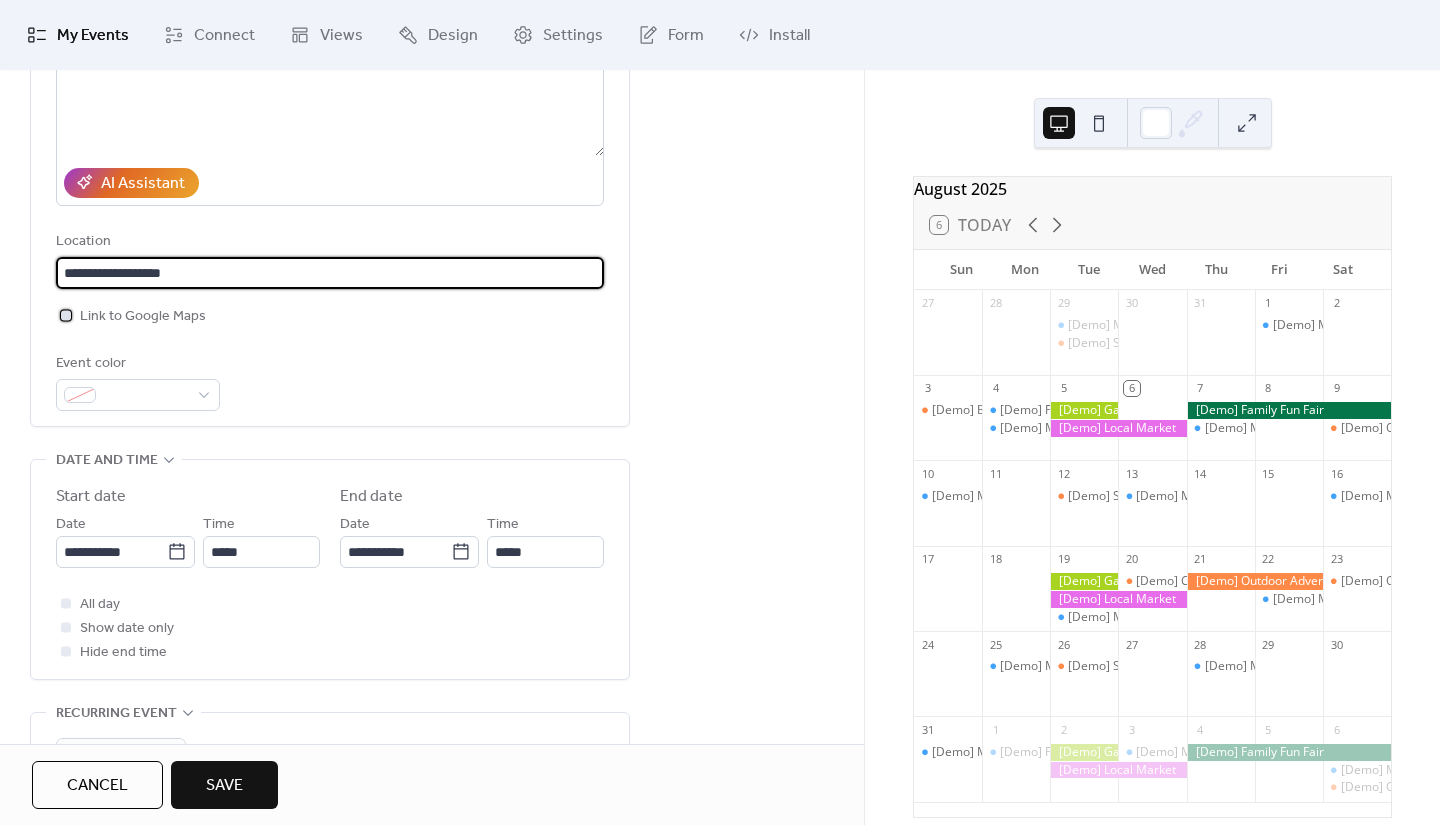 click on "Link to Google Maps" at bounding box center [143, 317] 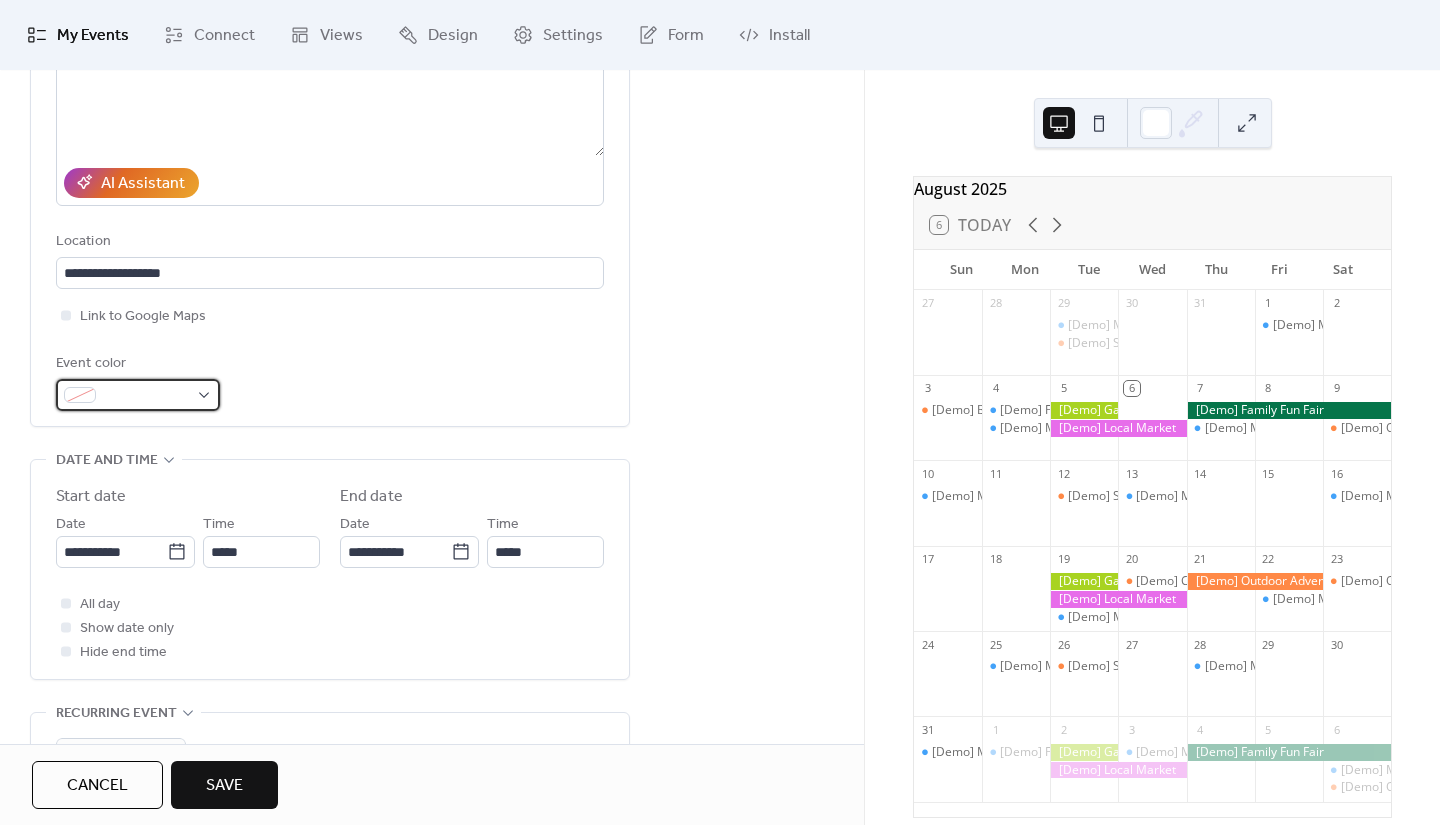 click at bounding box center (138, 395) 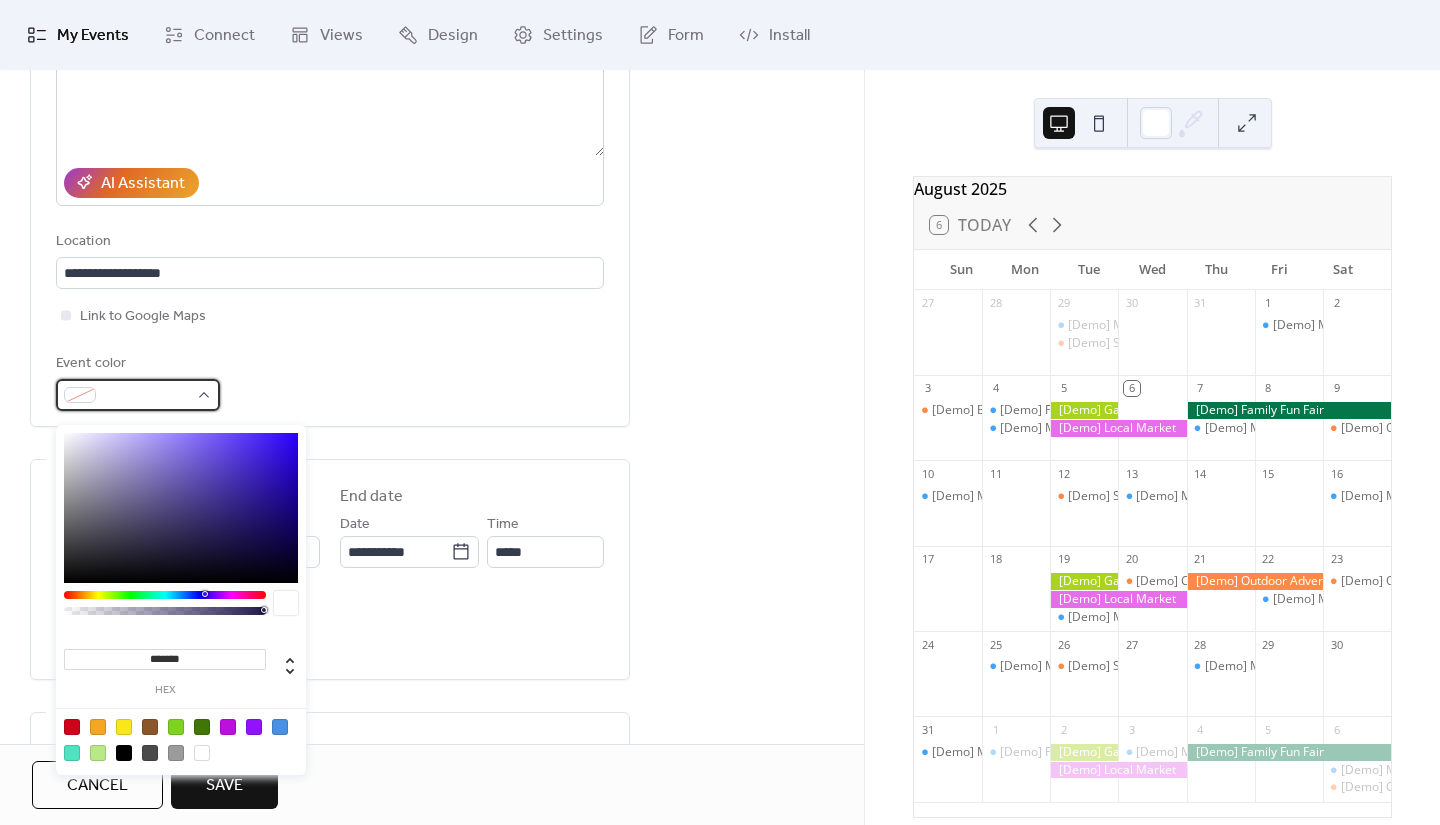 click at bounding box center (138, 395) 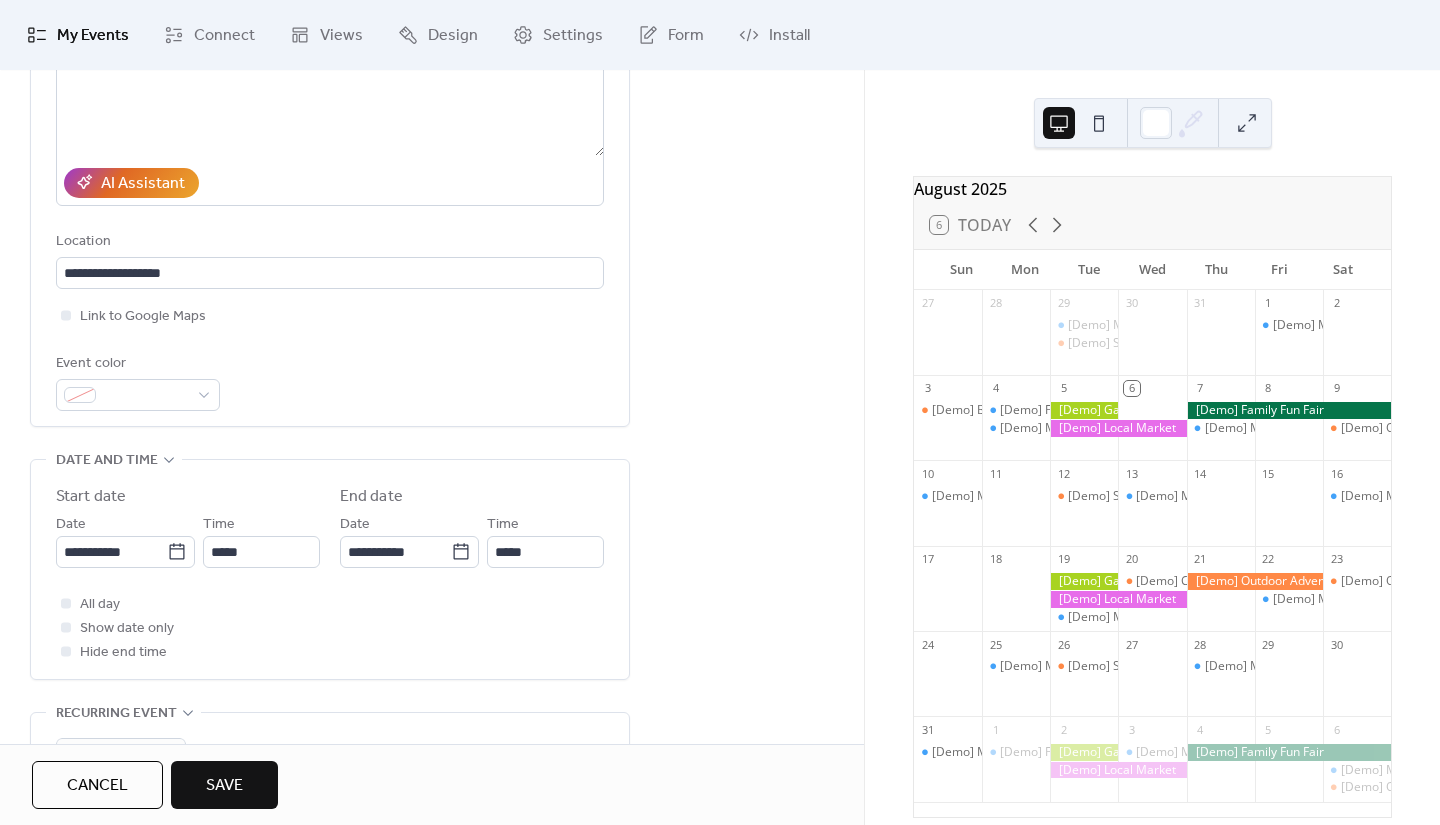 click on "Event color" at bounding box center (330, 381) 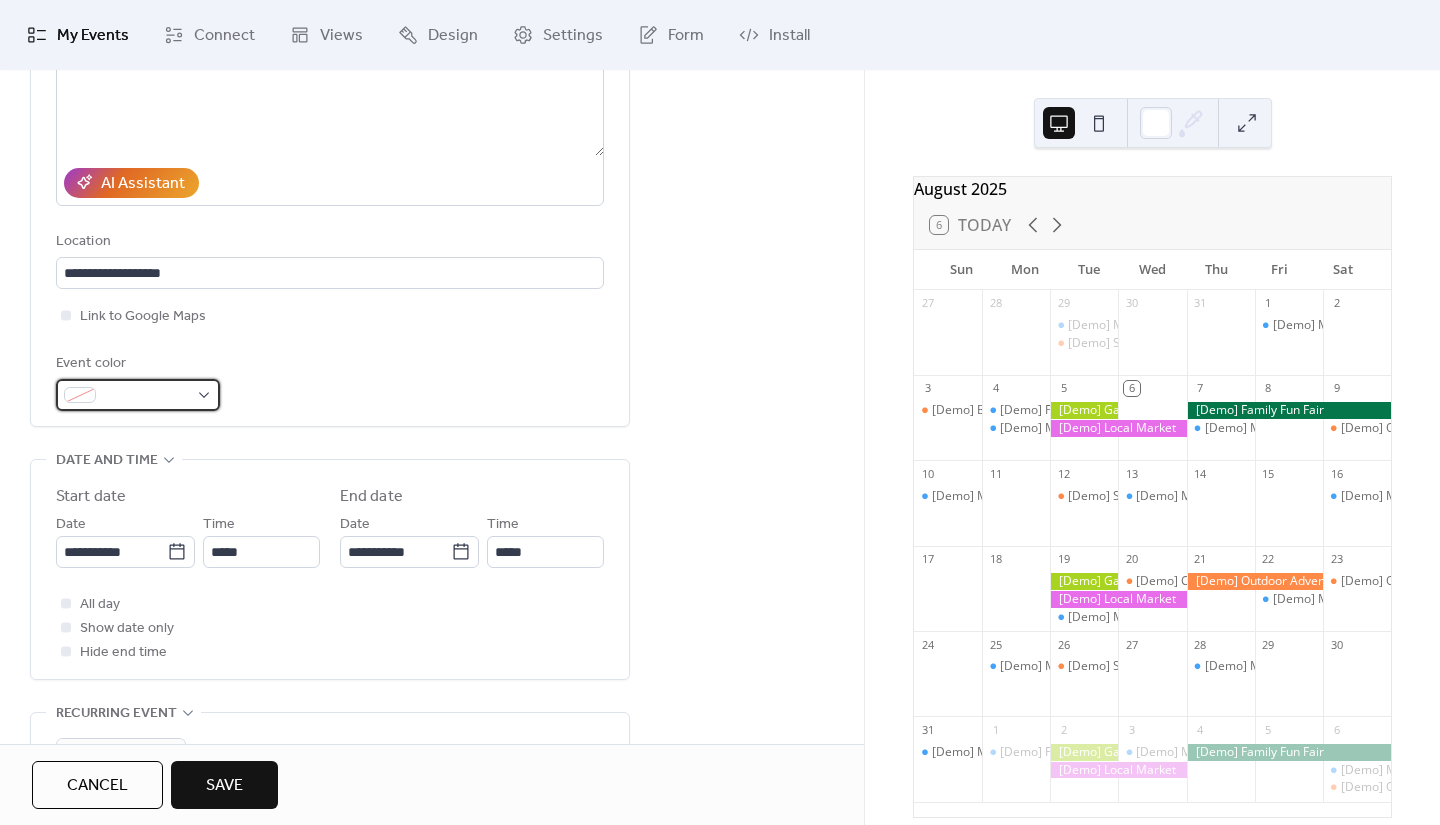 click at bounding box center (138, 395) 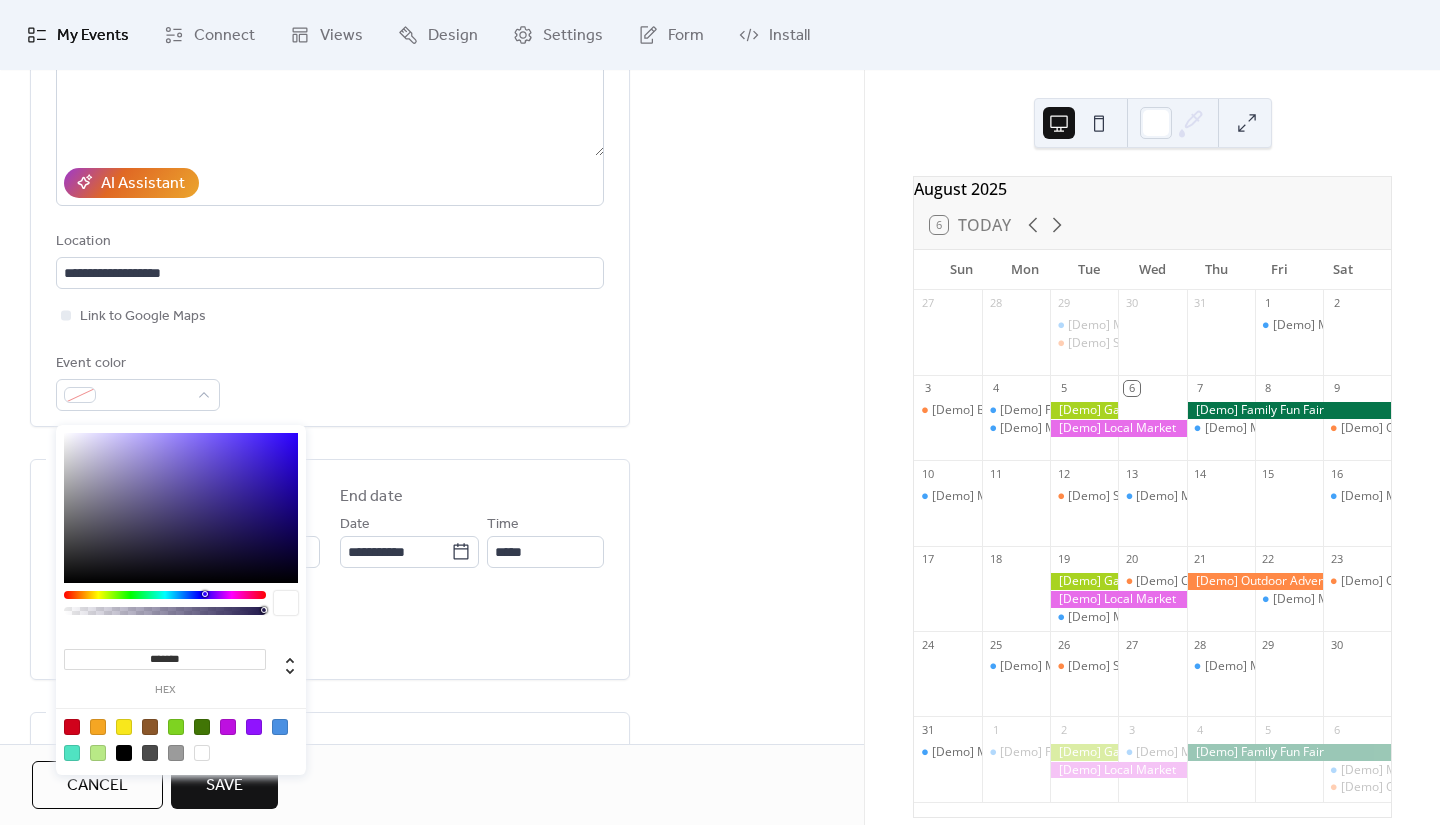 click at bounding box center (176, 727) 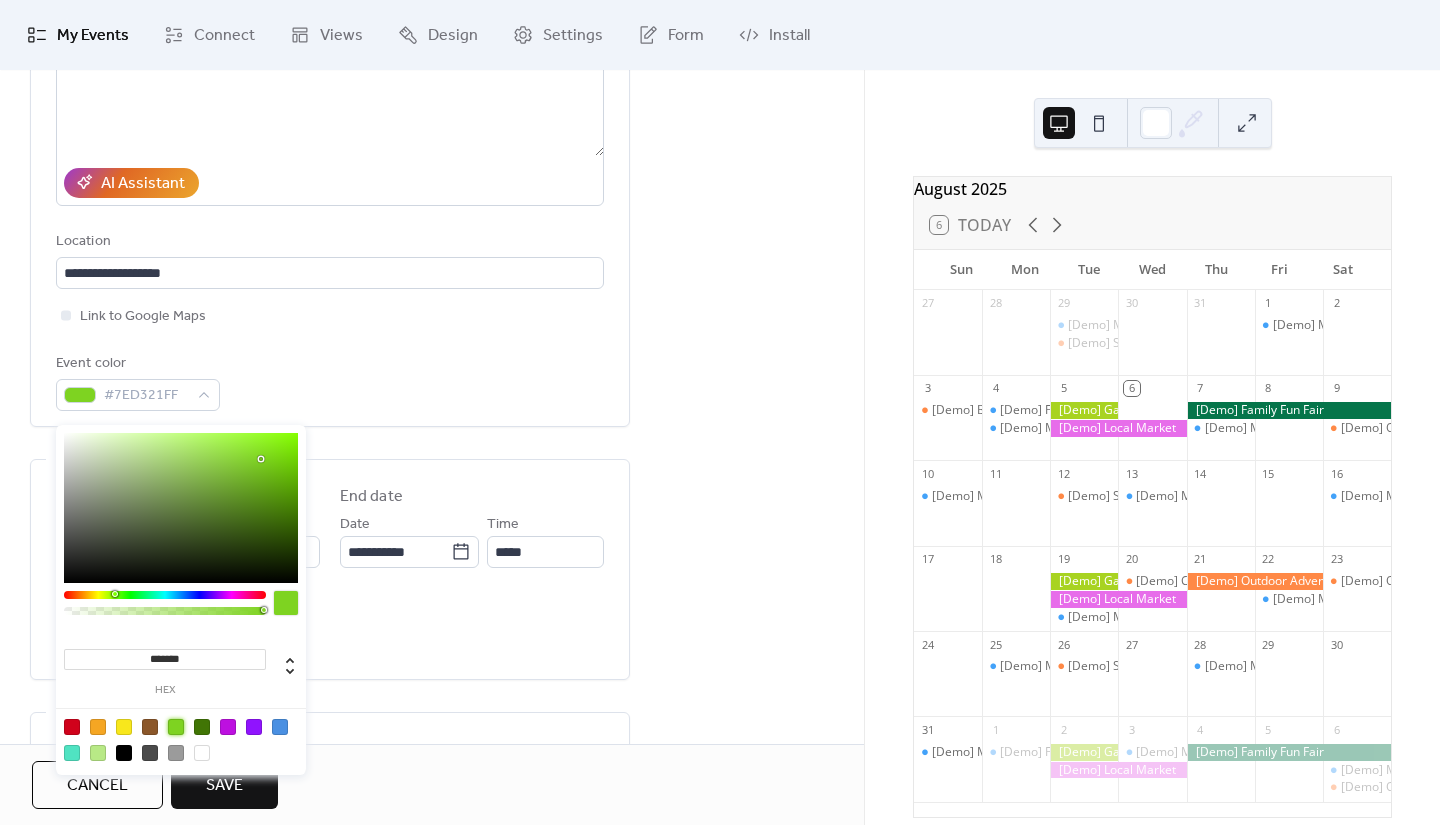 click at bounding box center (98, 753) 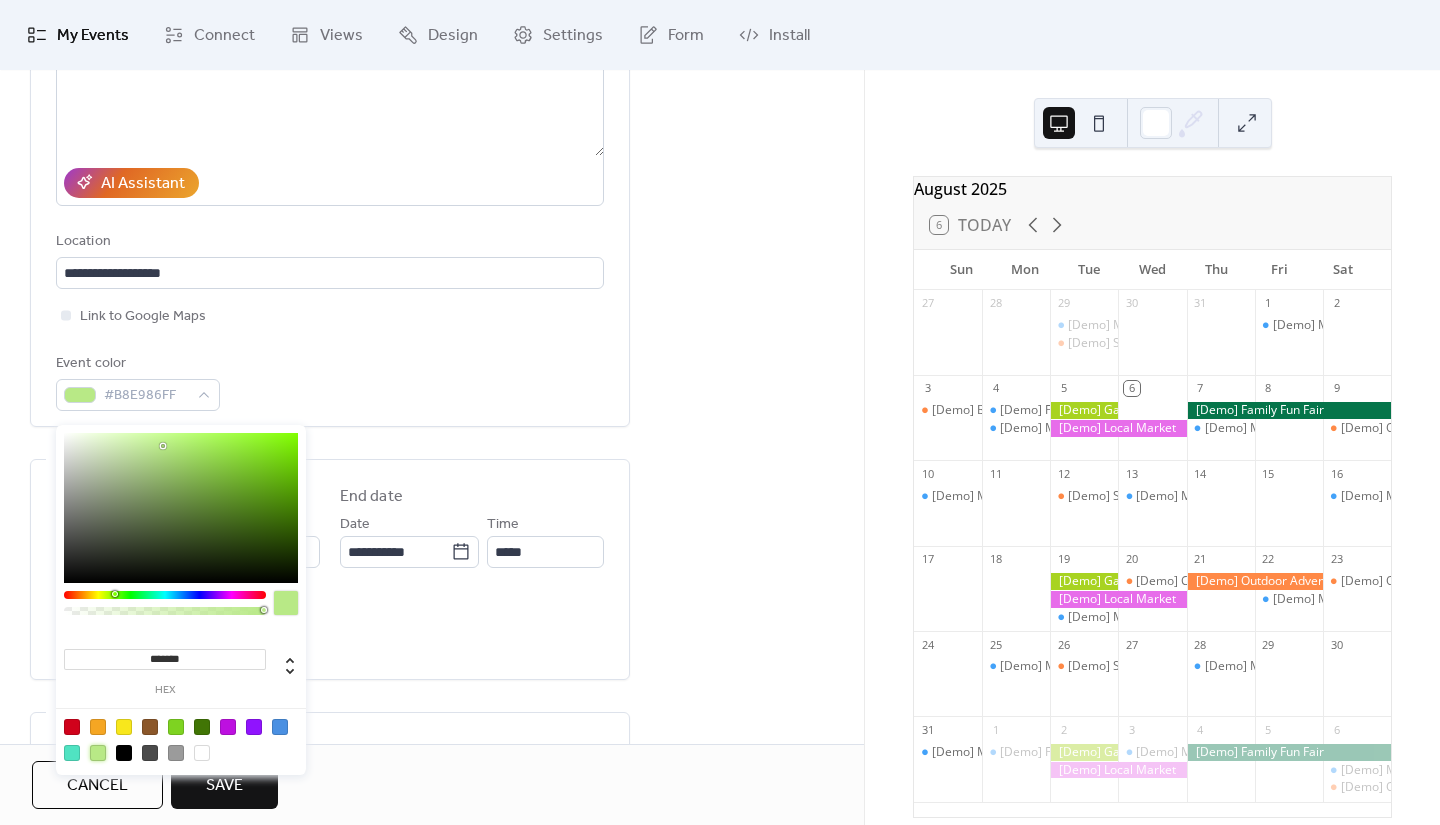 click at bounding box center [176, 727] 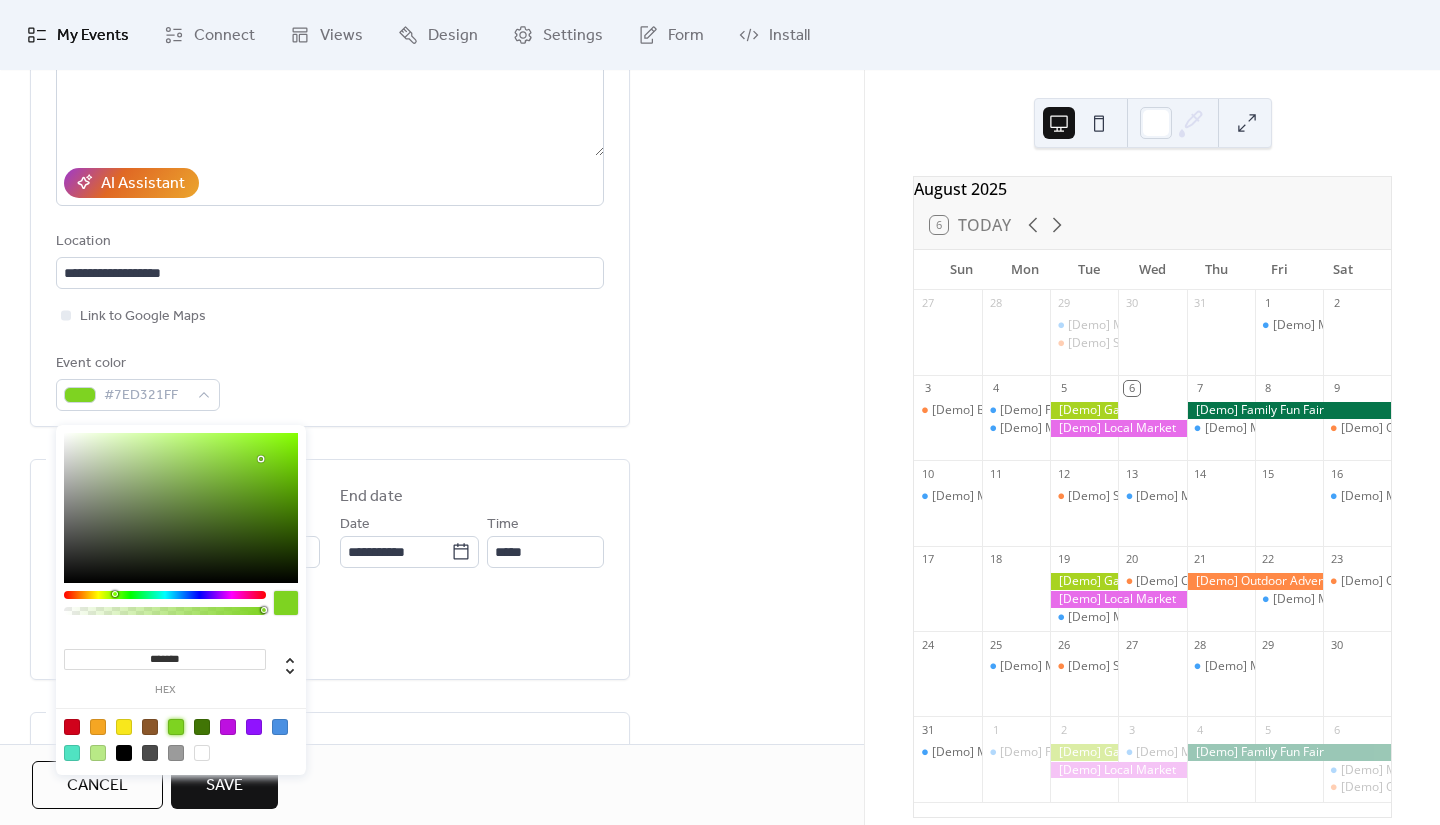 click on "**********" at bounding box center [432, 518] 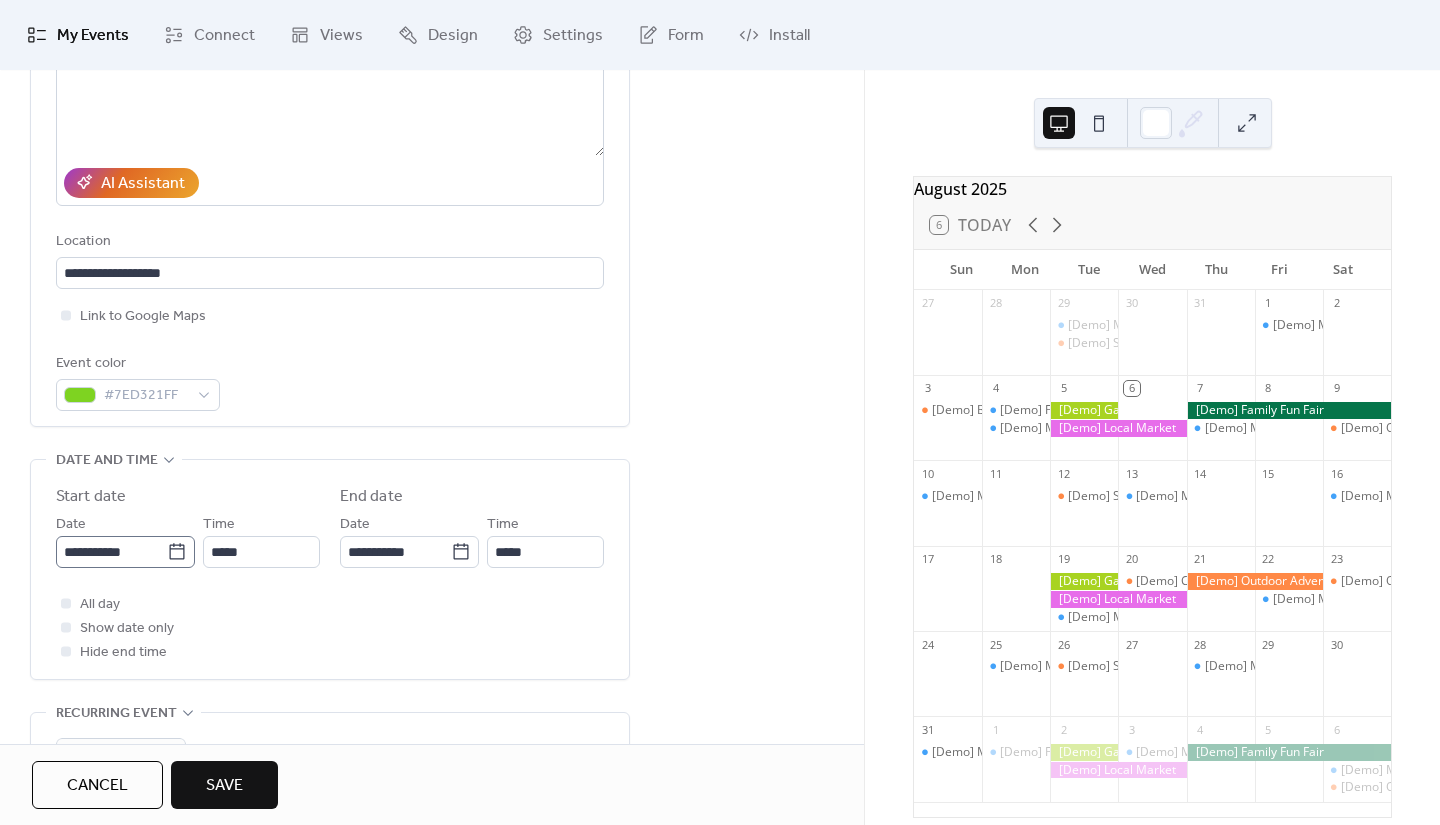 click 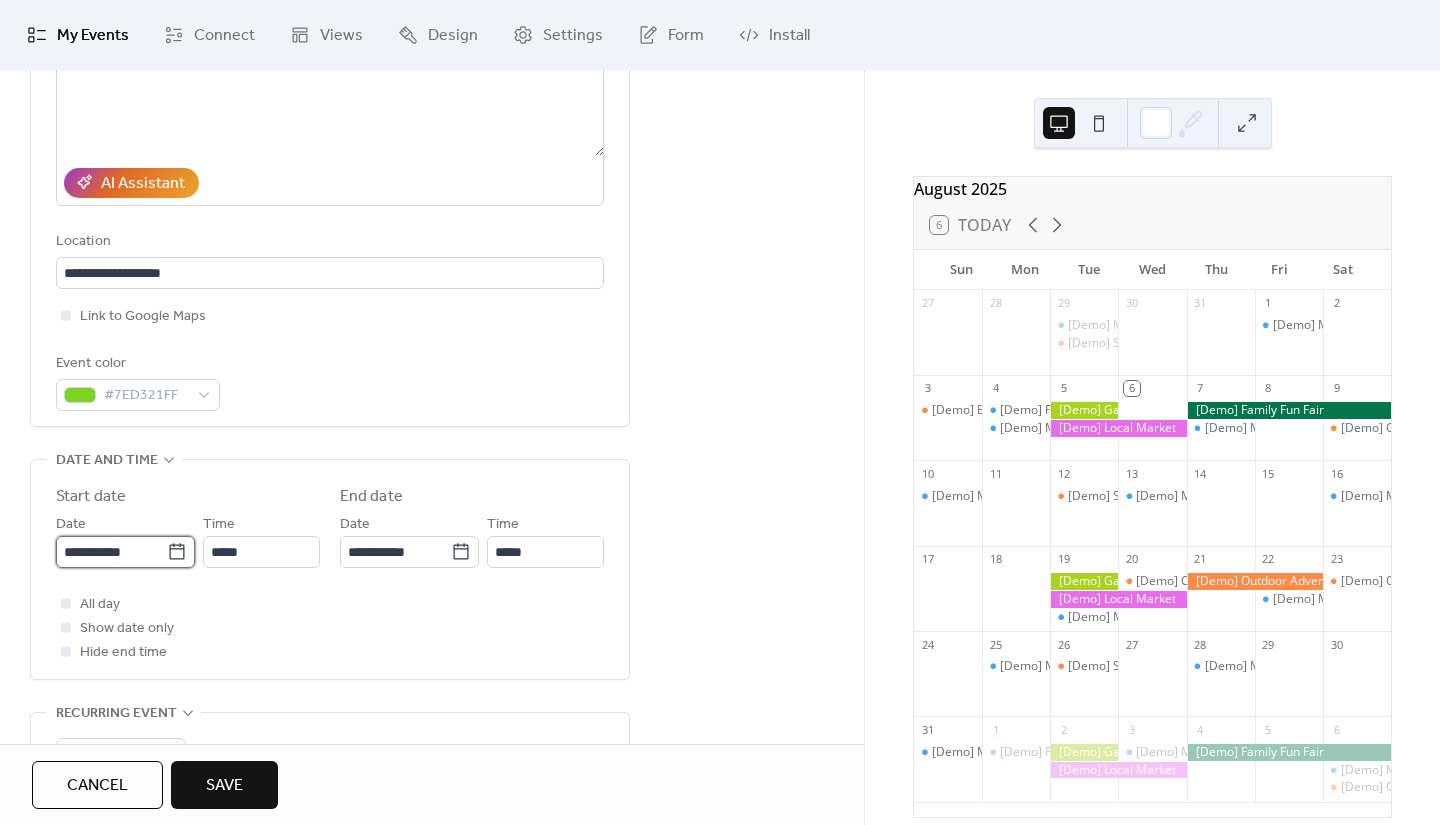 click on "**********" at bounding box center [111, 552] 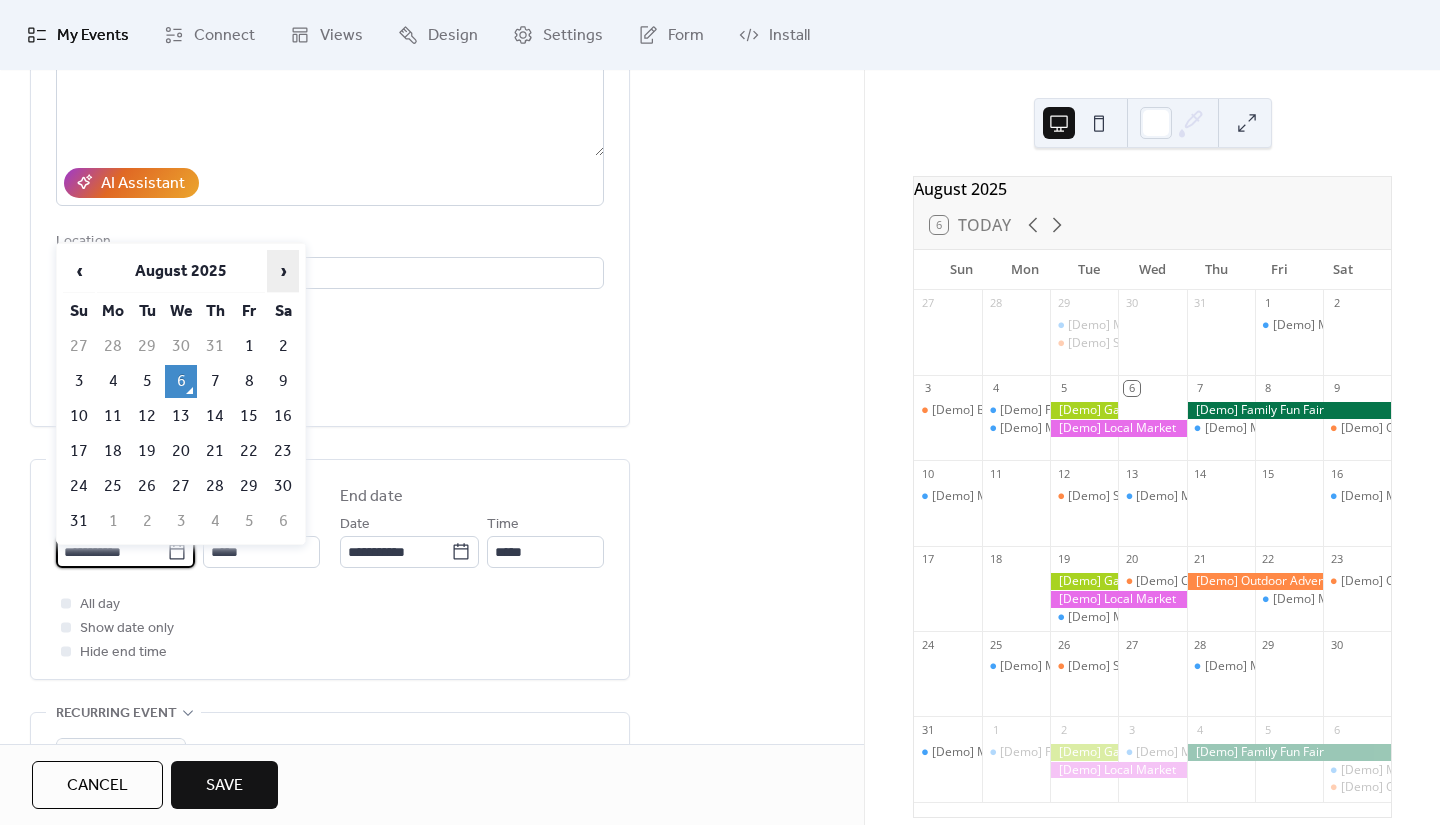 click on "›" at bounding box center (283, 271) 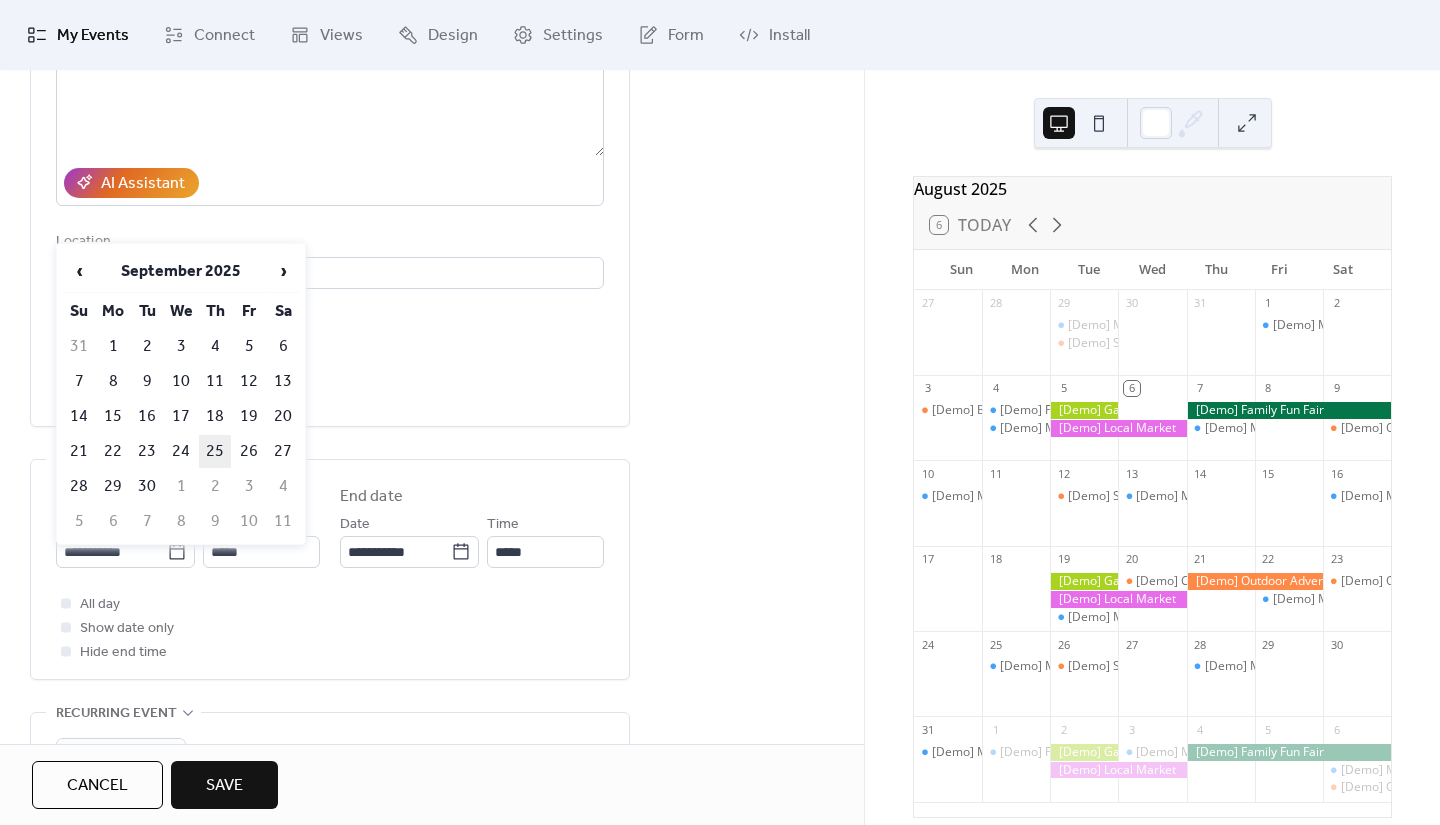 click on "25" at bounding box center (215, 451) 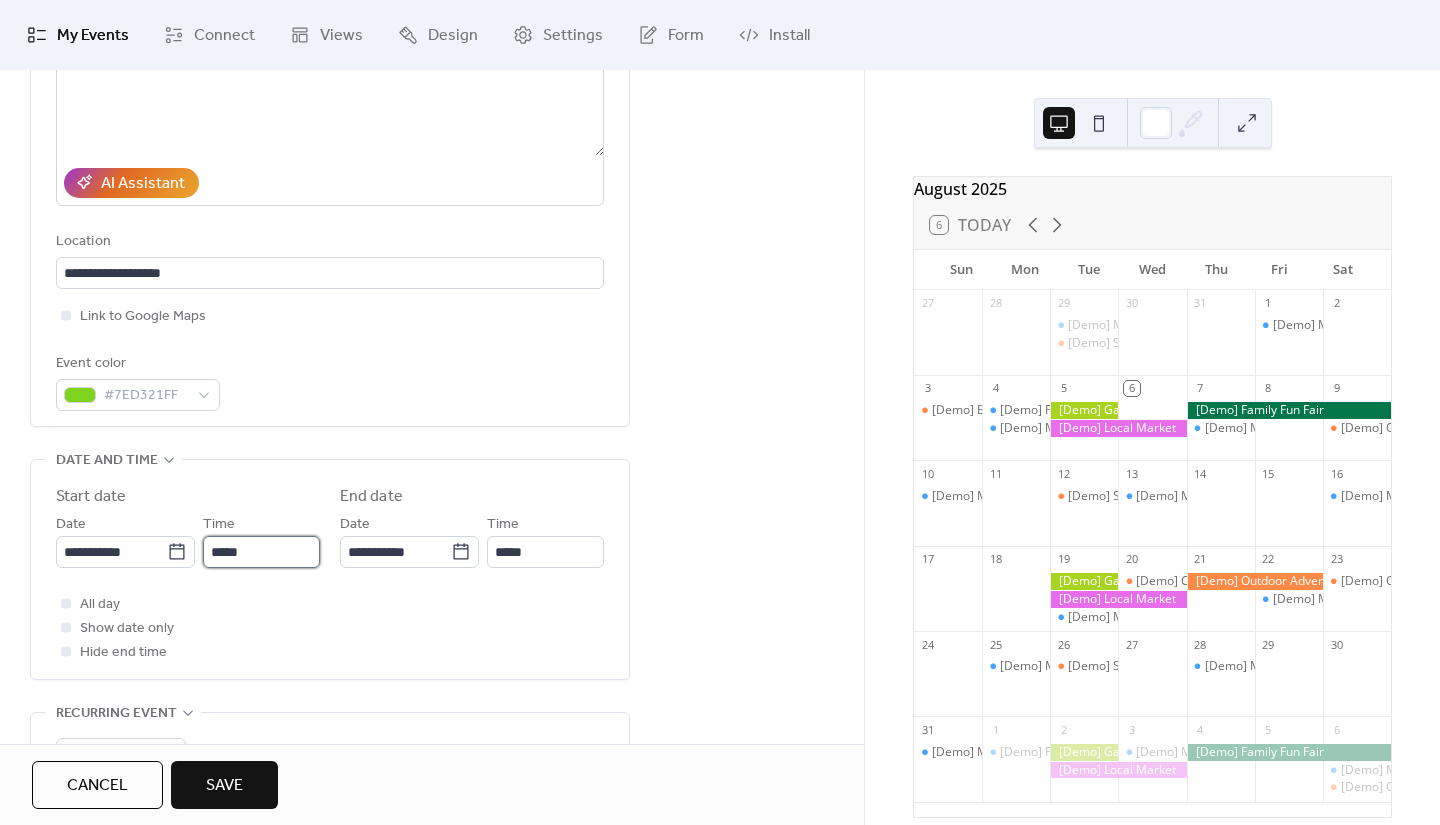 click on "*****" at bounding box center [261, 552] 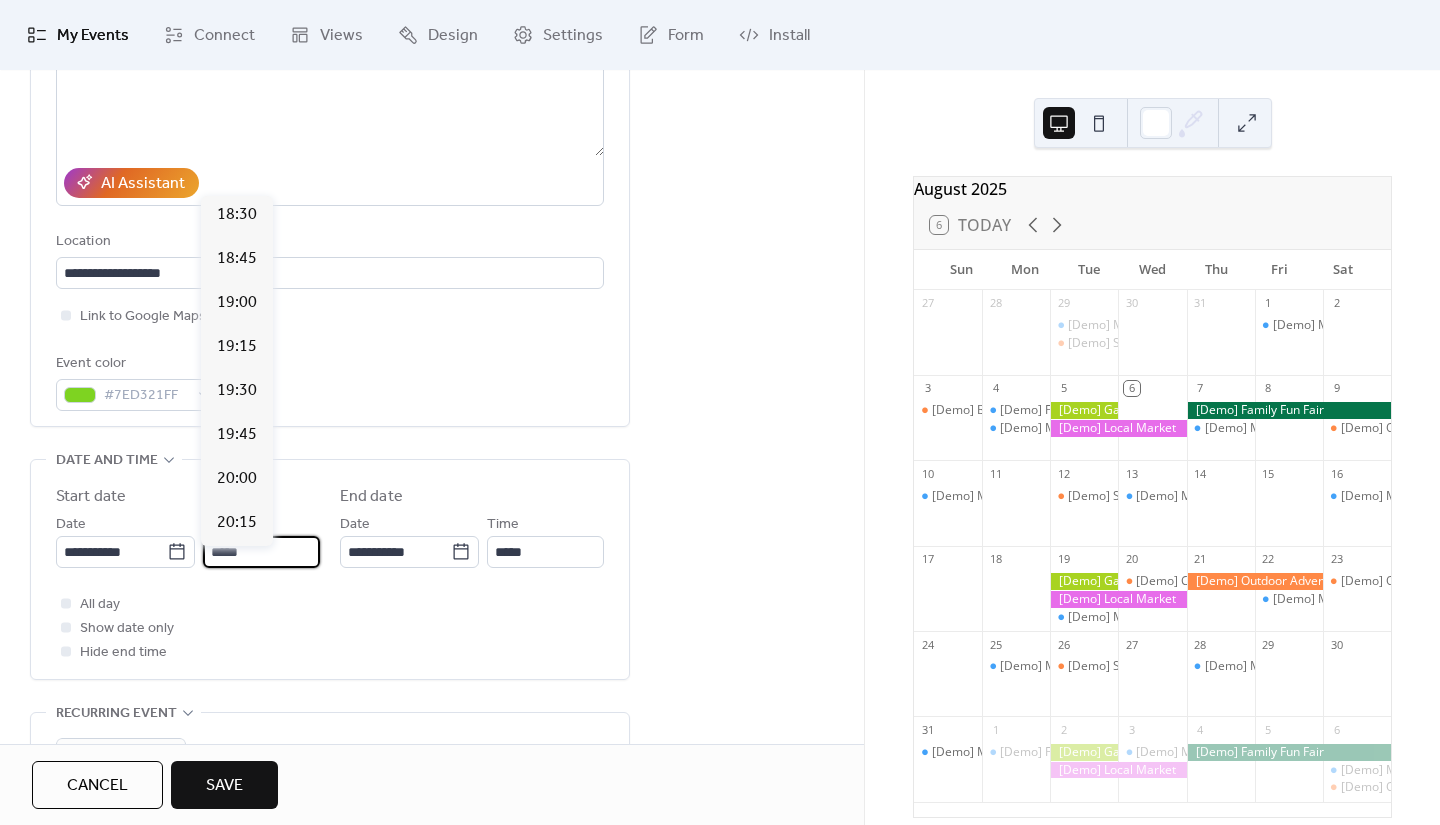 scroll, scrollTop: 3261, scrollLeft: 0, axis: vertical 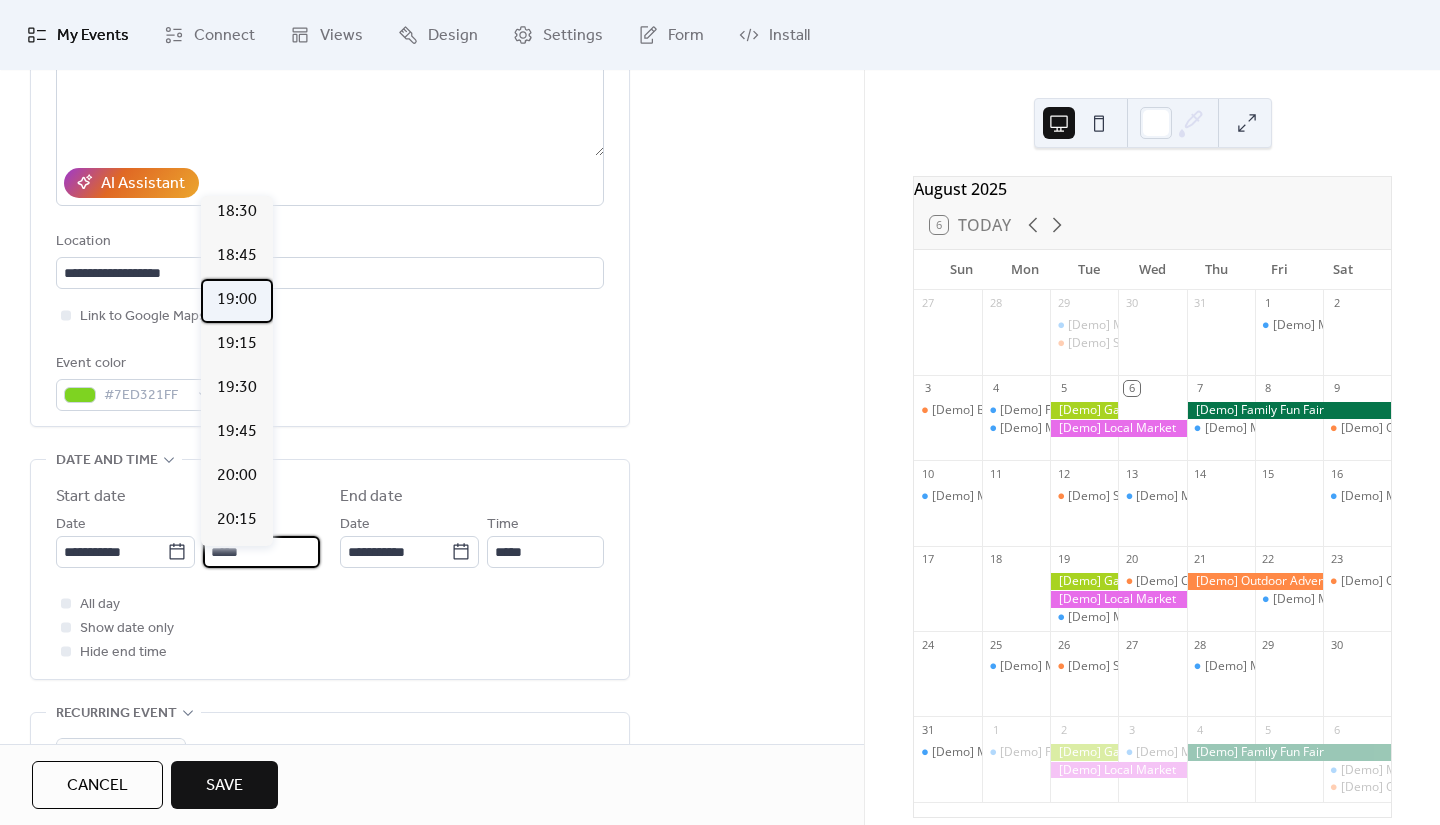click on "19:00" at bounding box center (237, 300) 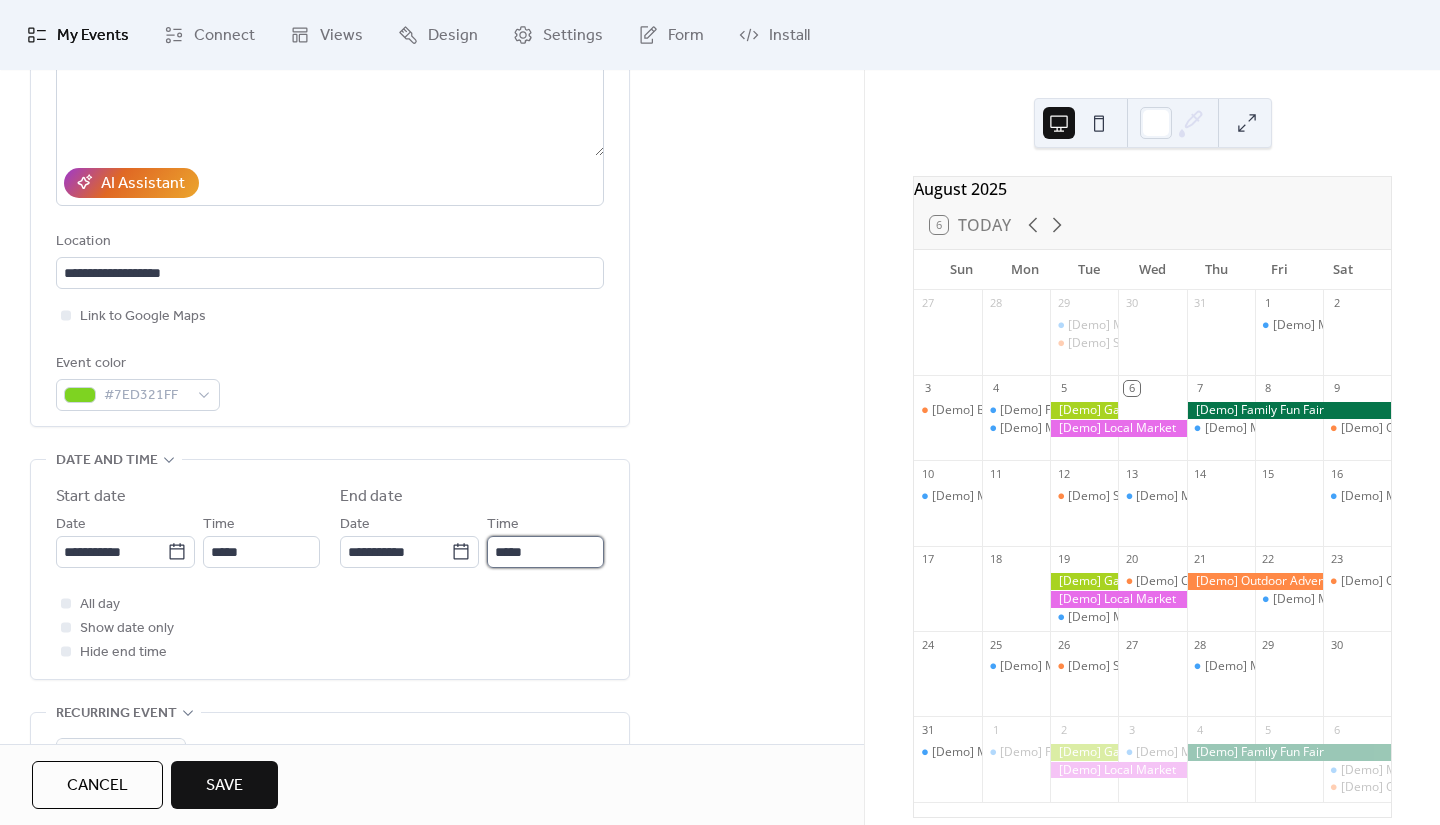click on "*****" at bounding box center (545, 552) 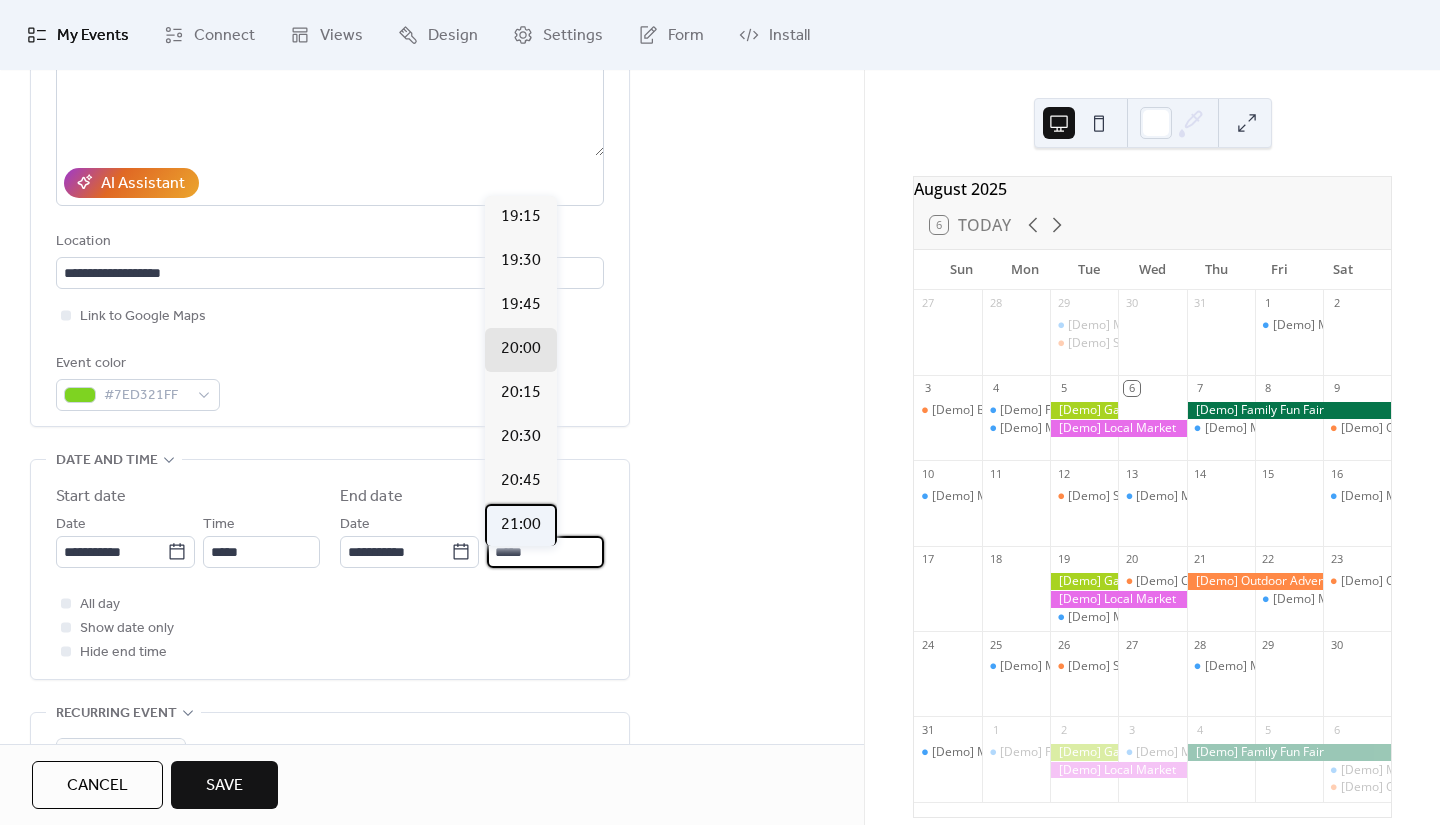 click on "21:00" at bounding box center [521, 525] 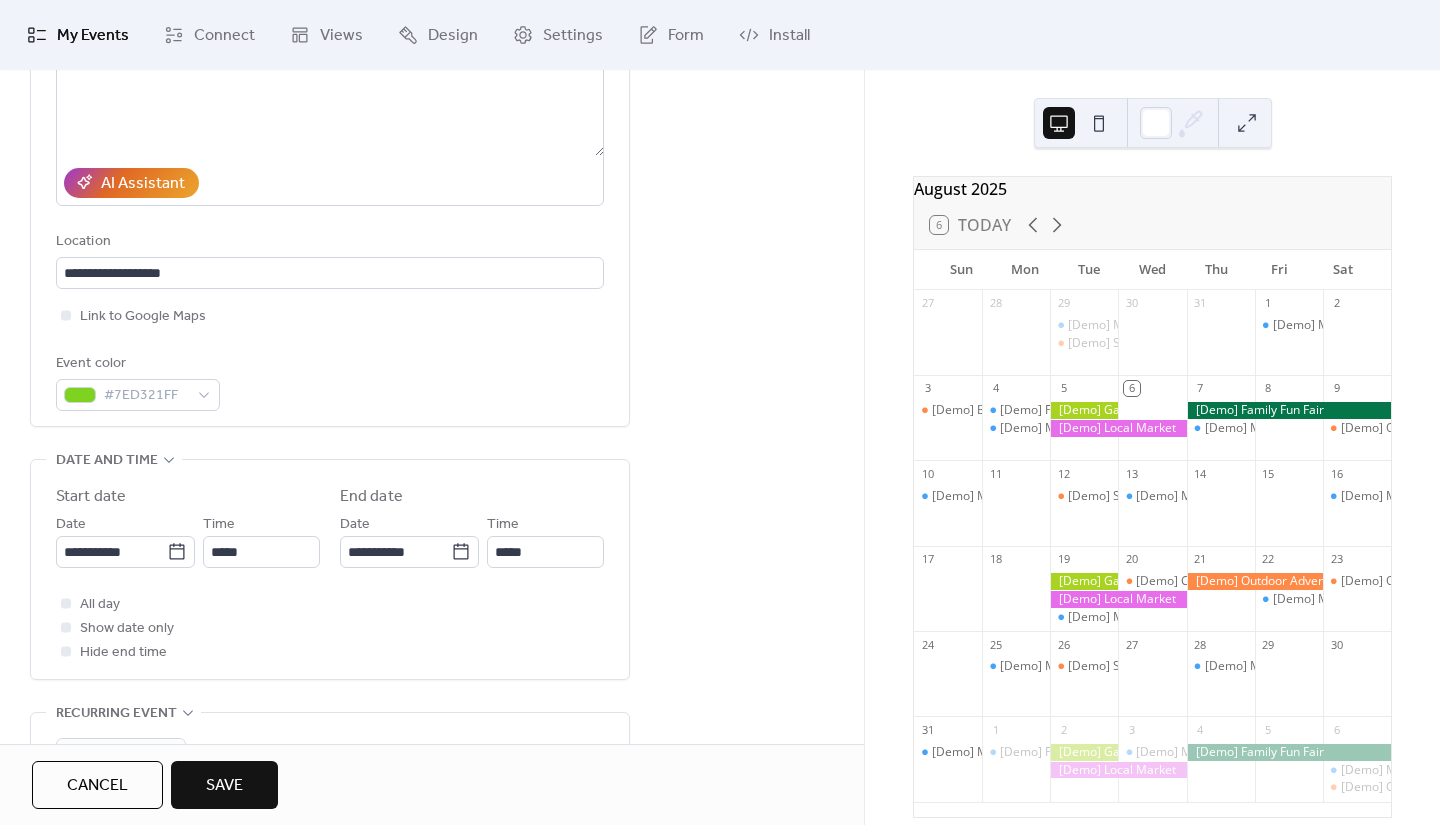 type on "*****" 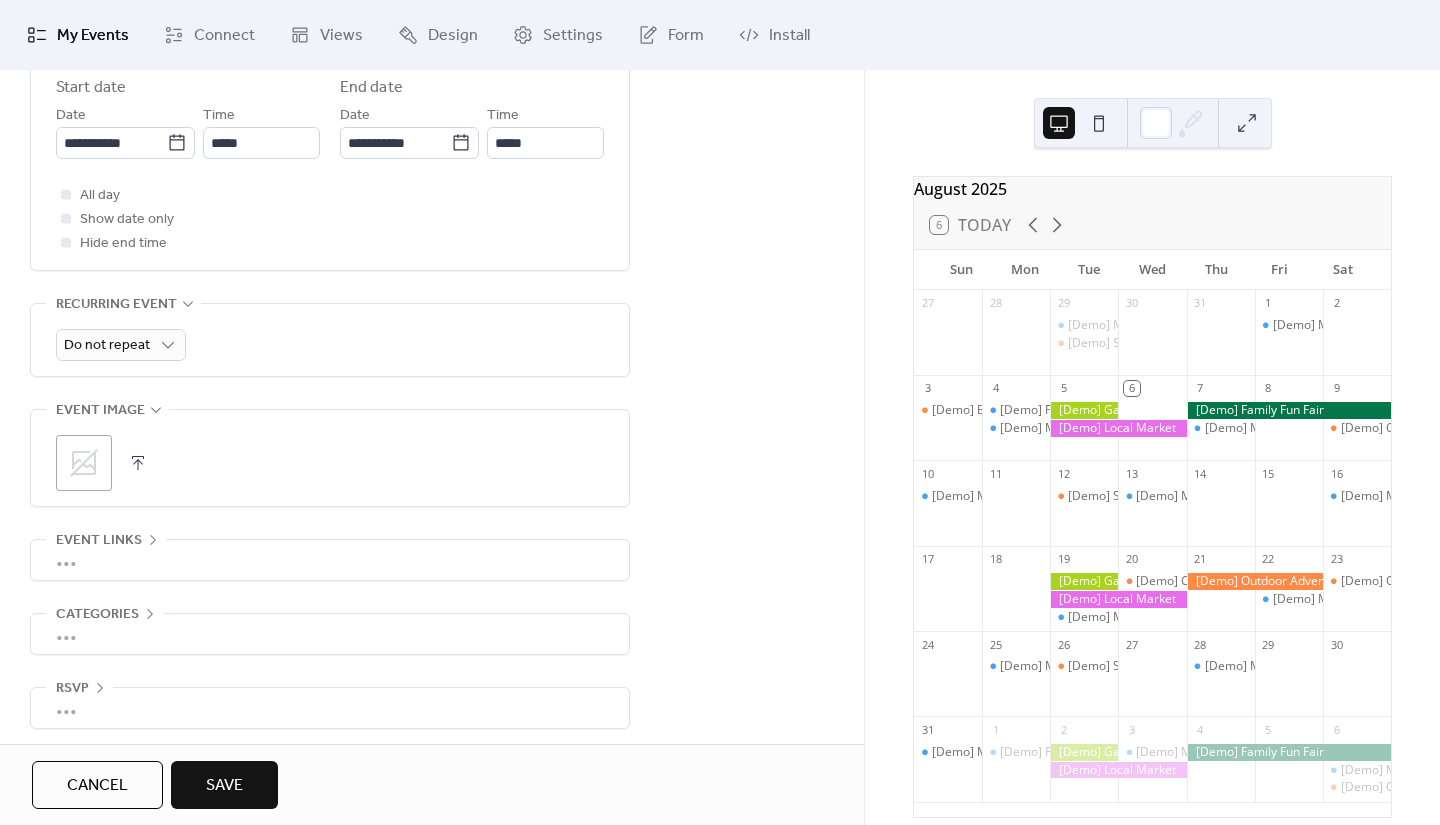 scroll, scrollTop: 738, scrollLeft: 0, axis: vertical 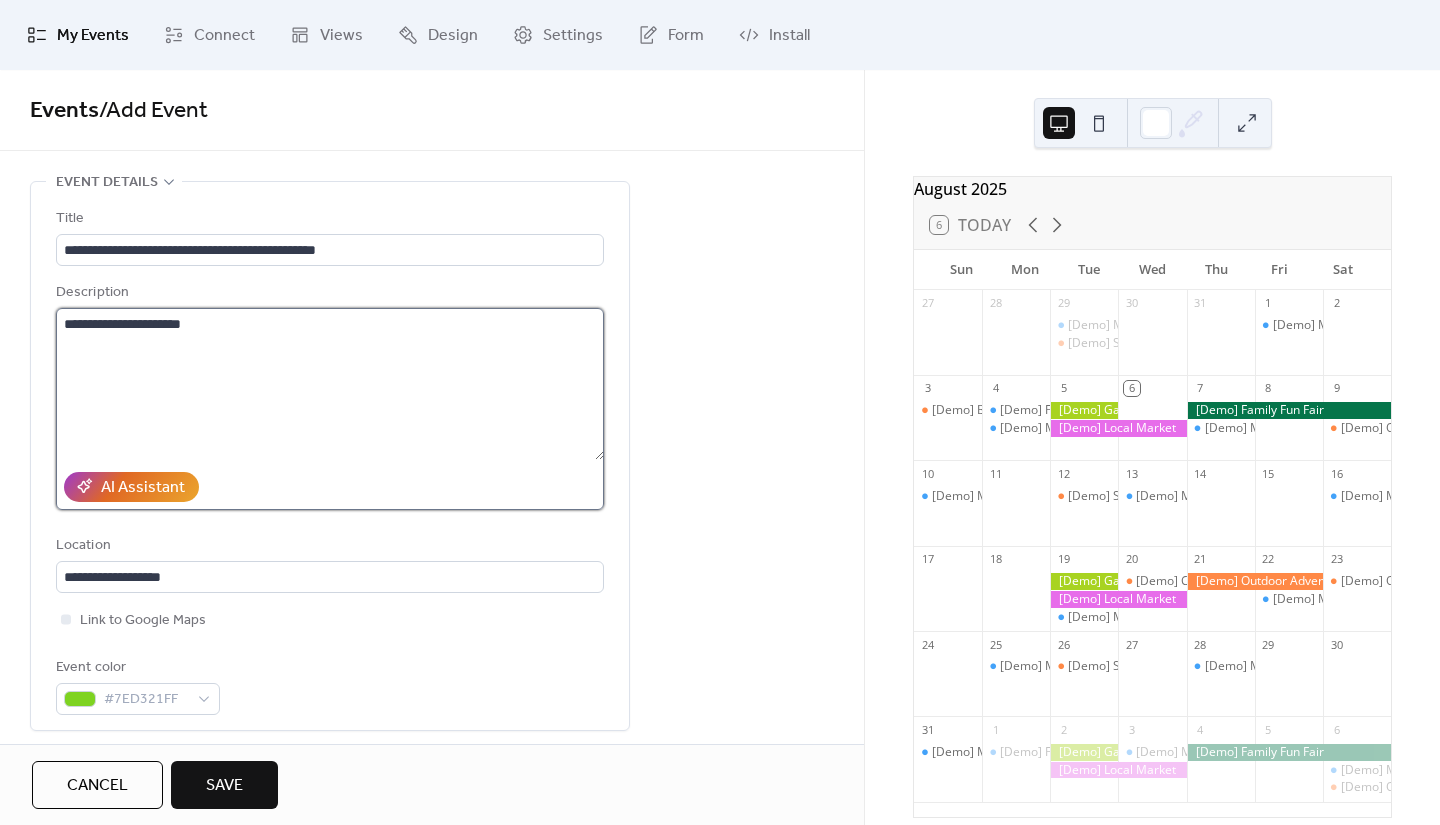 click on "**********" at bounding box center [330, 384] 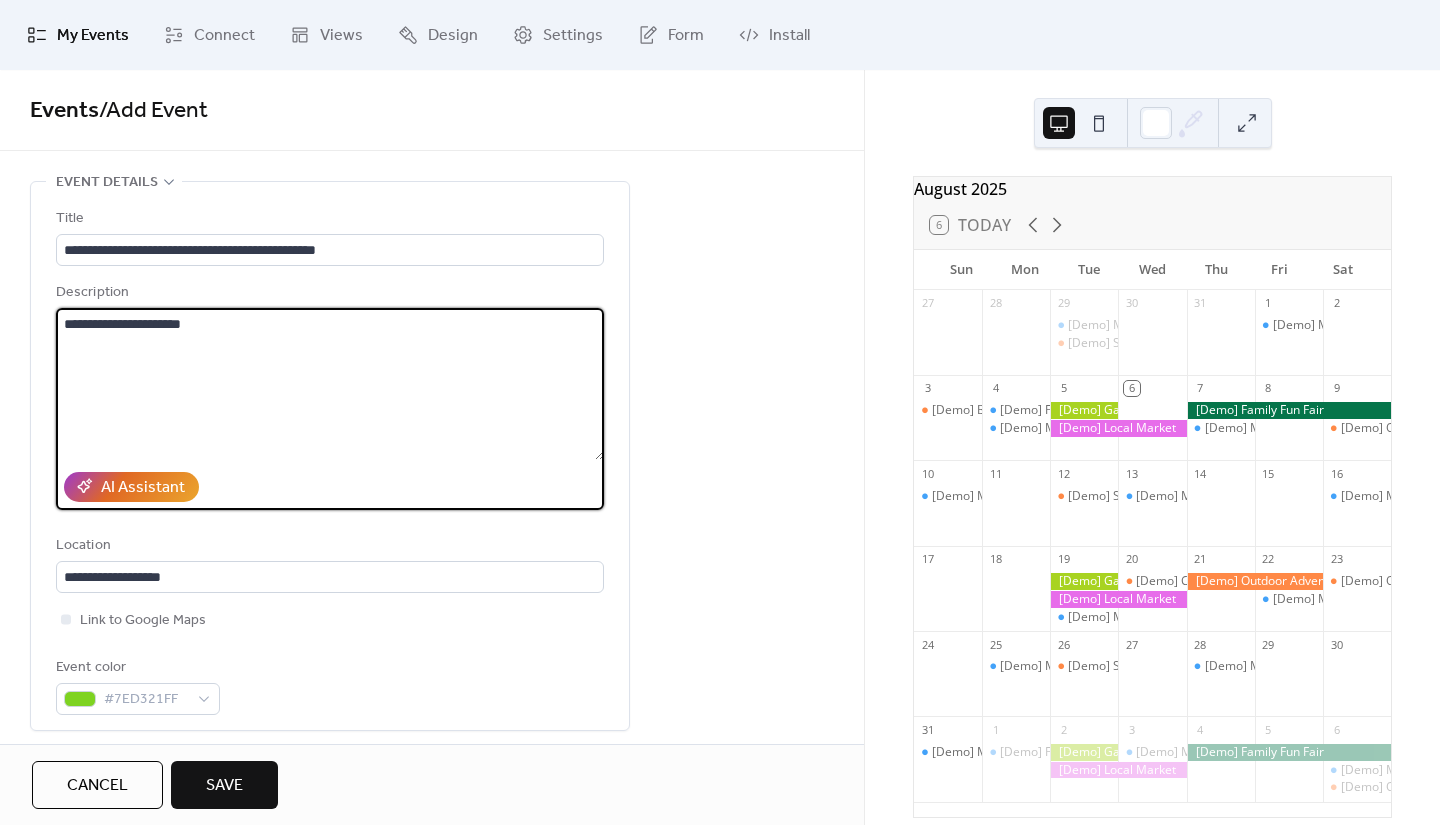 click on "**********" at bounding box center (330, 384) 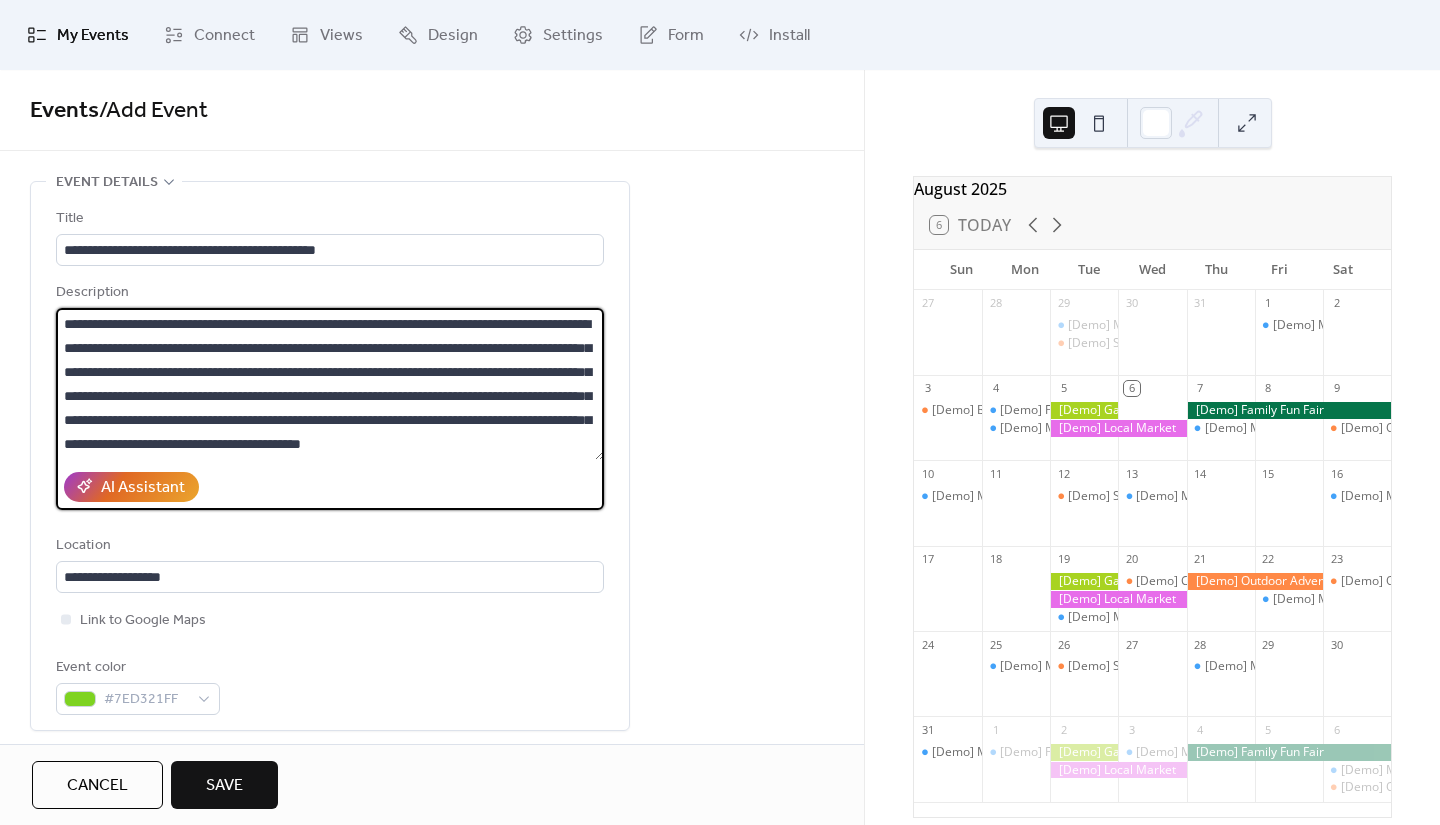 scroll, scrollTop: 22, scrollLeft: 0, axis: vertical 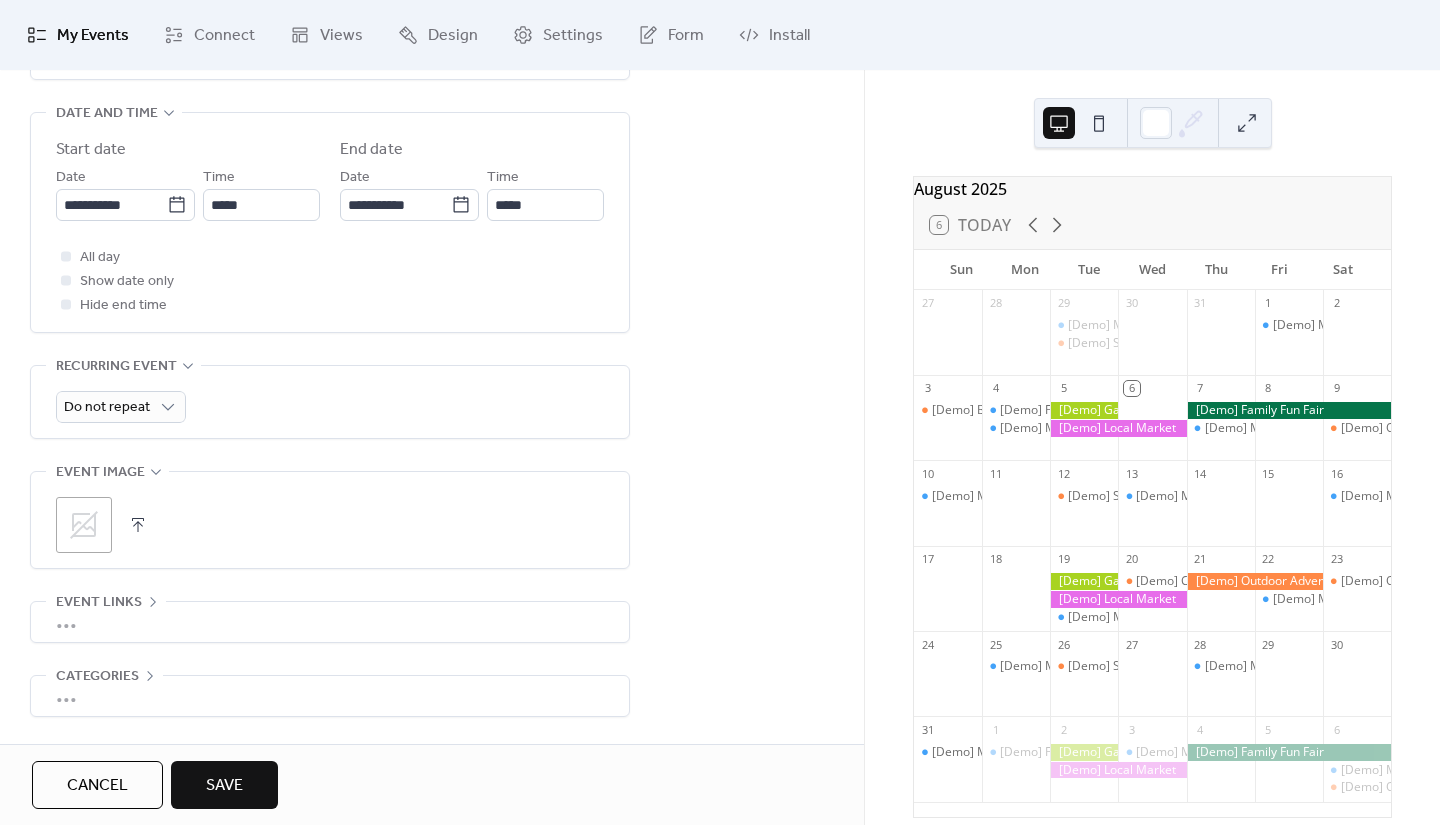type on "**********" 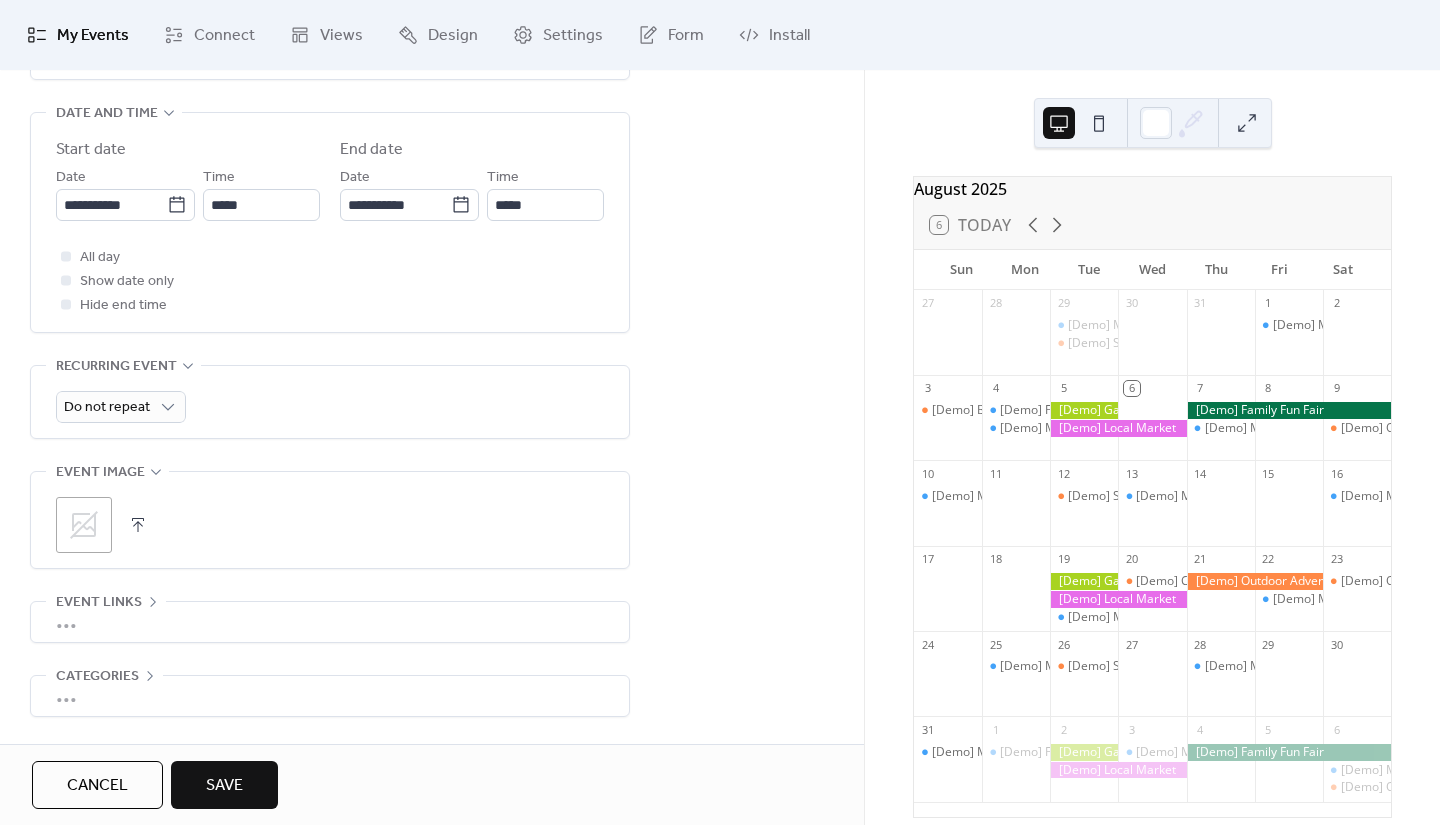 click 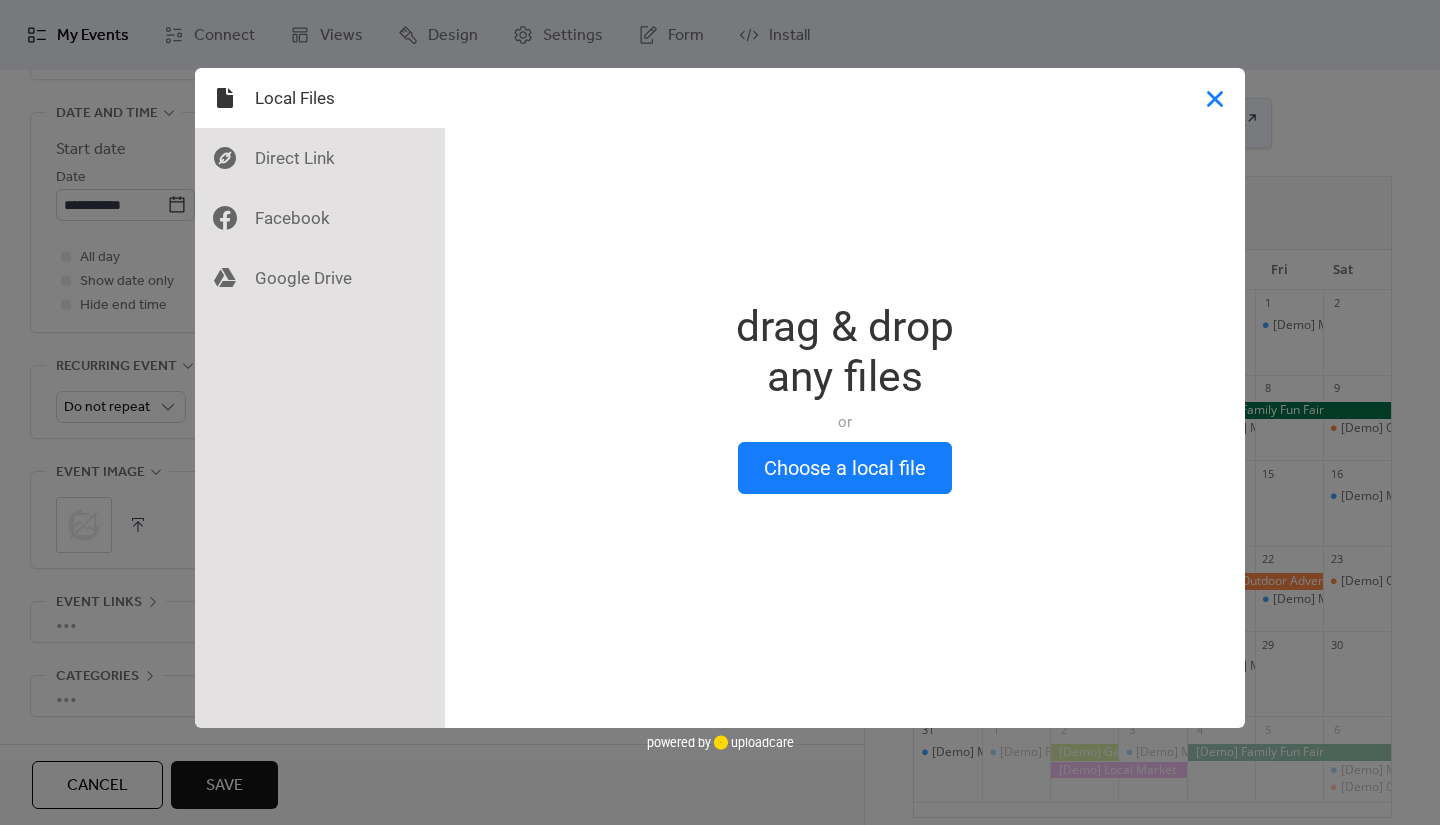 click at bounding box center [1215, 98] 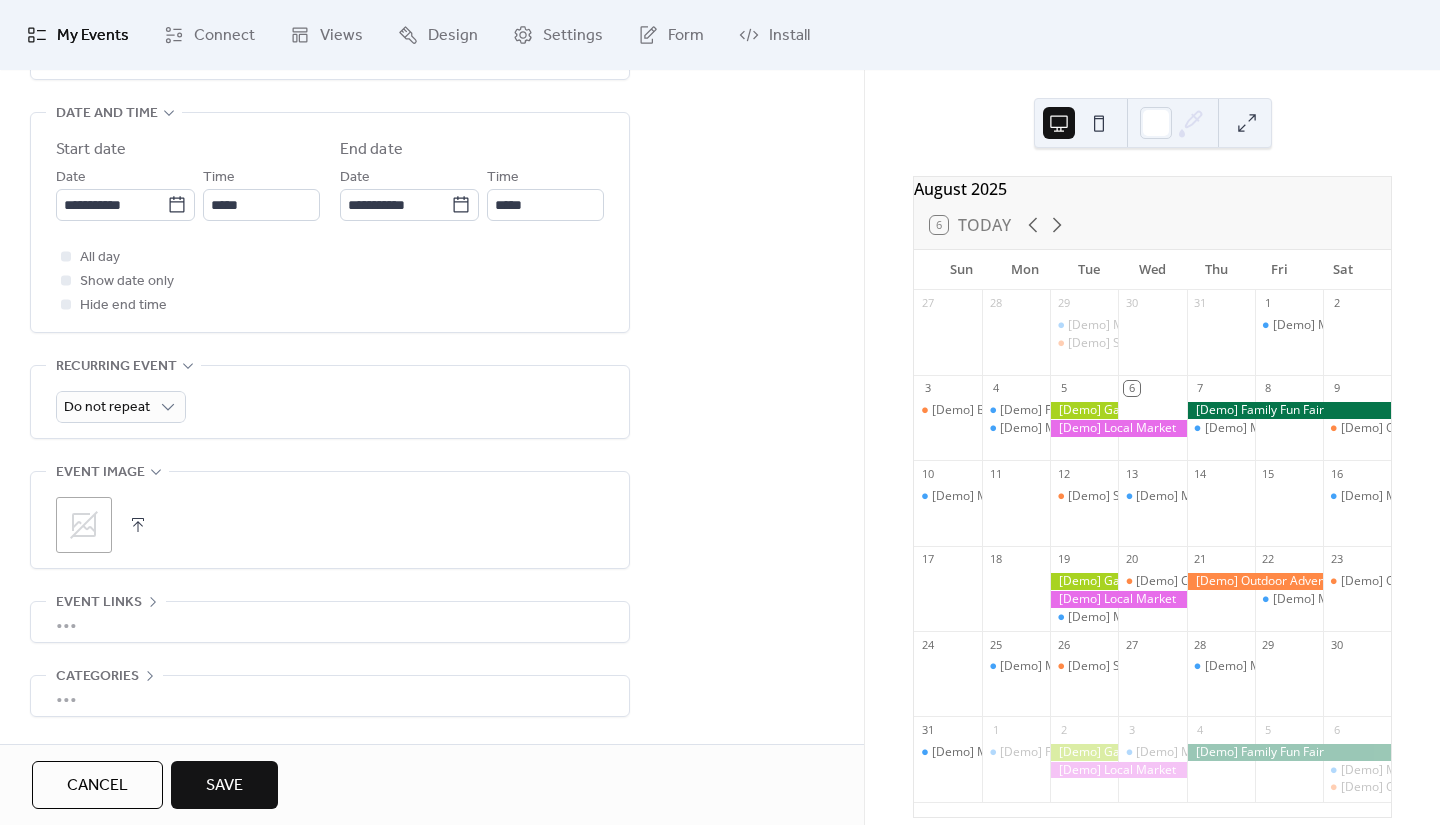 scroll, scrollTop: 22, scrollLeft: 0, axis: vertical 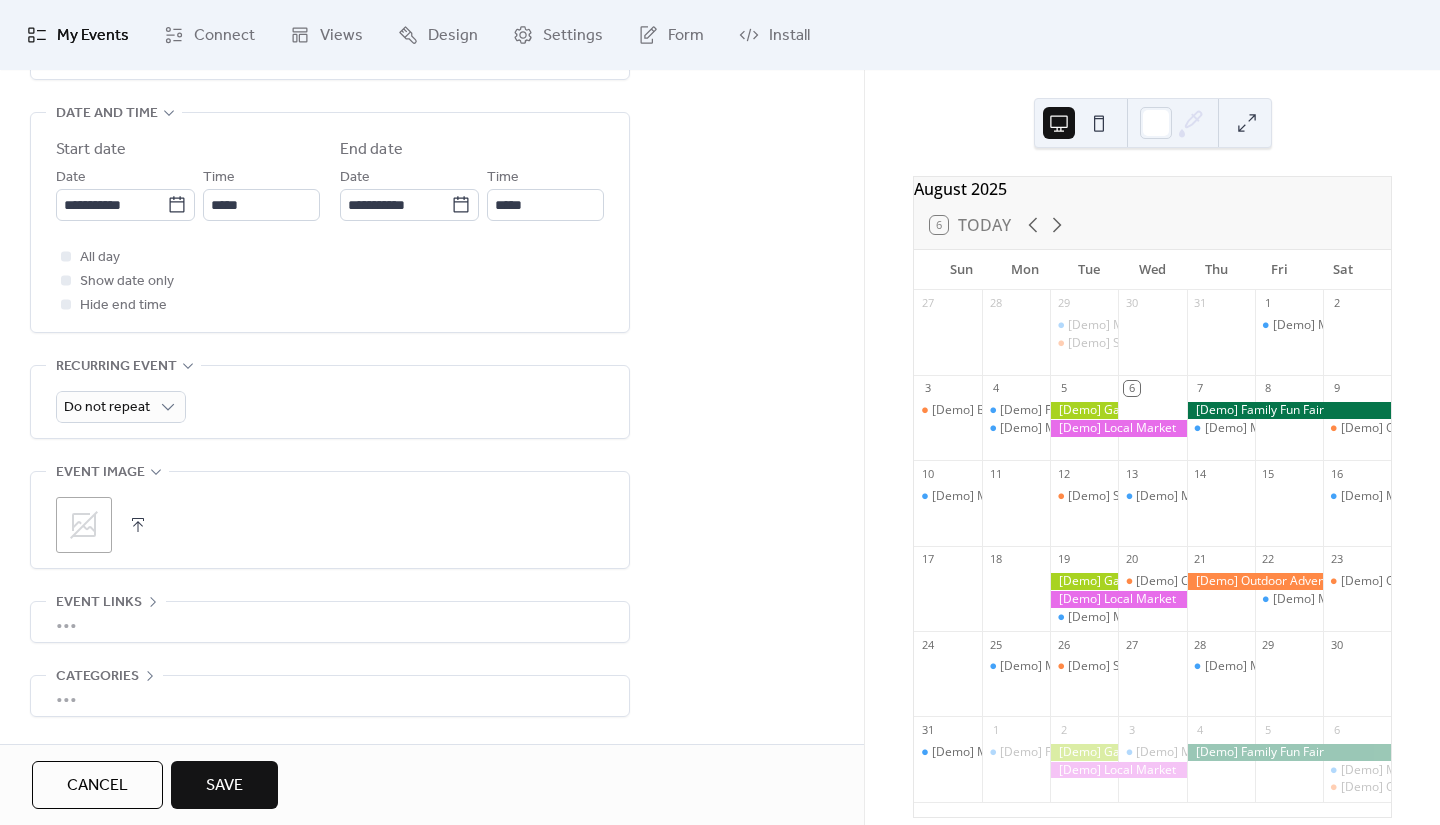 click at bounding box center (138, 525) 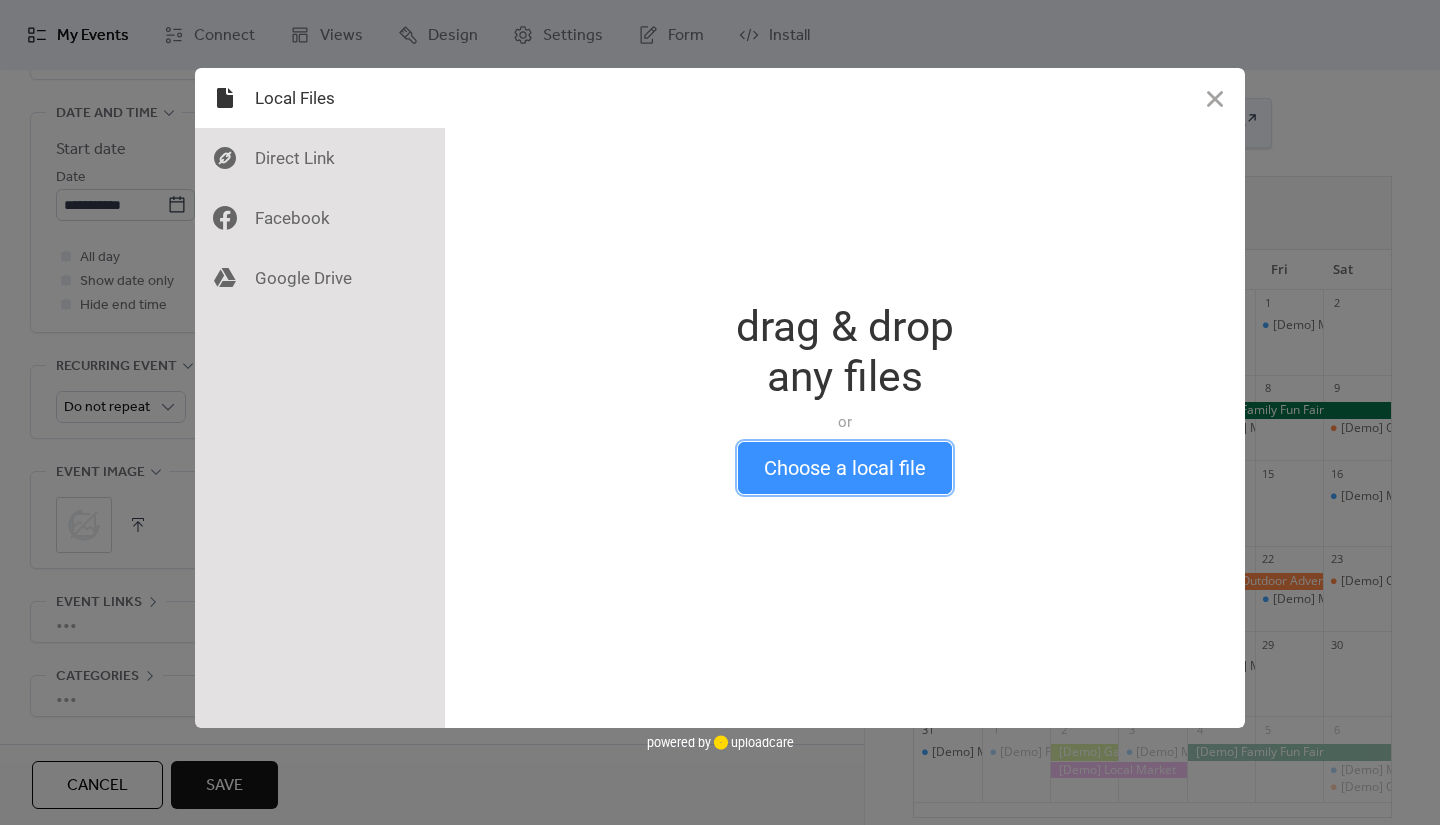 click on "Choose a local file" at bounding box center [845, 468] 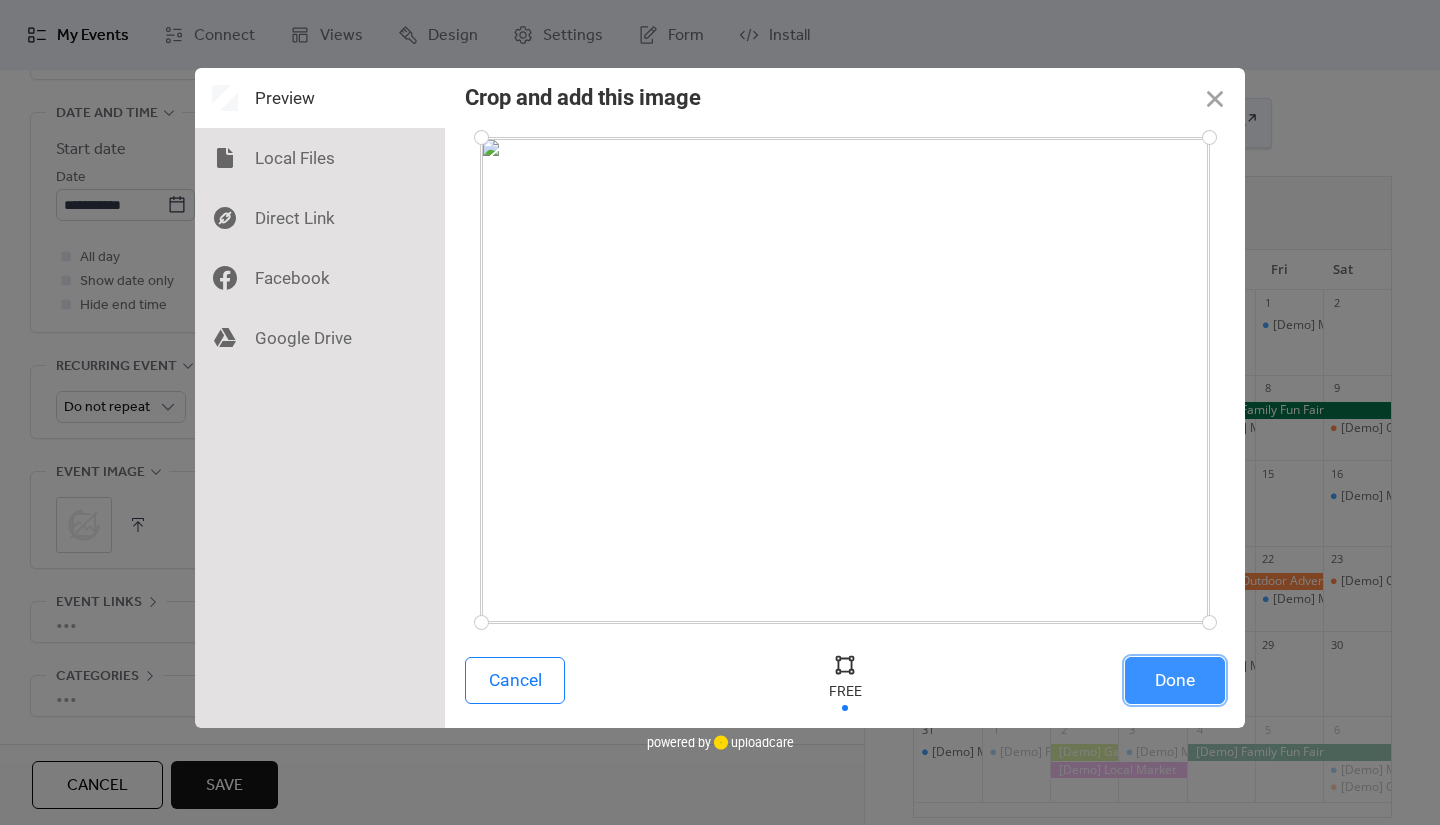 click on "Done" at bounding box center (1175, 680) 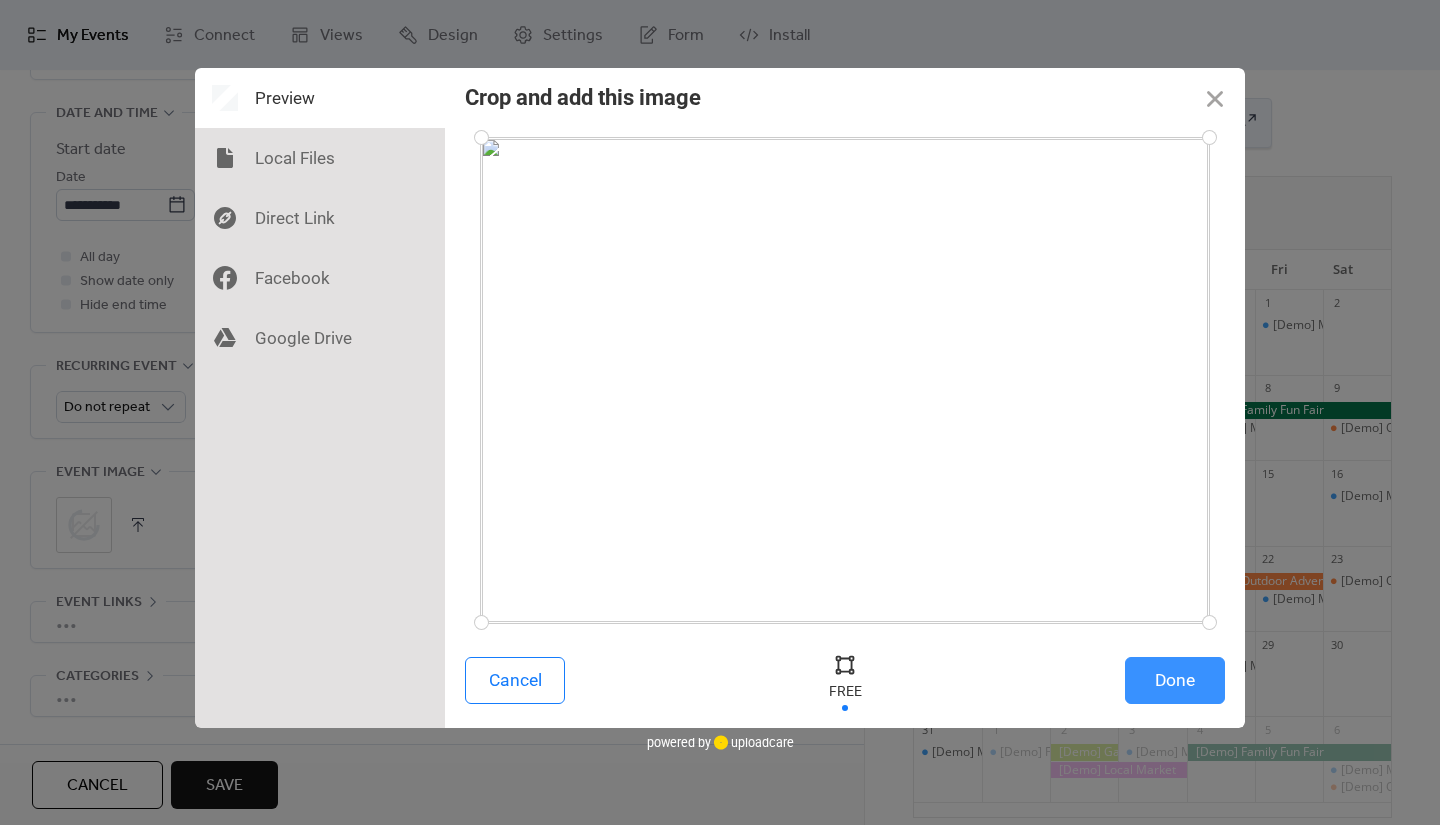 scroll, scrollTop: 22, scrollLeft: 0, axis: vertical 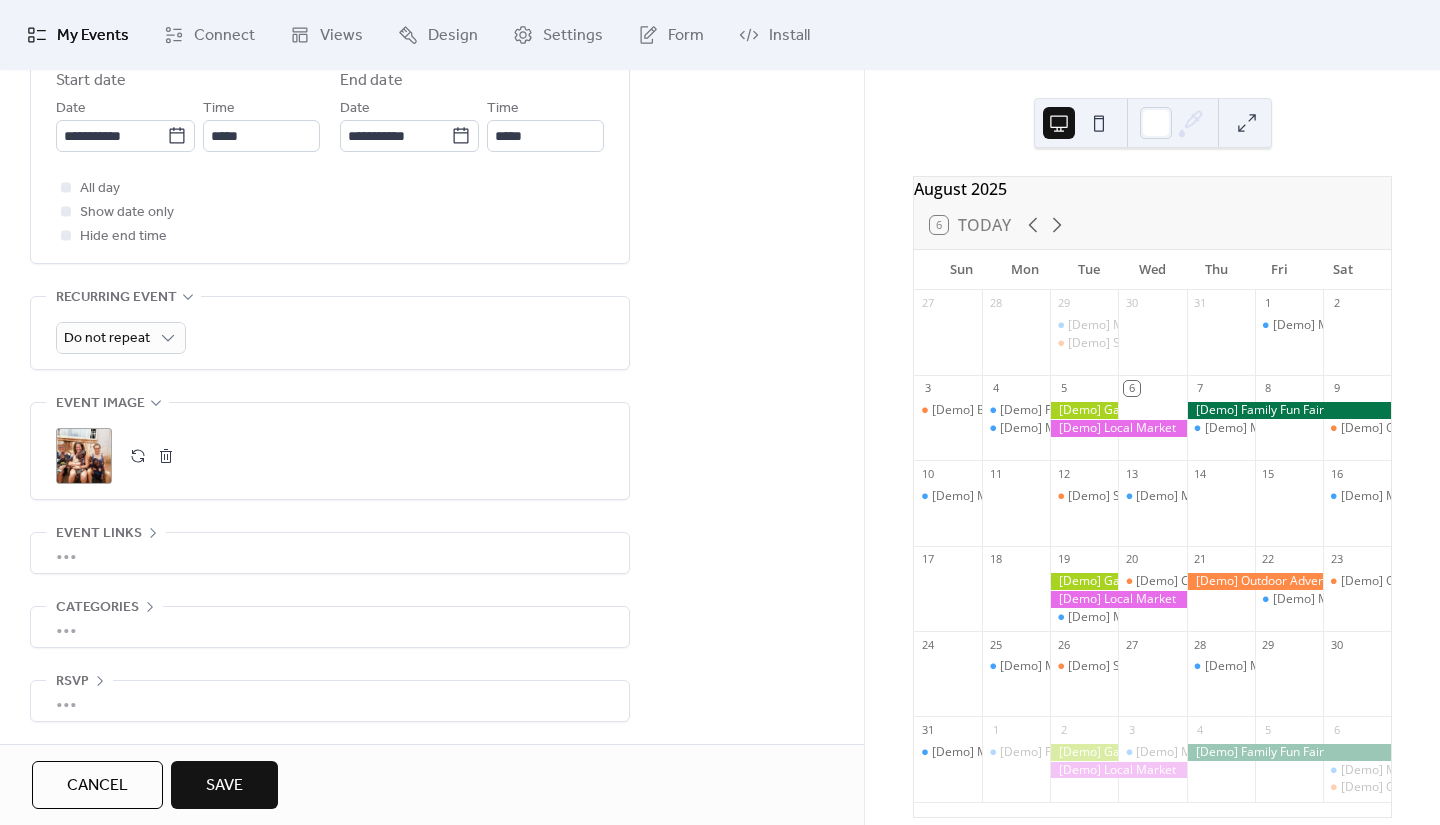 click on "•••" at bounding box center [330, 553] 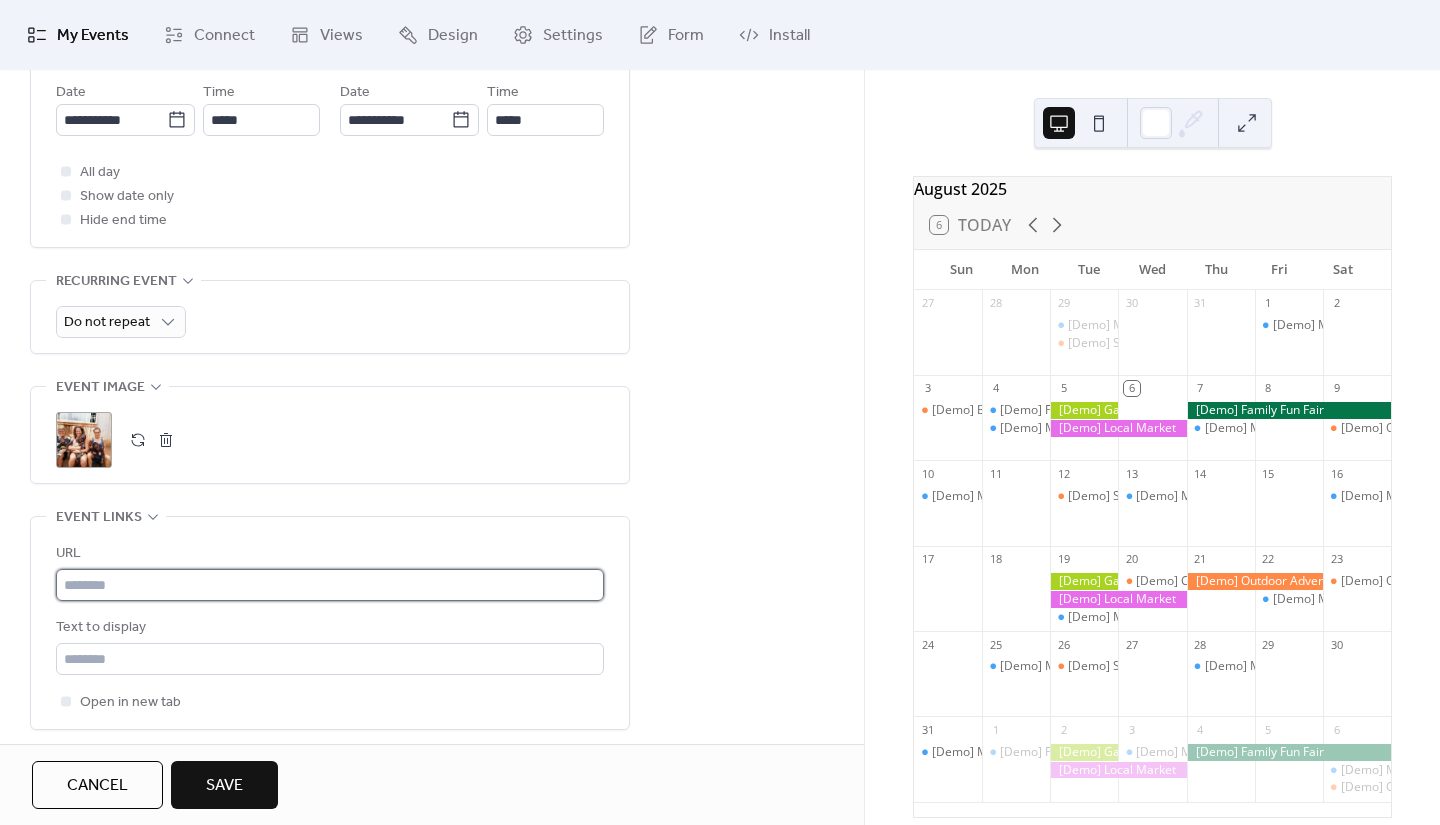 click at bounding box center [330, 585] 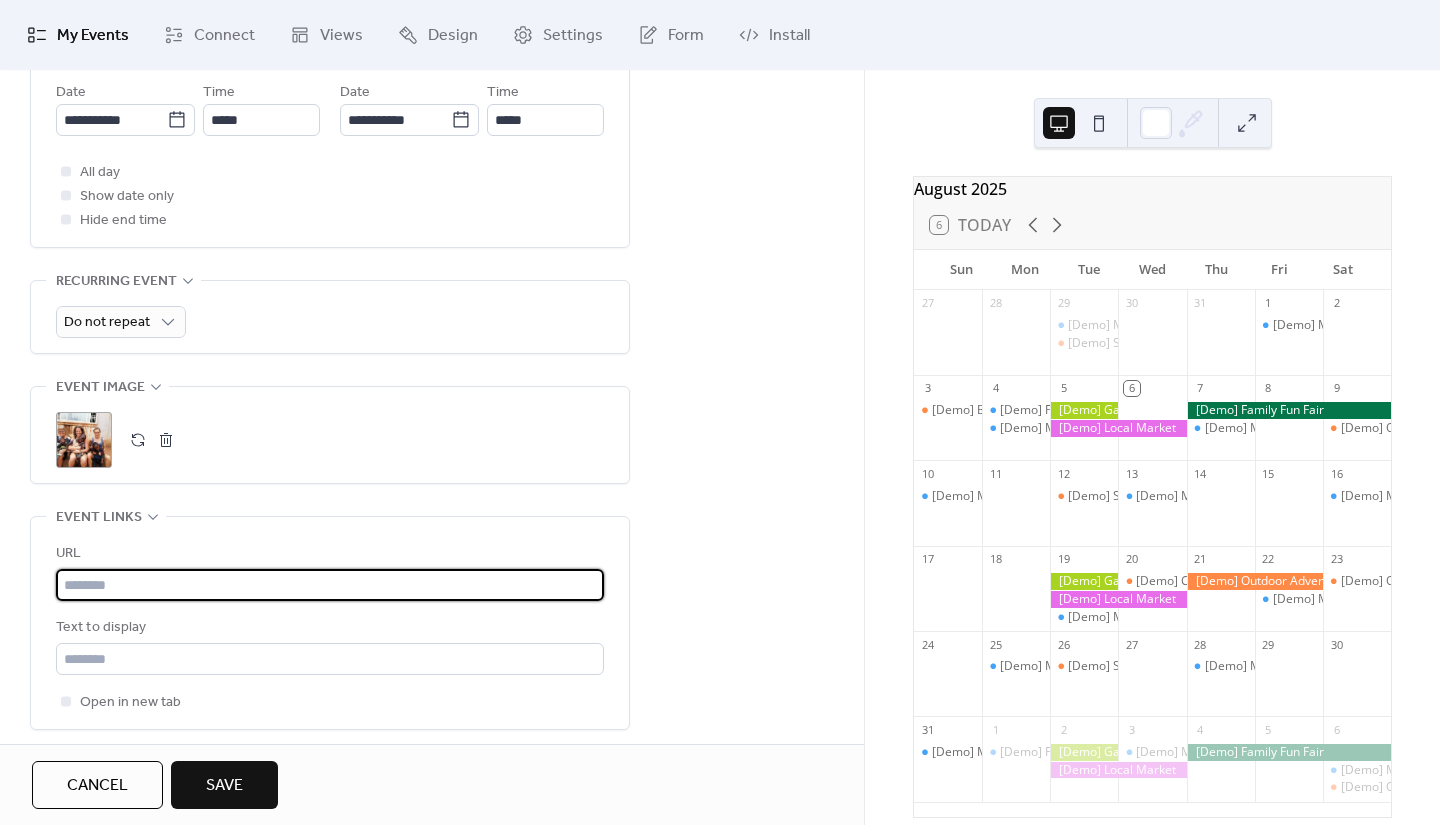 scroll, scrollTop: 918, scrollLeft: 0, axis: vertical 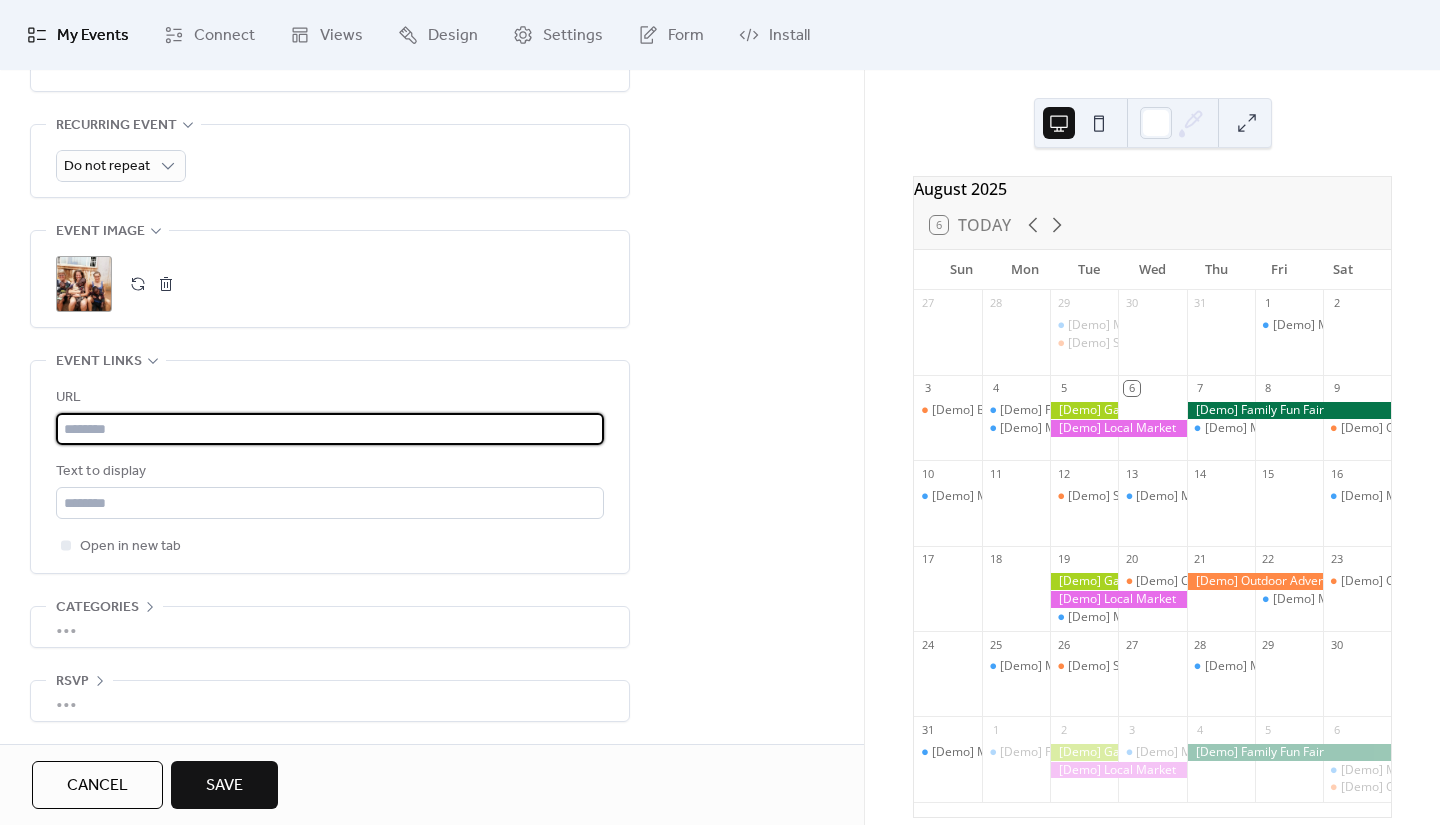 click on "•••" at bounding box center [330, 701] 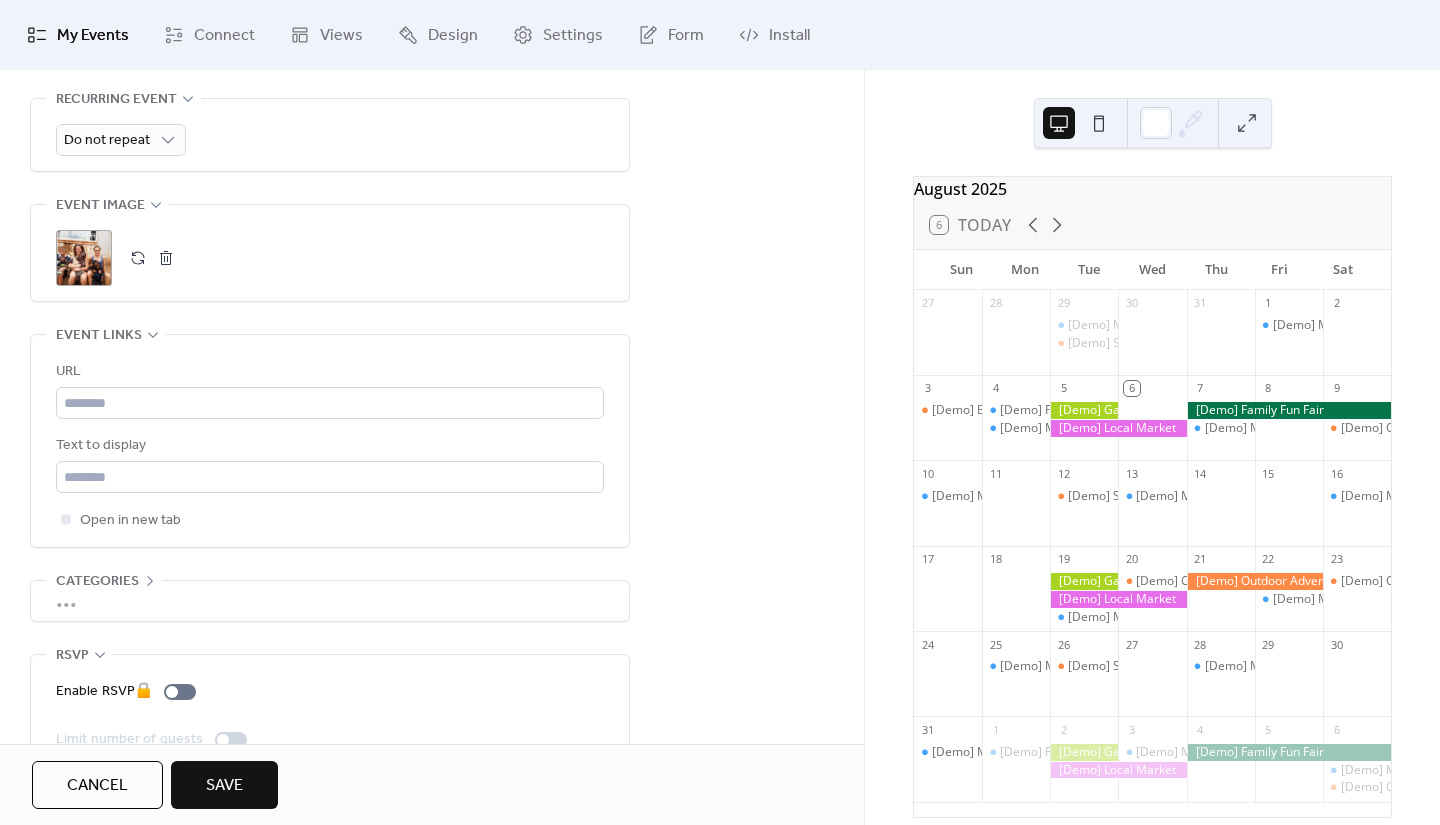 scroll, scrollTop: 916, scrollLeft: 0, axis: vertical 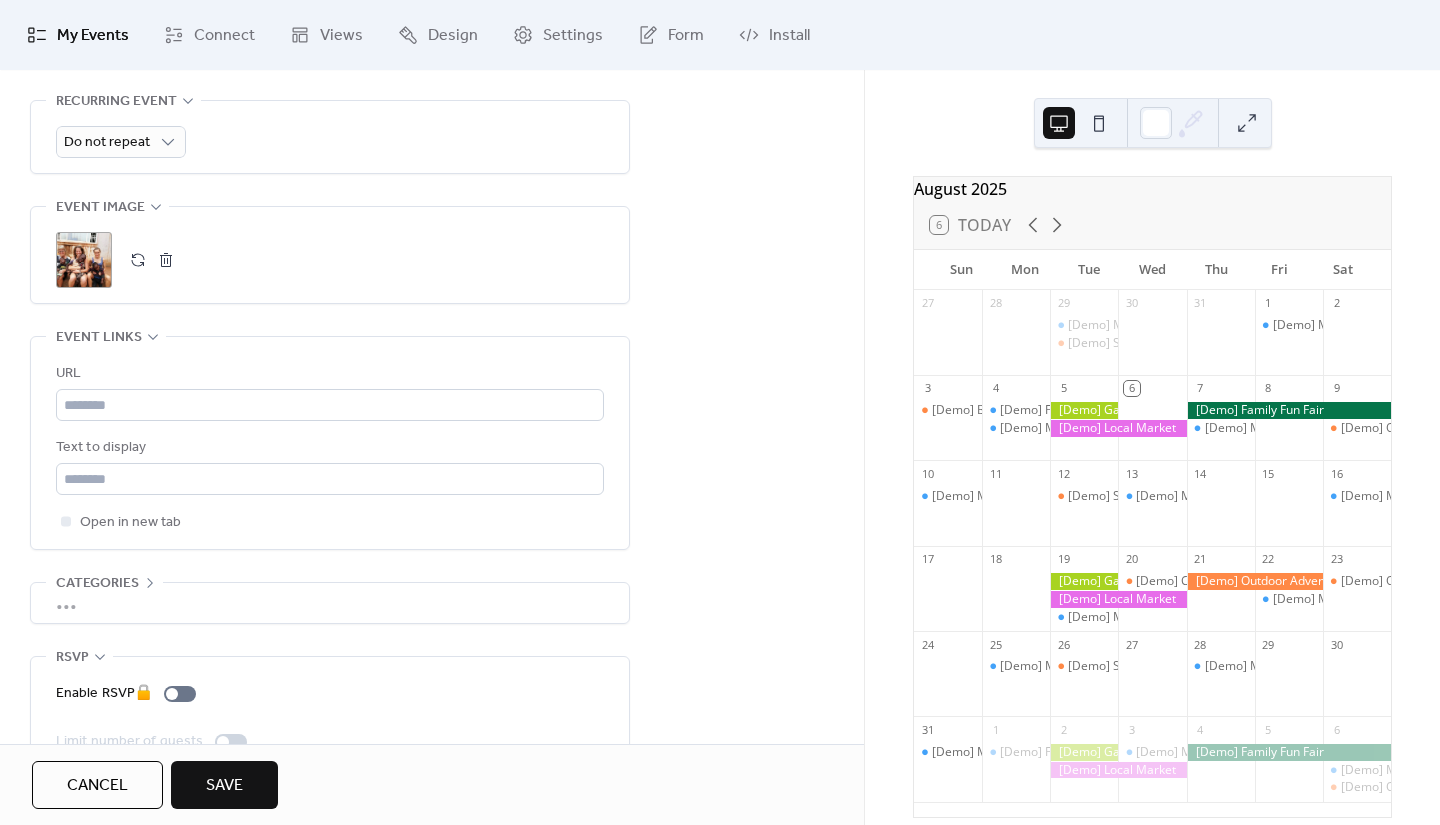 click on "Save" at bounding box center [224, 786] 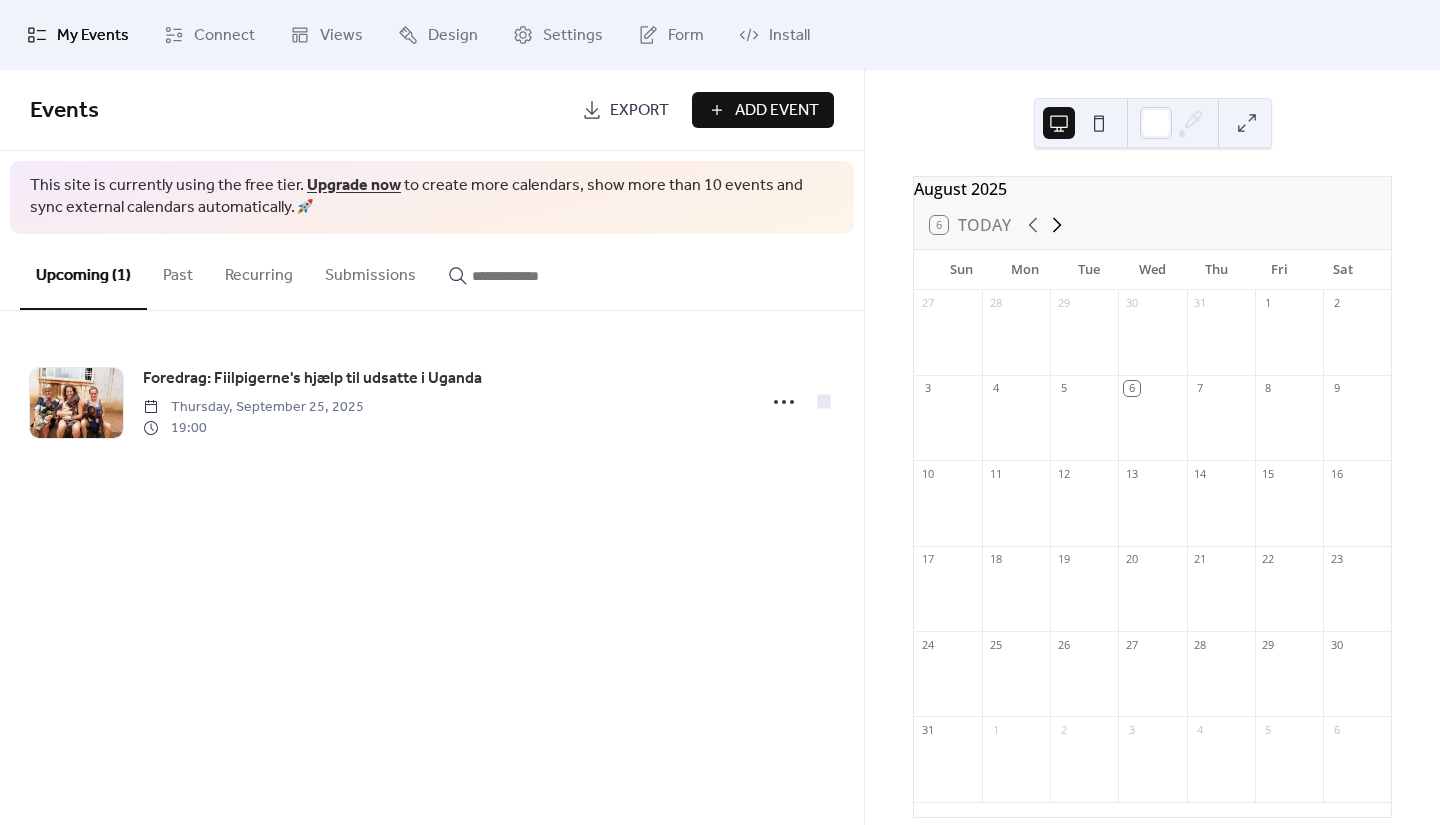 click 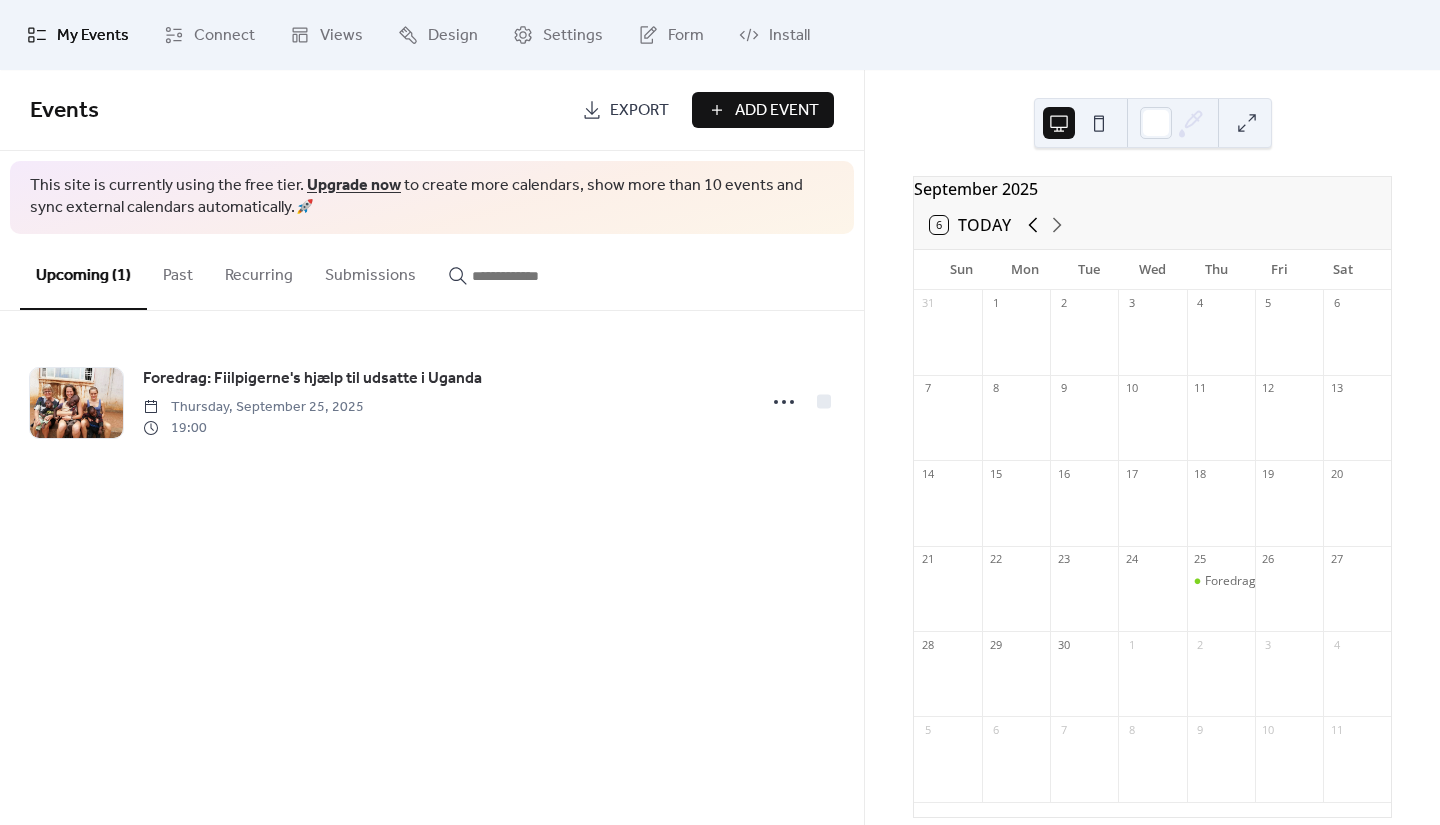 click 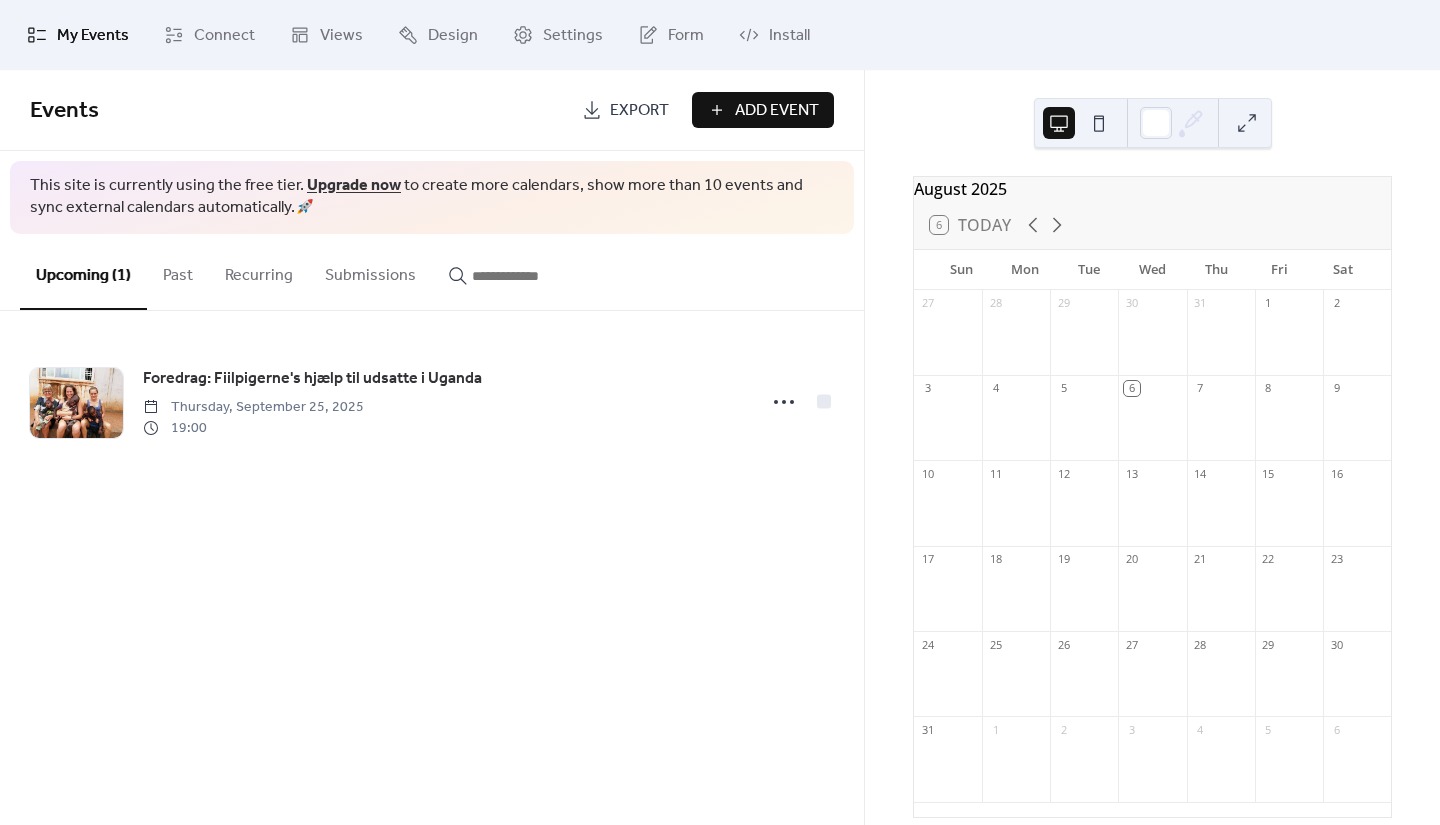 click on "My Events" at bounding box center [93, 36] 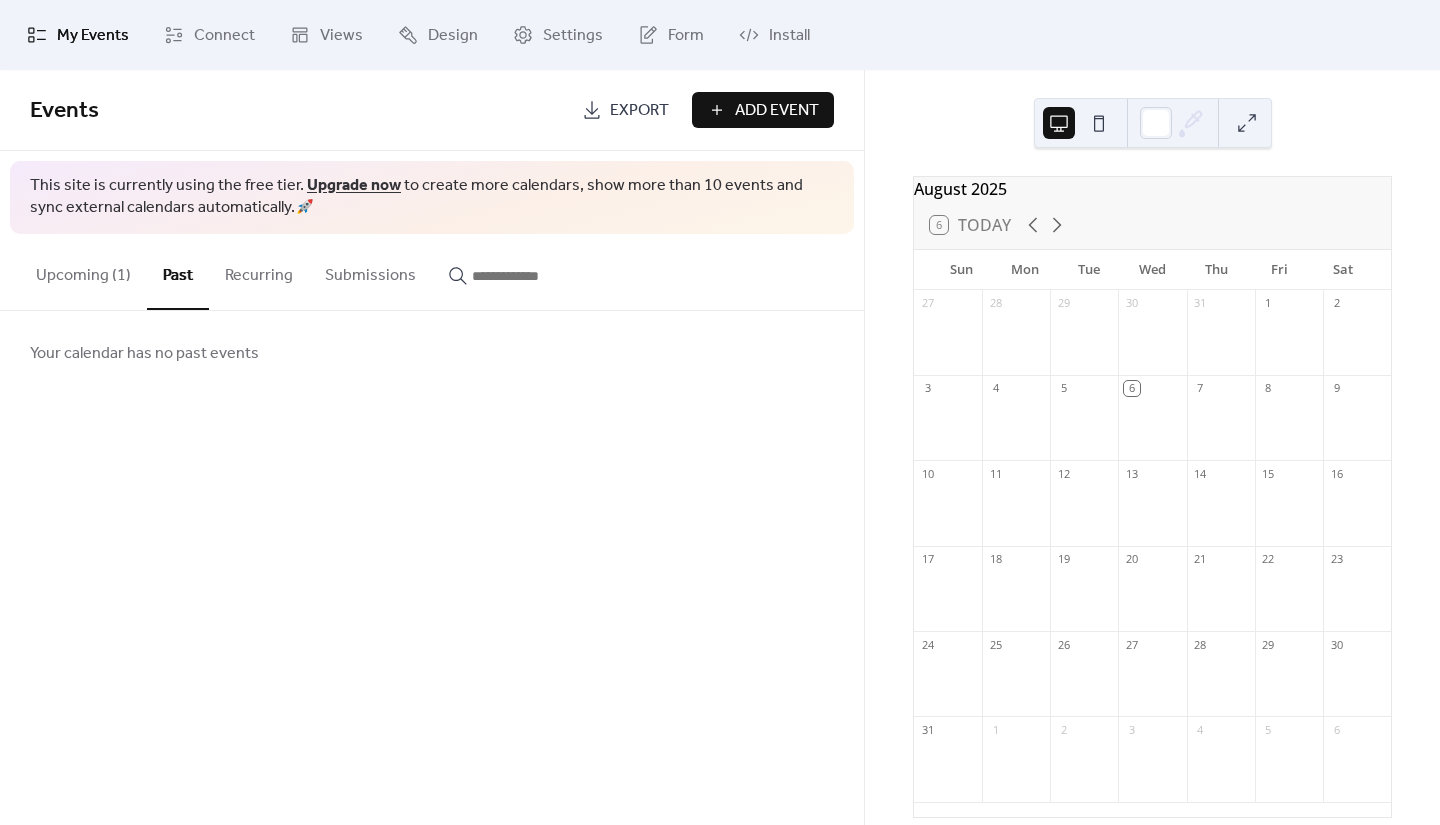 click on "Recurring" at bounding box center (259, 271) 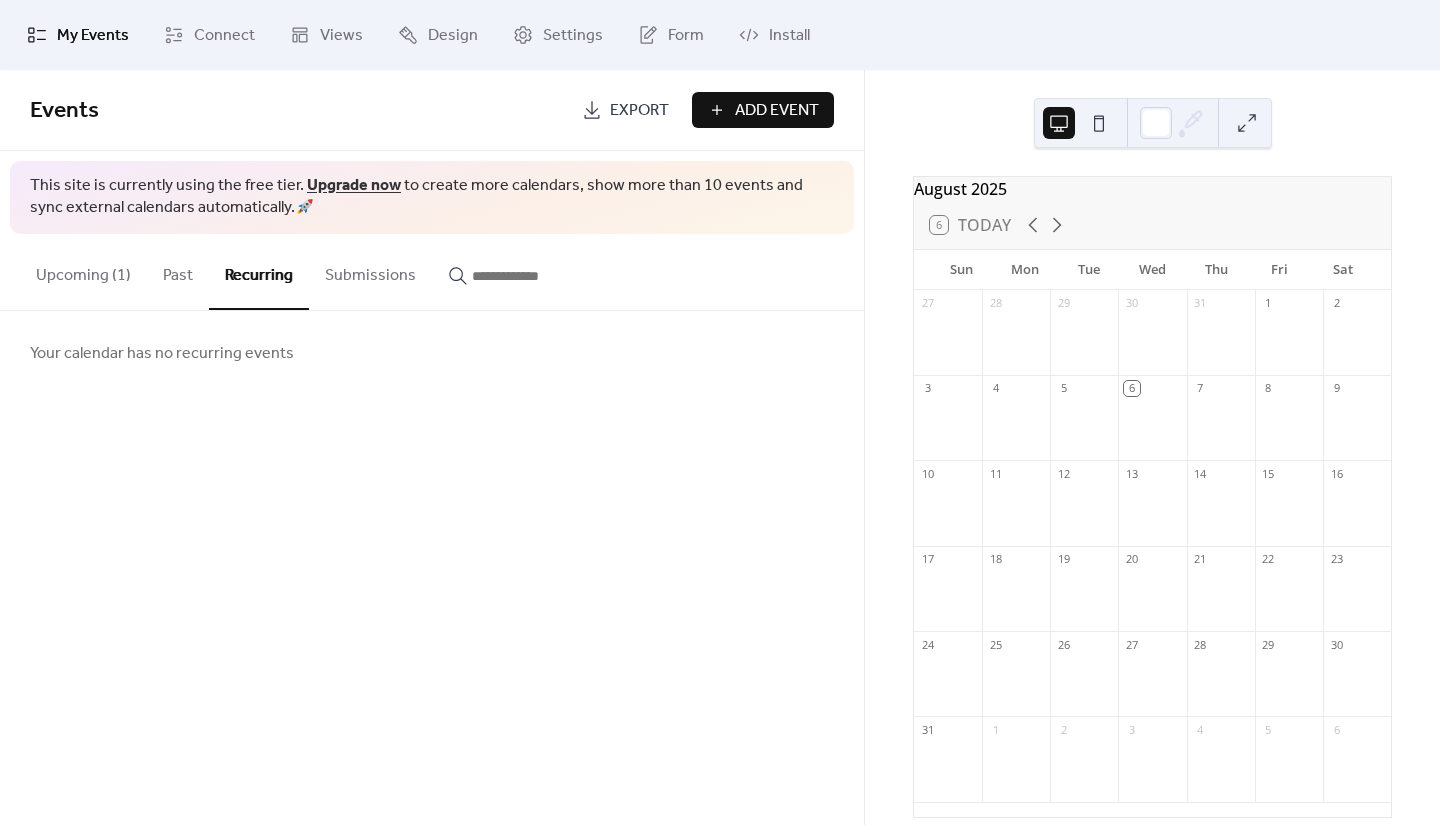 click on "Upcoming (1)" at bounding box center [83, 271] 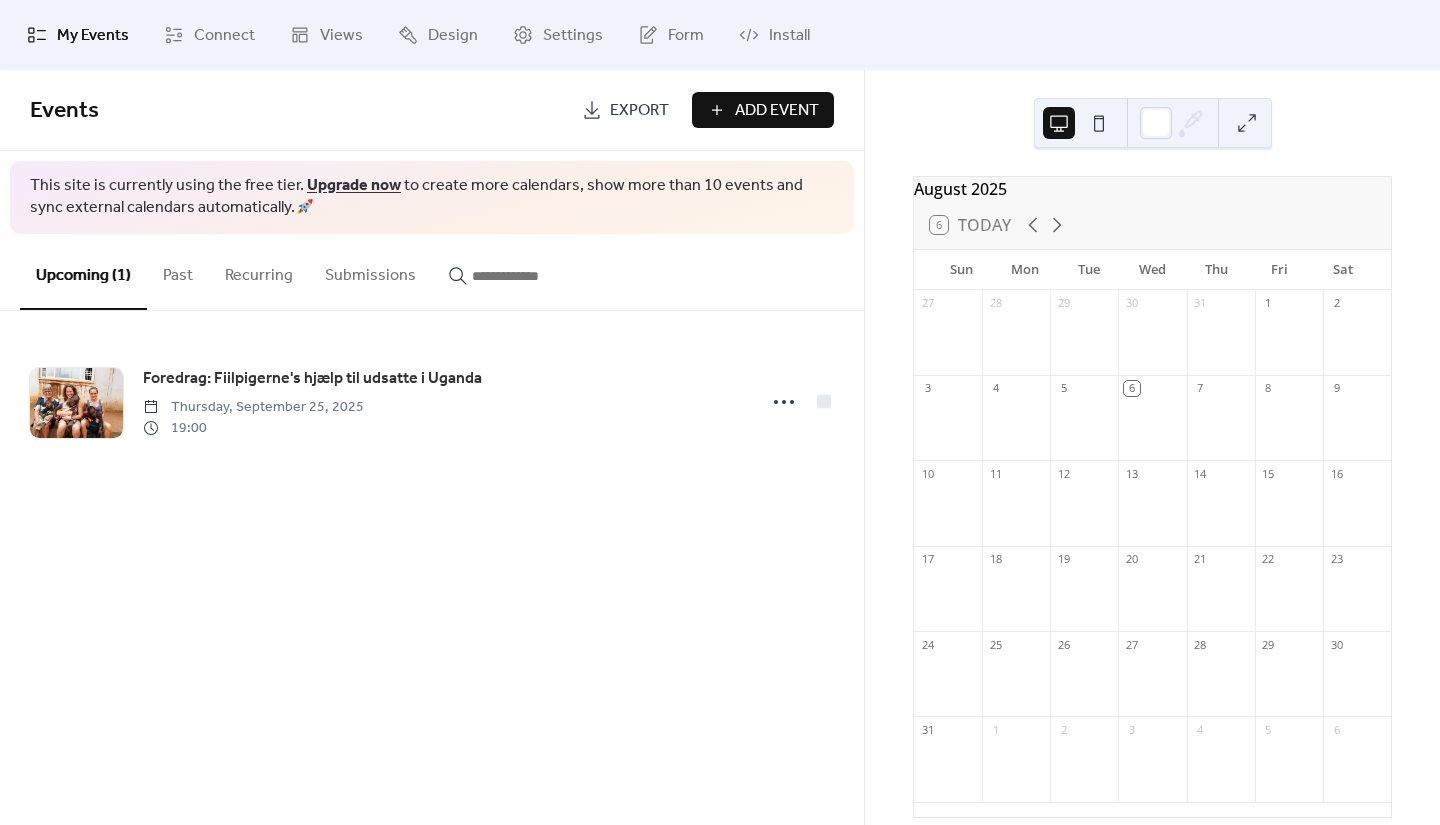 click on "Export" at bounding box center [639, 111] 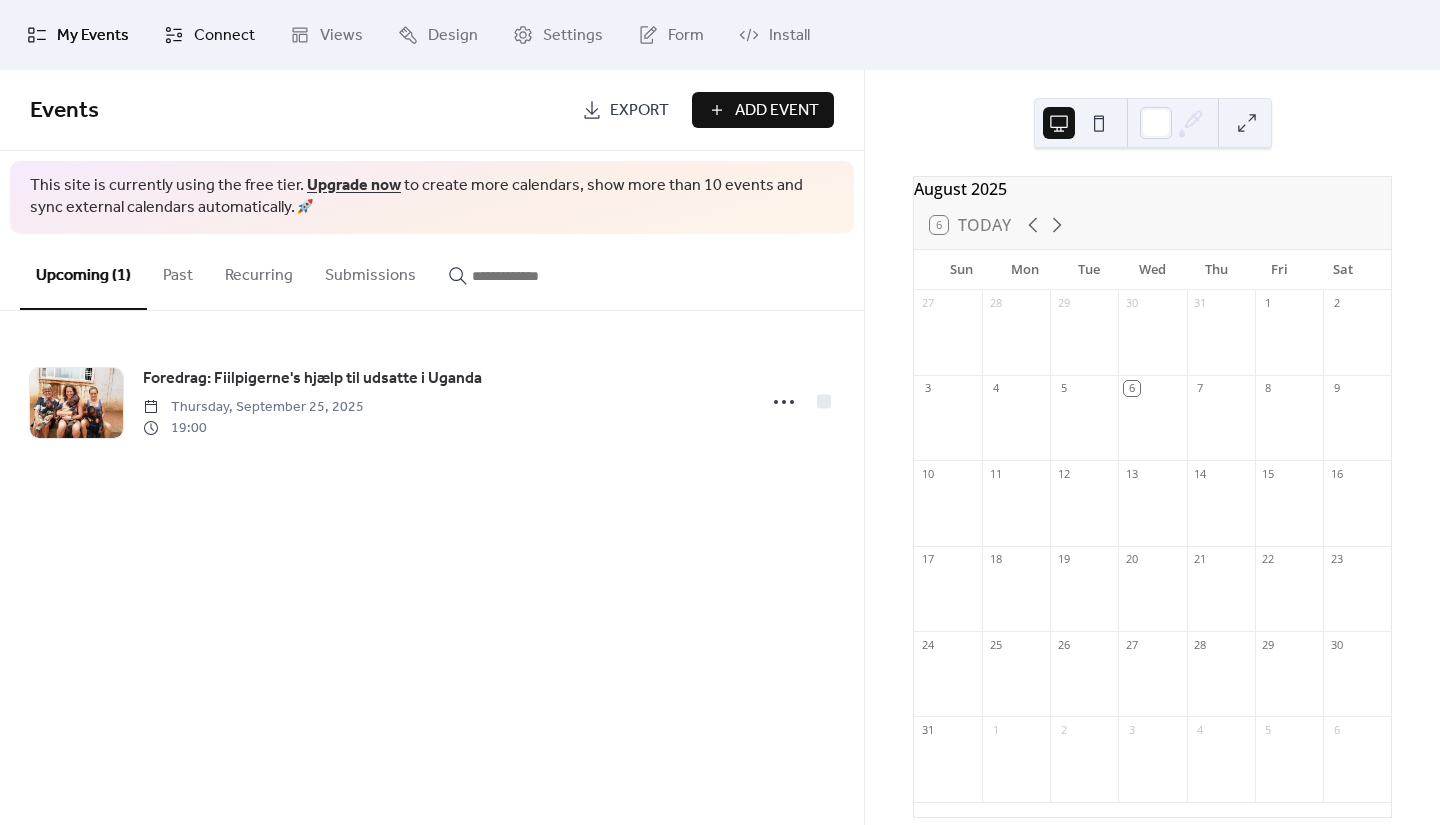 click on "Connect" at bounding box center (224, 36) 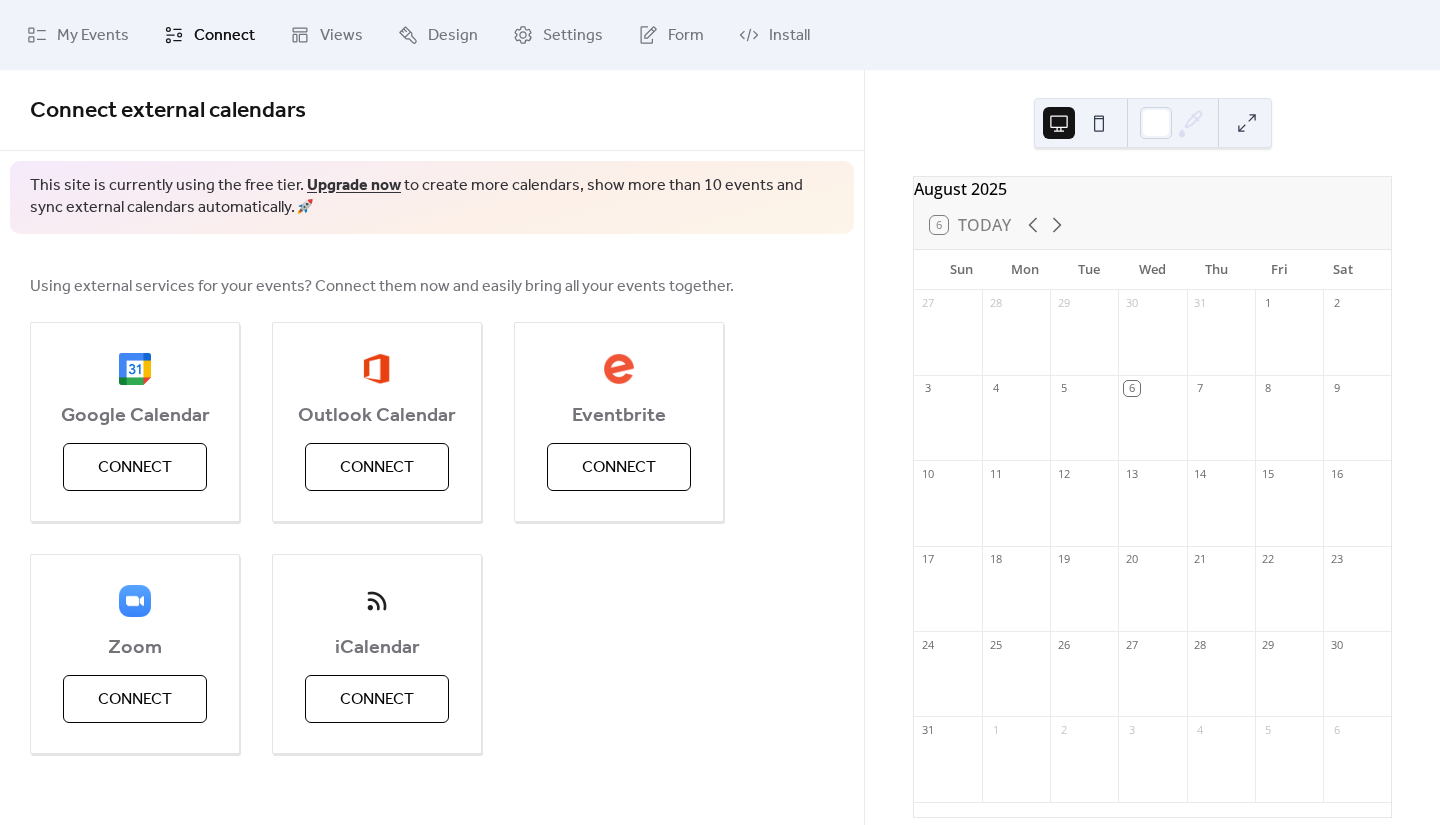 click on "My Events Connect Views Design Settings Form Install" at bounding box center (720, 35) 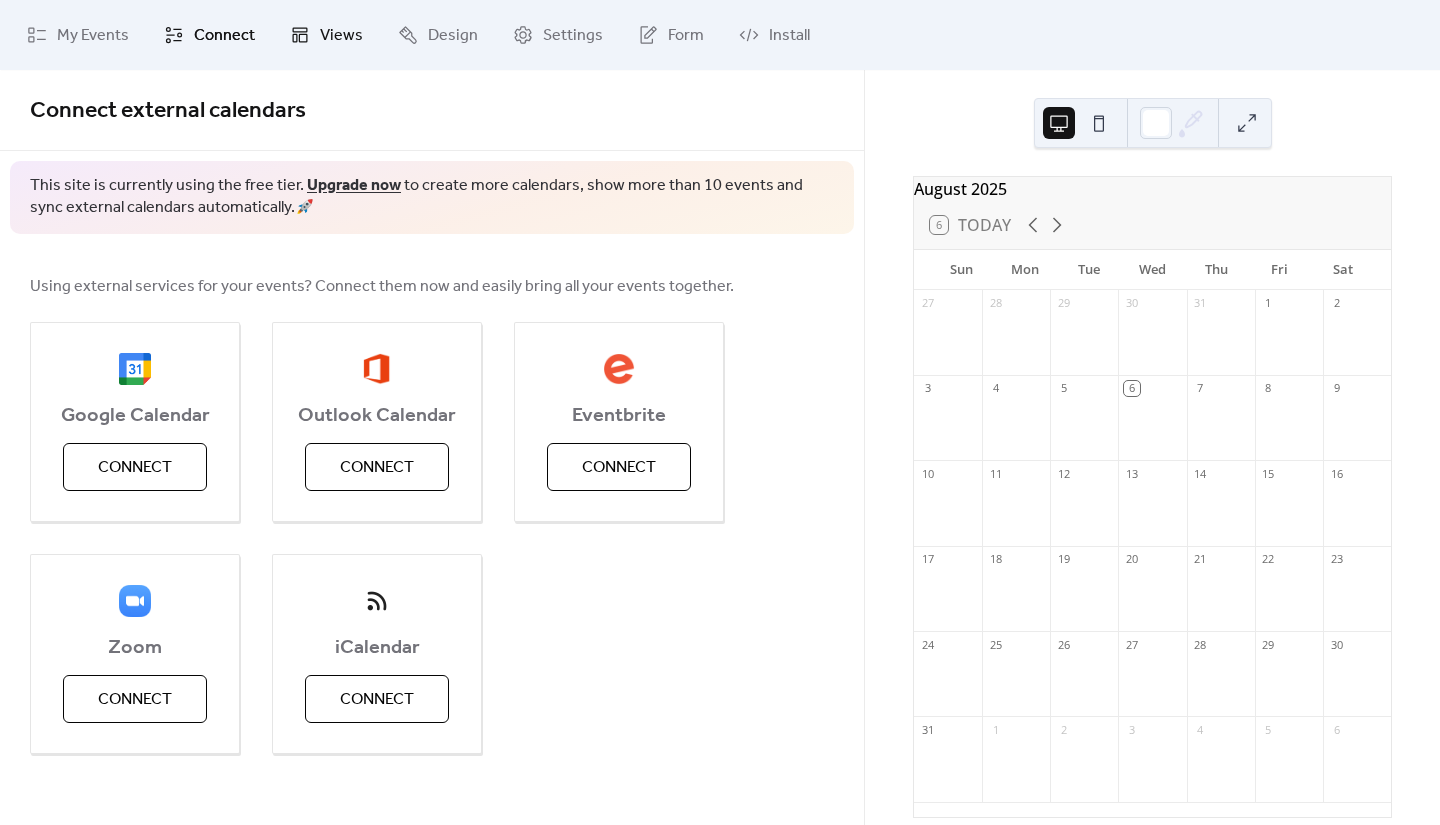 click on "Views" at bounding box center (341, 36) 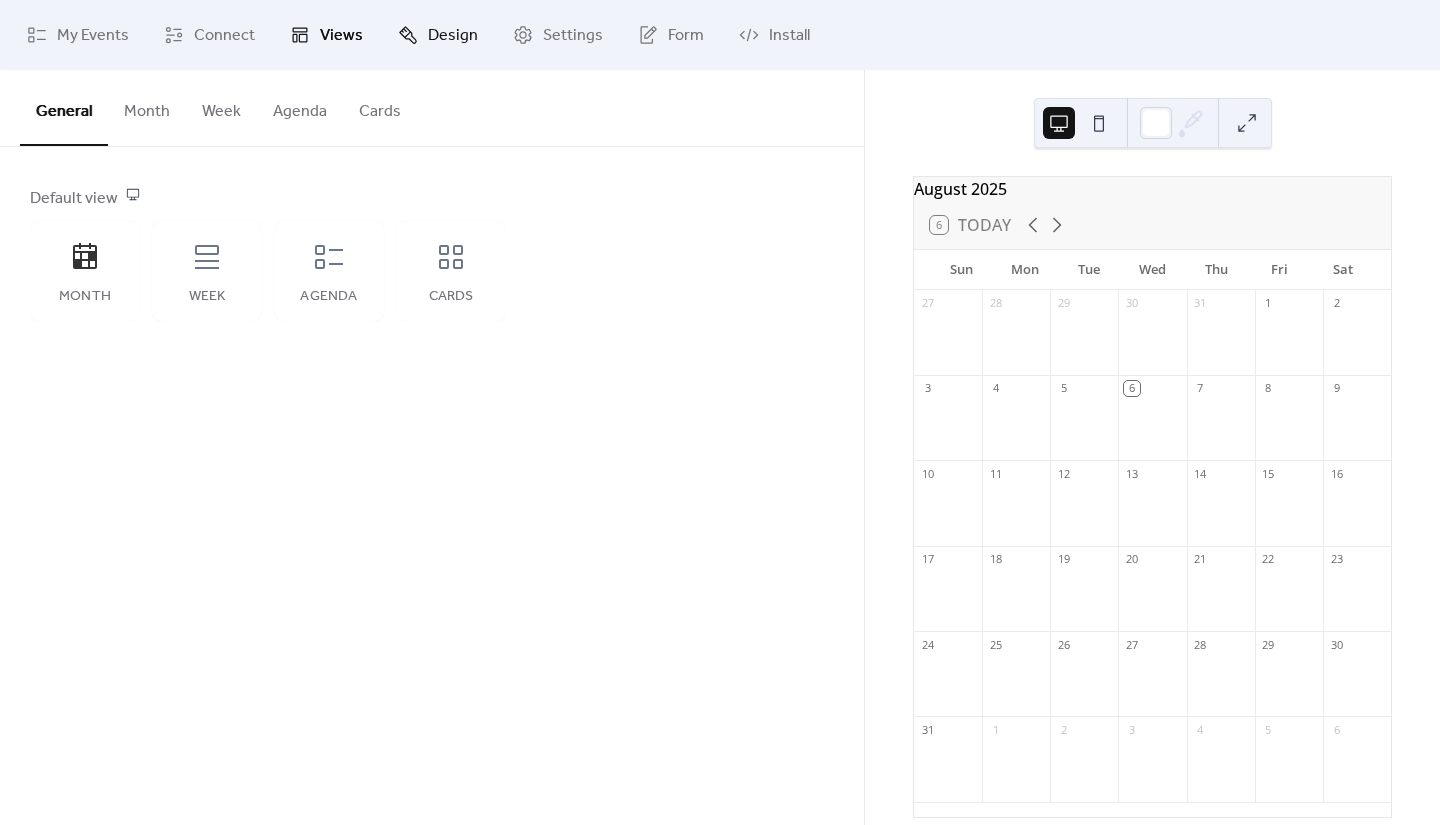 click on "Design" at bounding box center [453, 36] 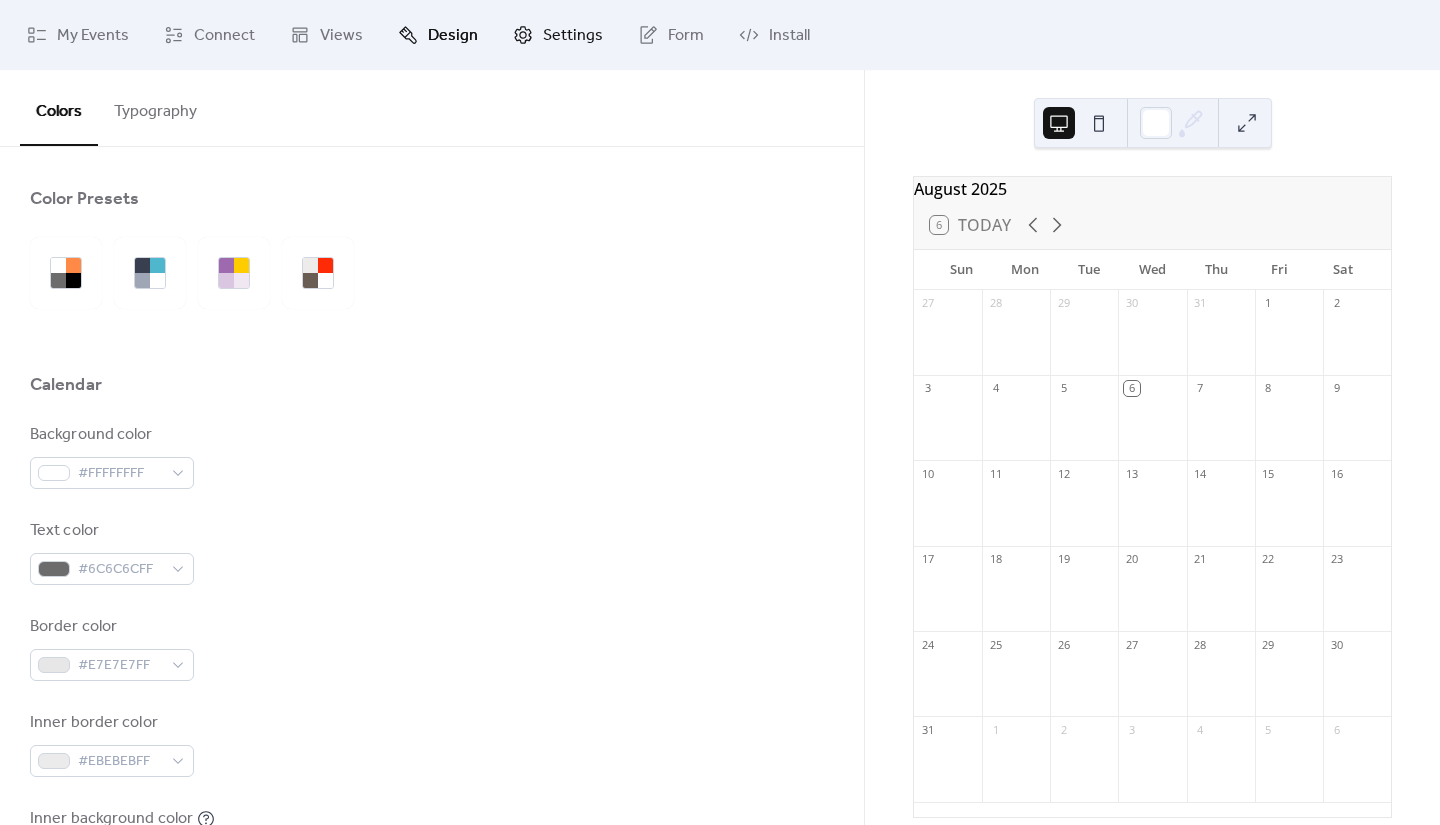 click on "Settings" at bounding box center [558, 35] 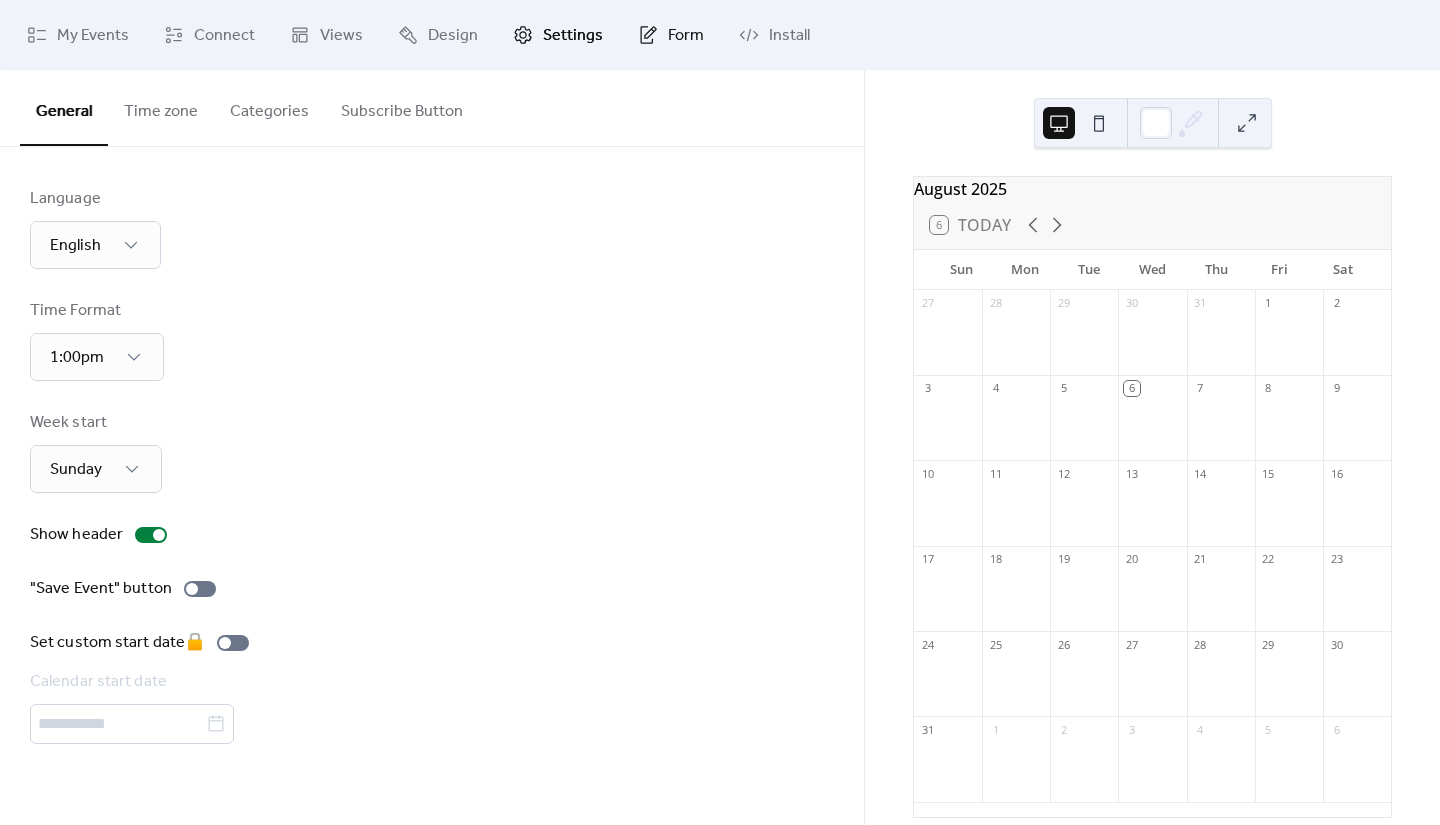 click on "Form" at bounding box center (686, 36) 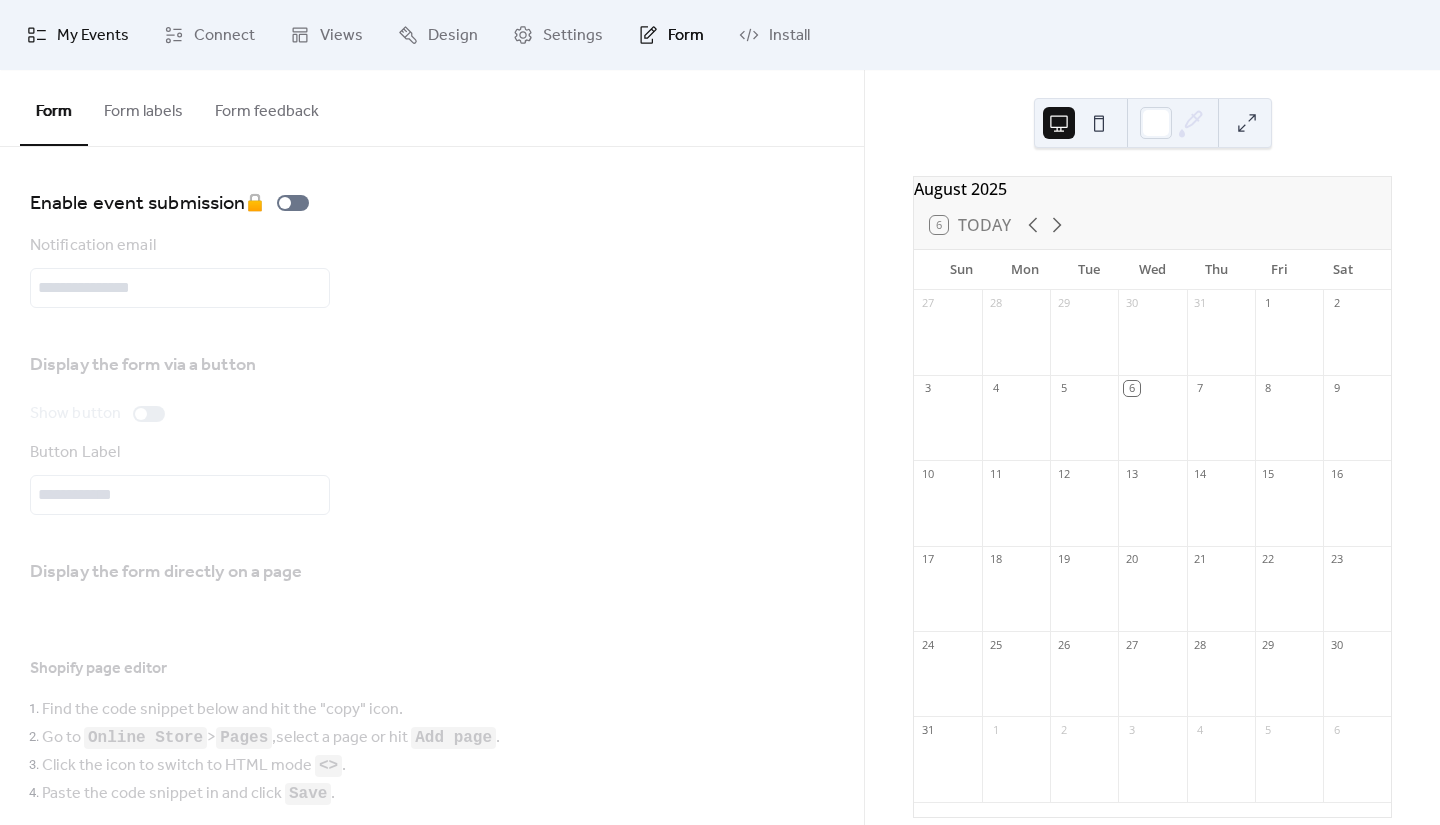 click on "My Events" at bounding box center (93, 36) 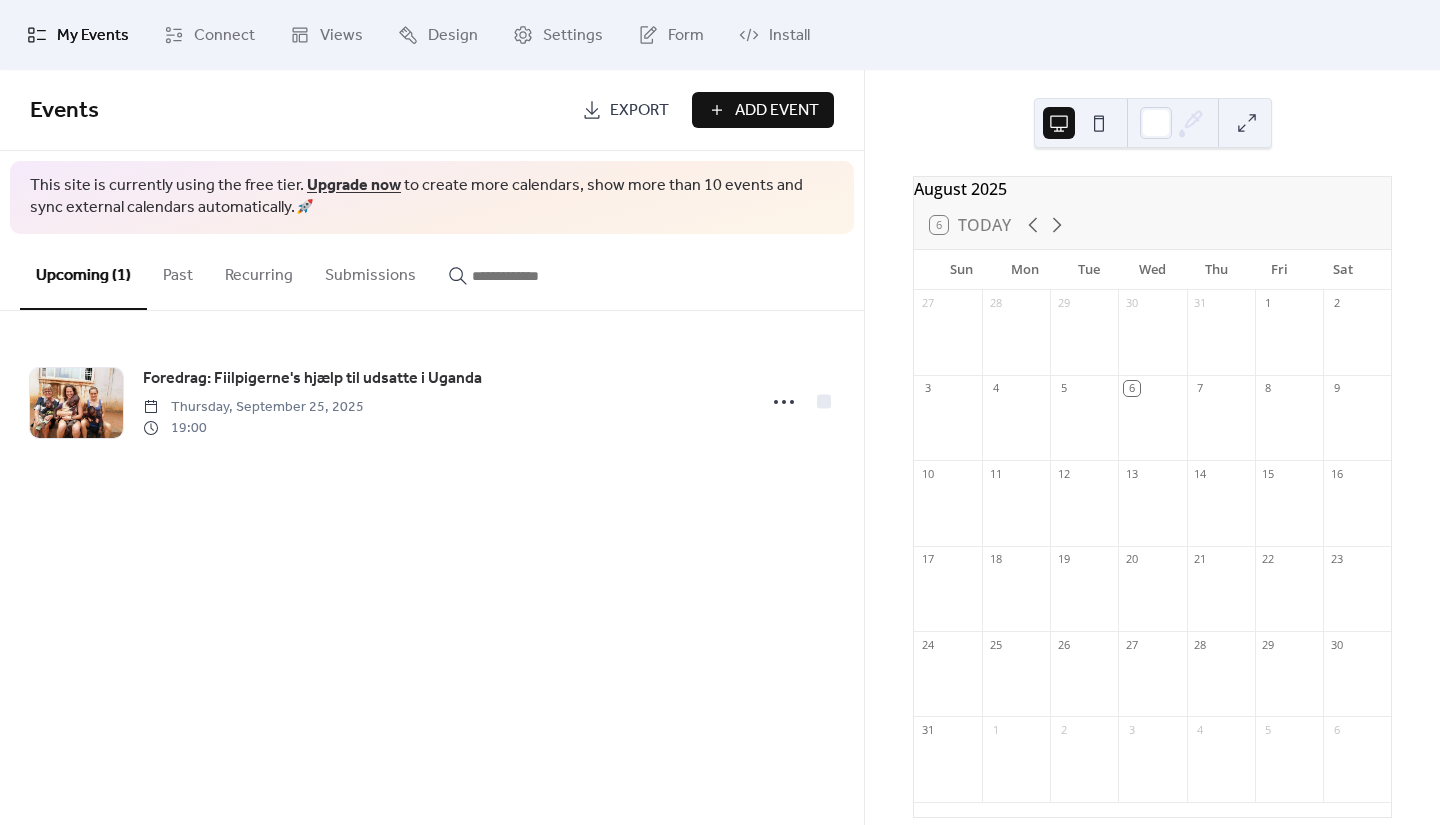 click on "Events Export Add Event This site is currently using the free tier.   Upgrade now   to create more calendars, show more than 10 events and sync external calendars automatically. 🚀 Upcoming (1) Past Recurring Submissions Foredrag: Fiilpigerne's hjælp til udsatte i Uganda Thursday, September 25, [YEAR] 19:00 Cancel" at bounding box center [432, 447] 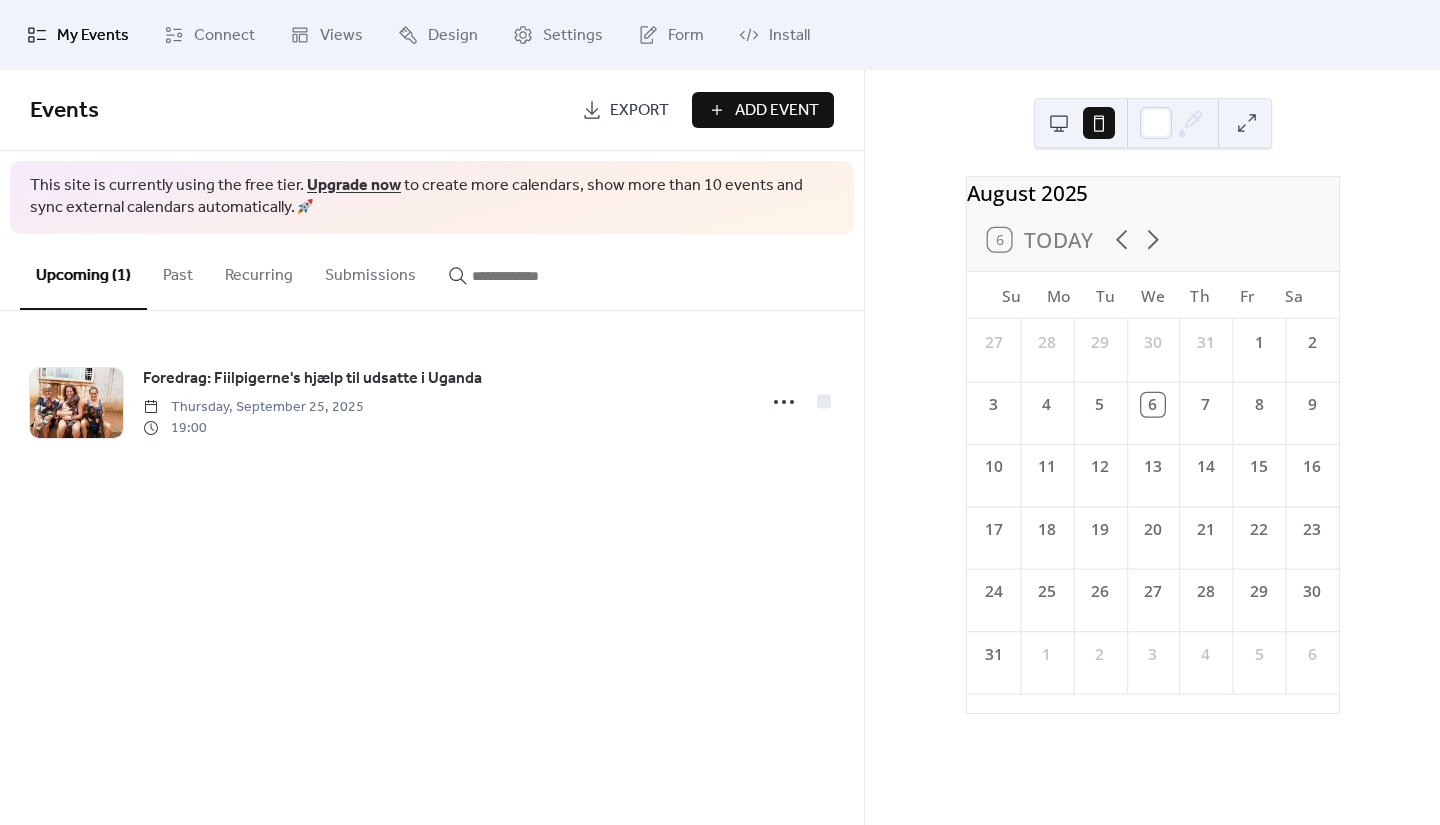 click at bounding box center [1059, 123] 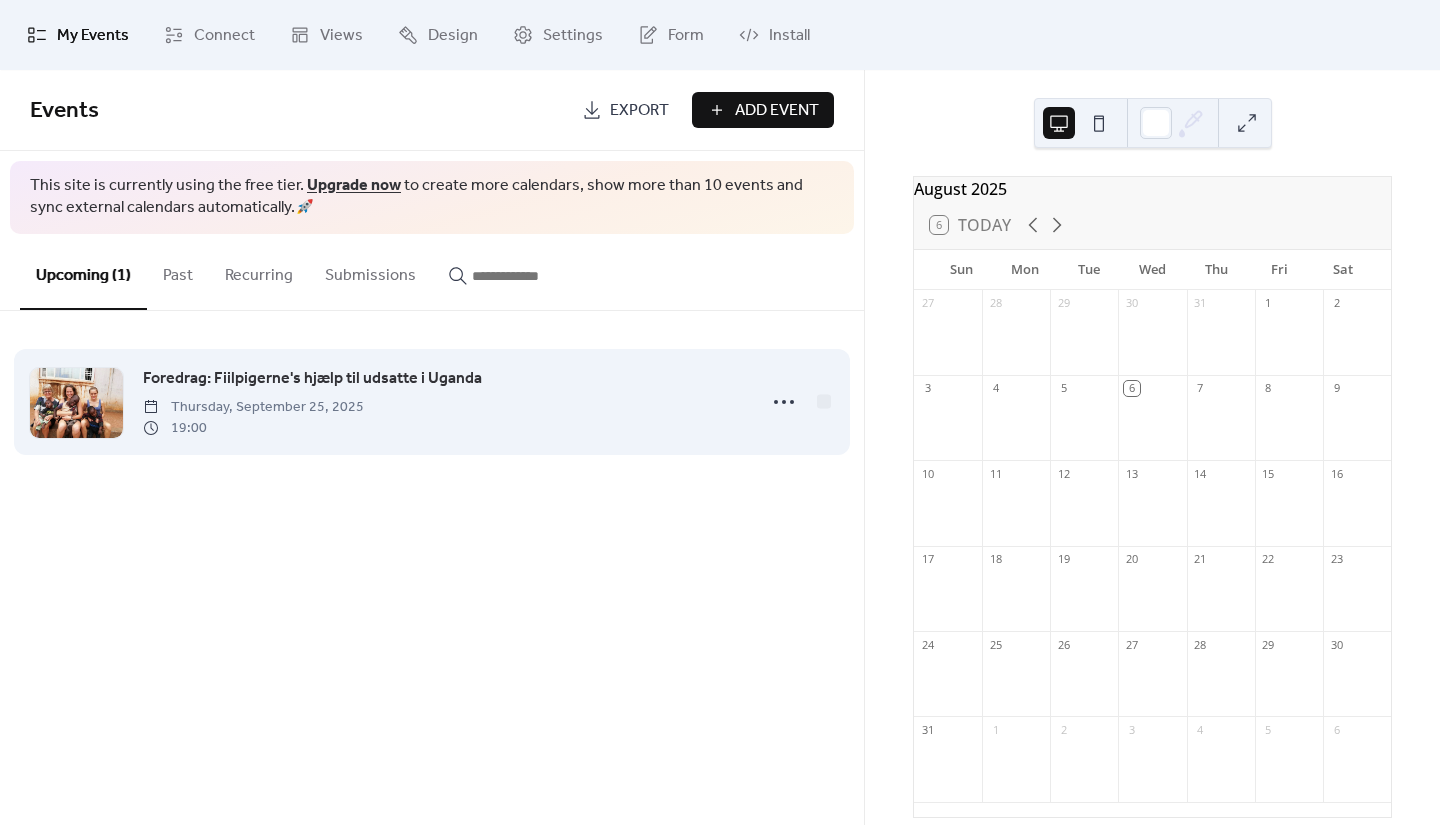 click on "Foredrag: Fiilpigerne's hjælp til udsatte i Uganda Thursday, September 25, [YEAR] 19:00" at bounding box center (443, 402) 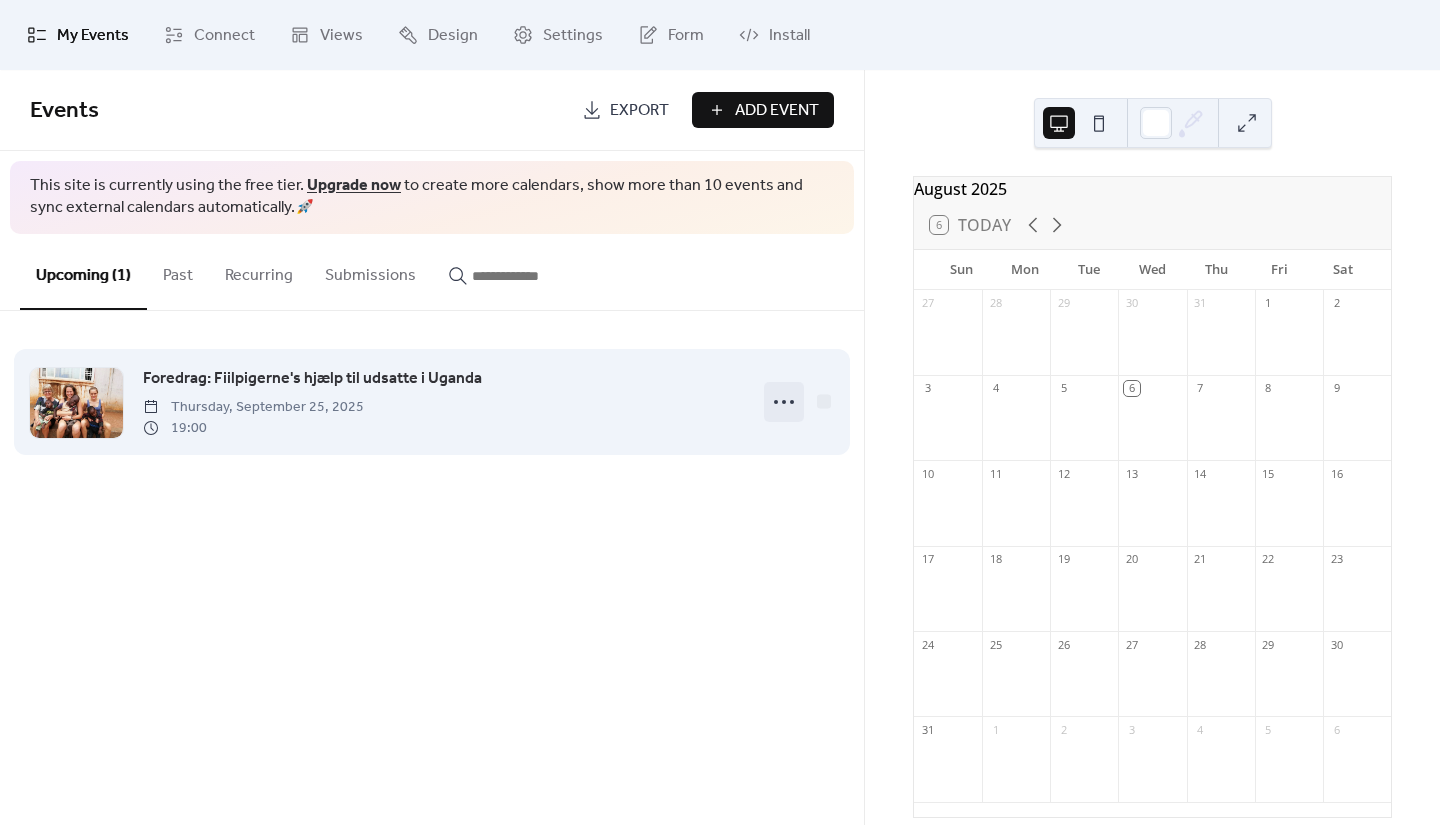 click 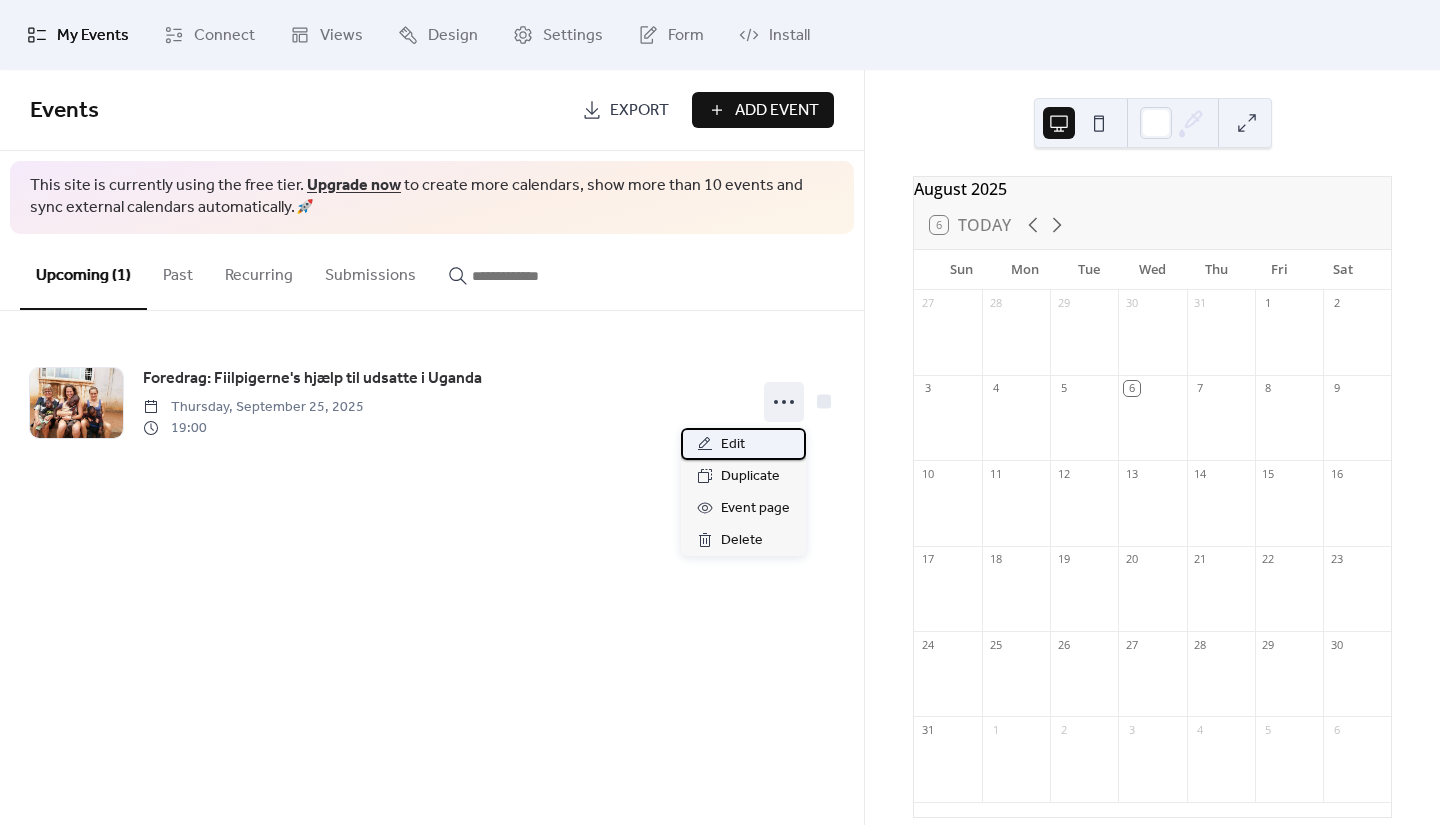 click on "Edit" at bounding box center [733, 445] 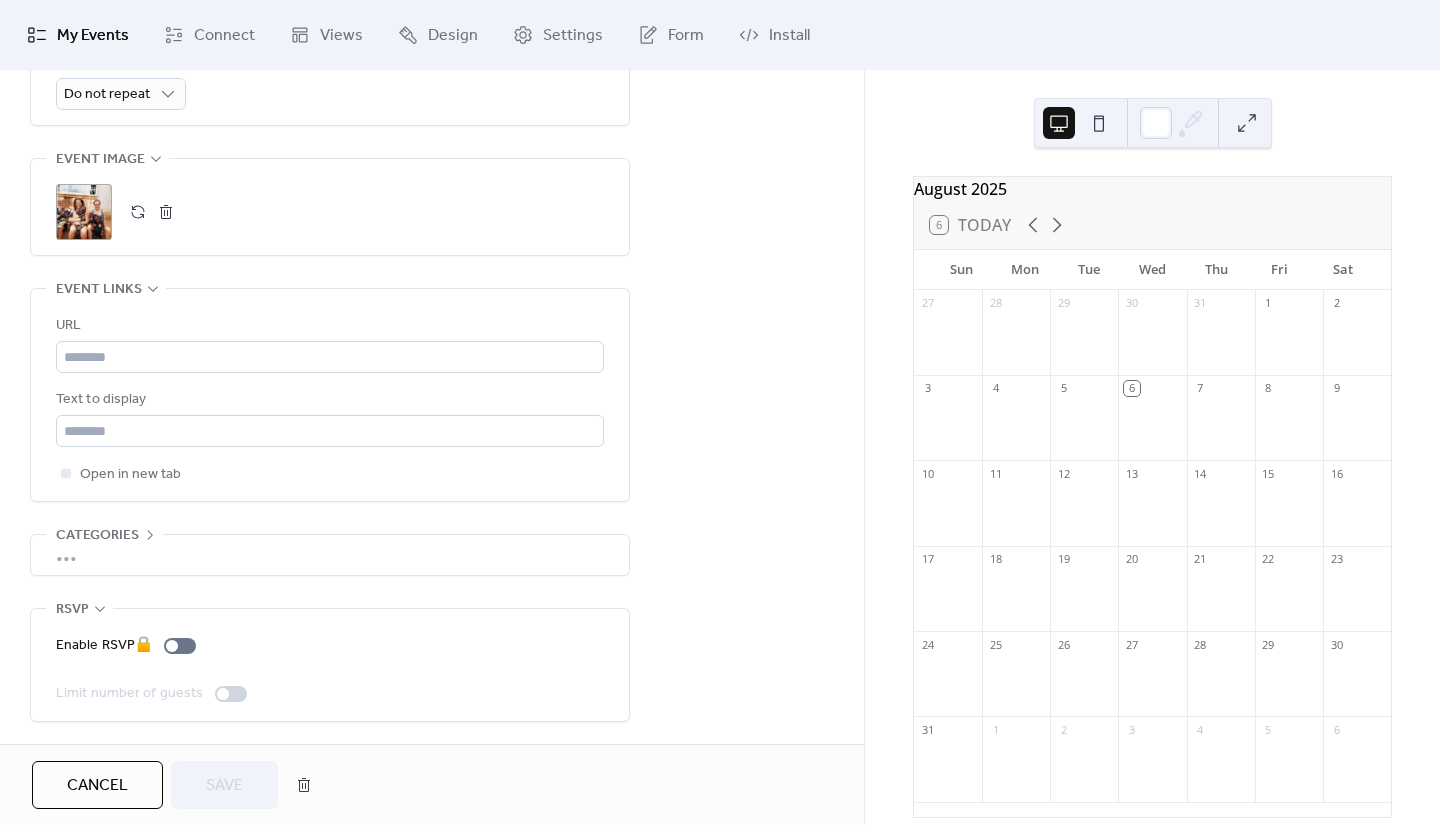 scroll, scrollTop: 990, scrollLeft: 0, axis: vertical 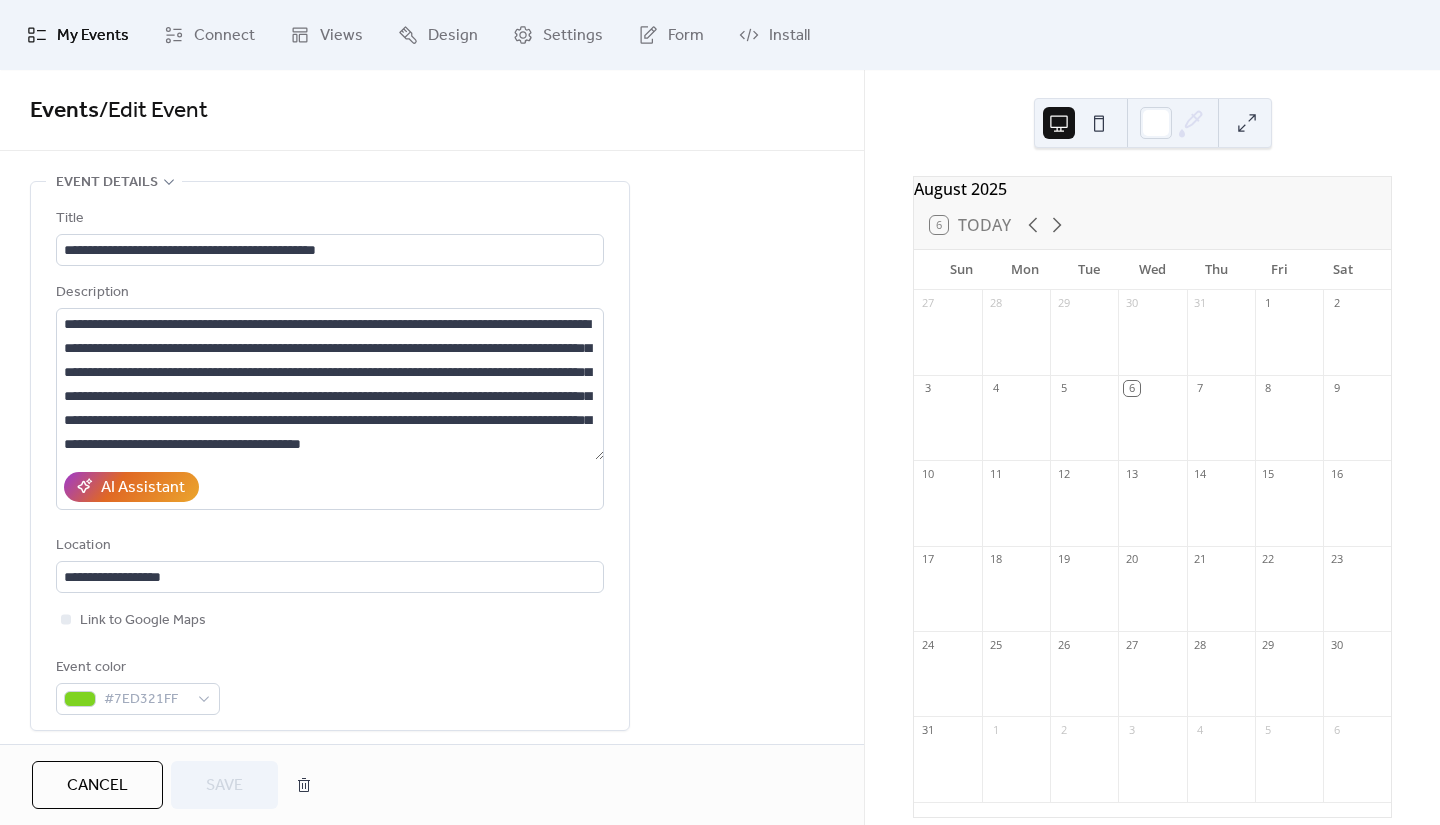 click on "My Events" at bounding box center (93, 36) 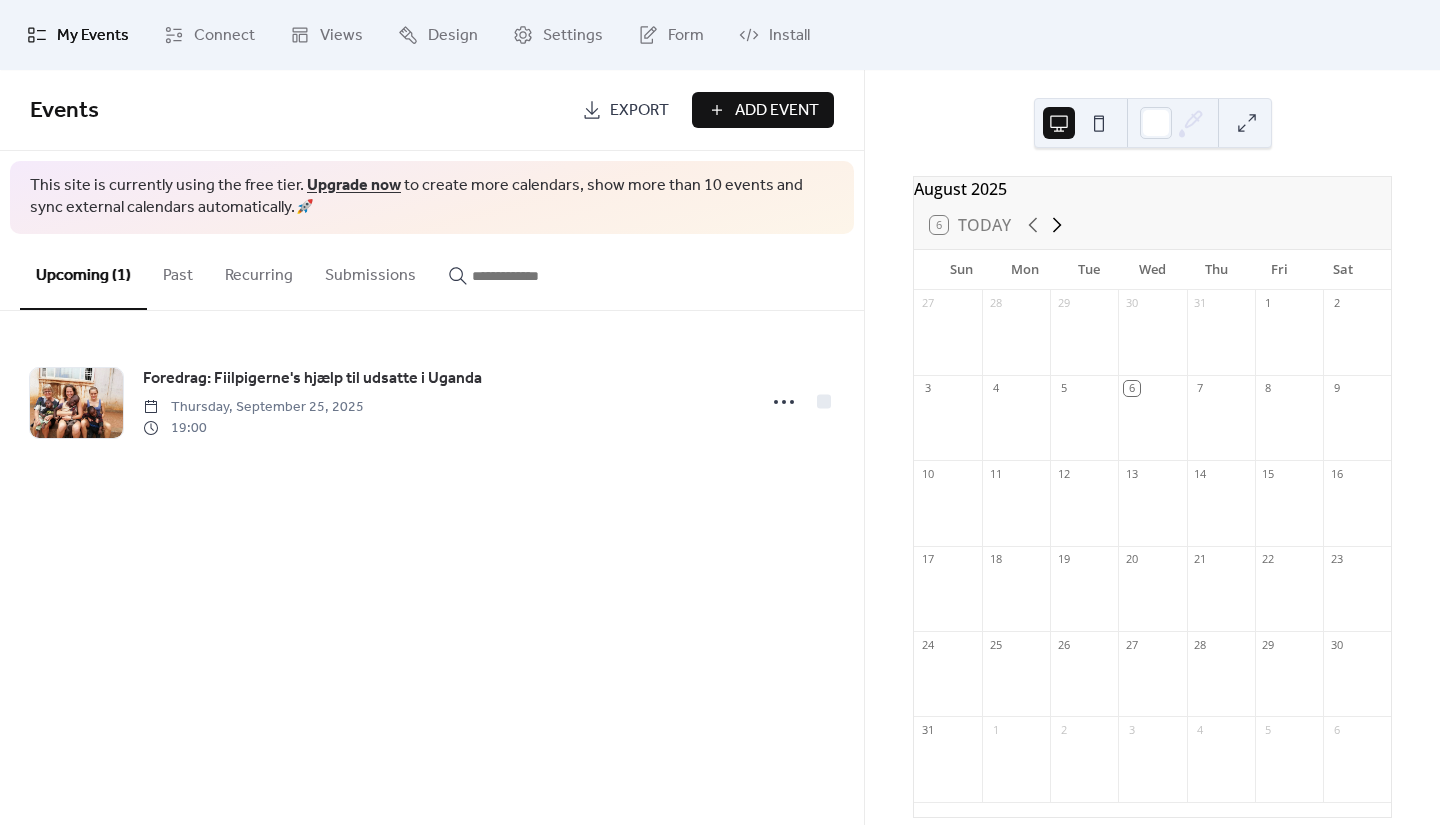 click 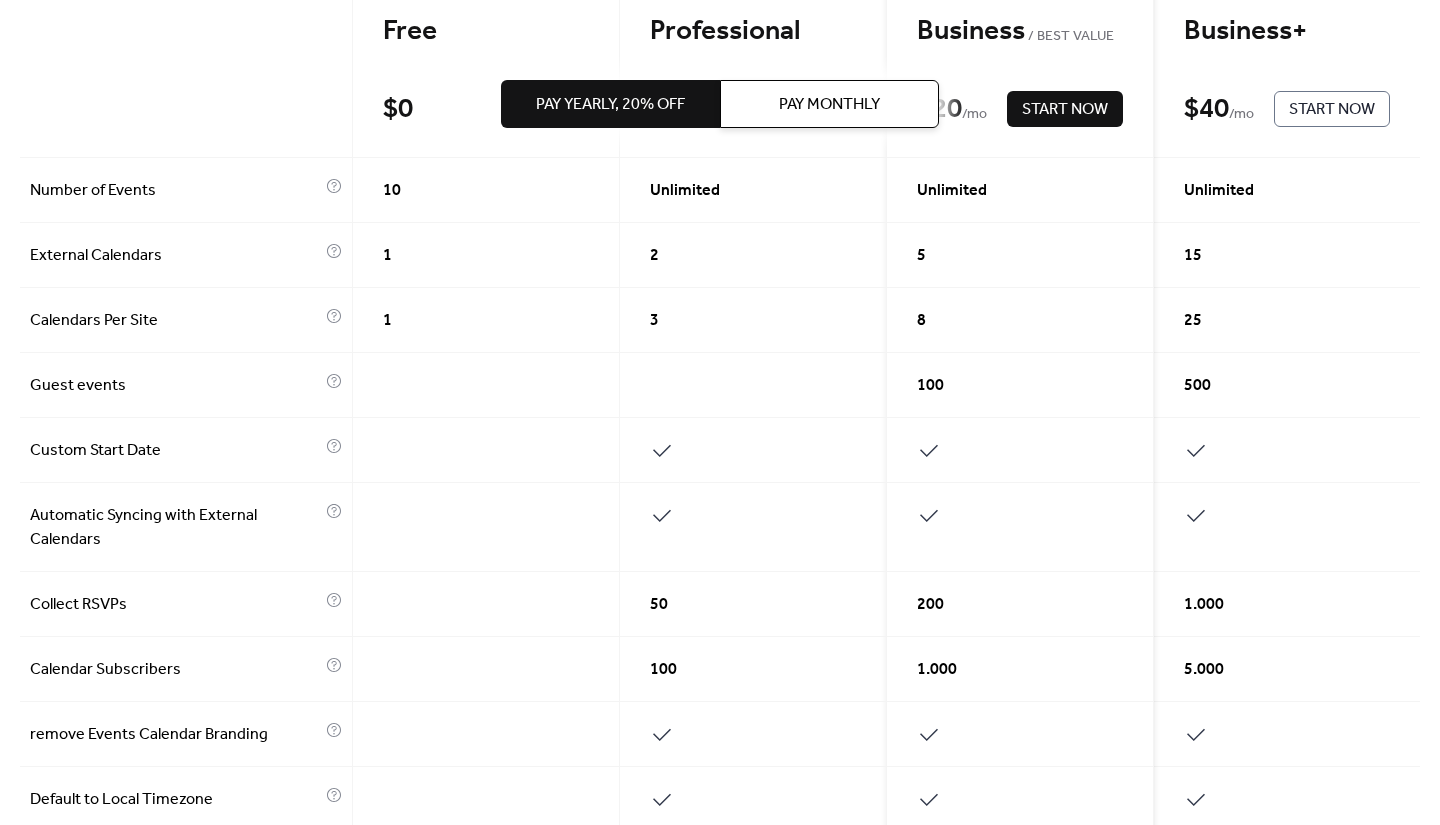 scroll, scrollTop: 212, scrollLeft: 0, axis: vertical 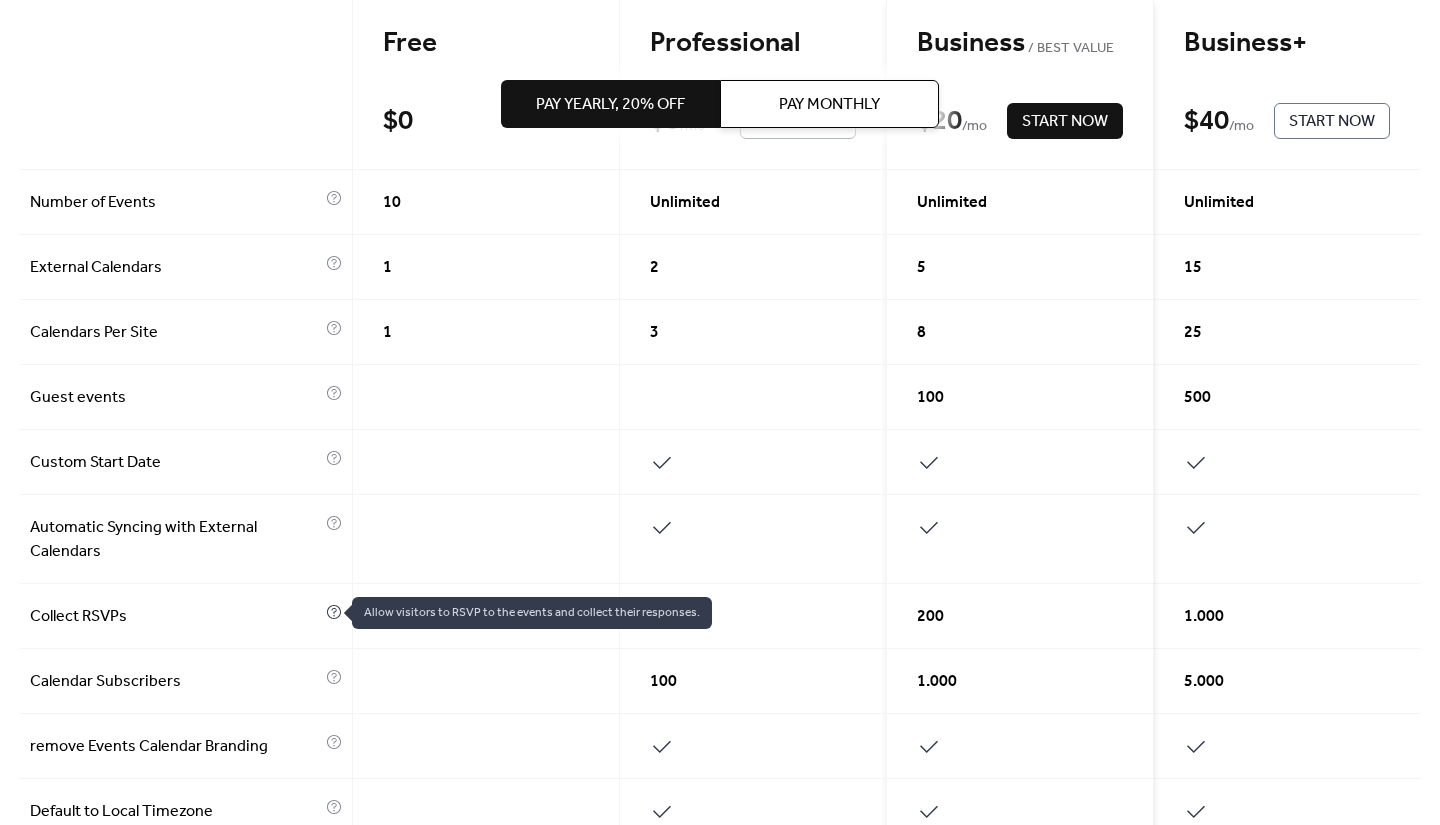 click 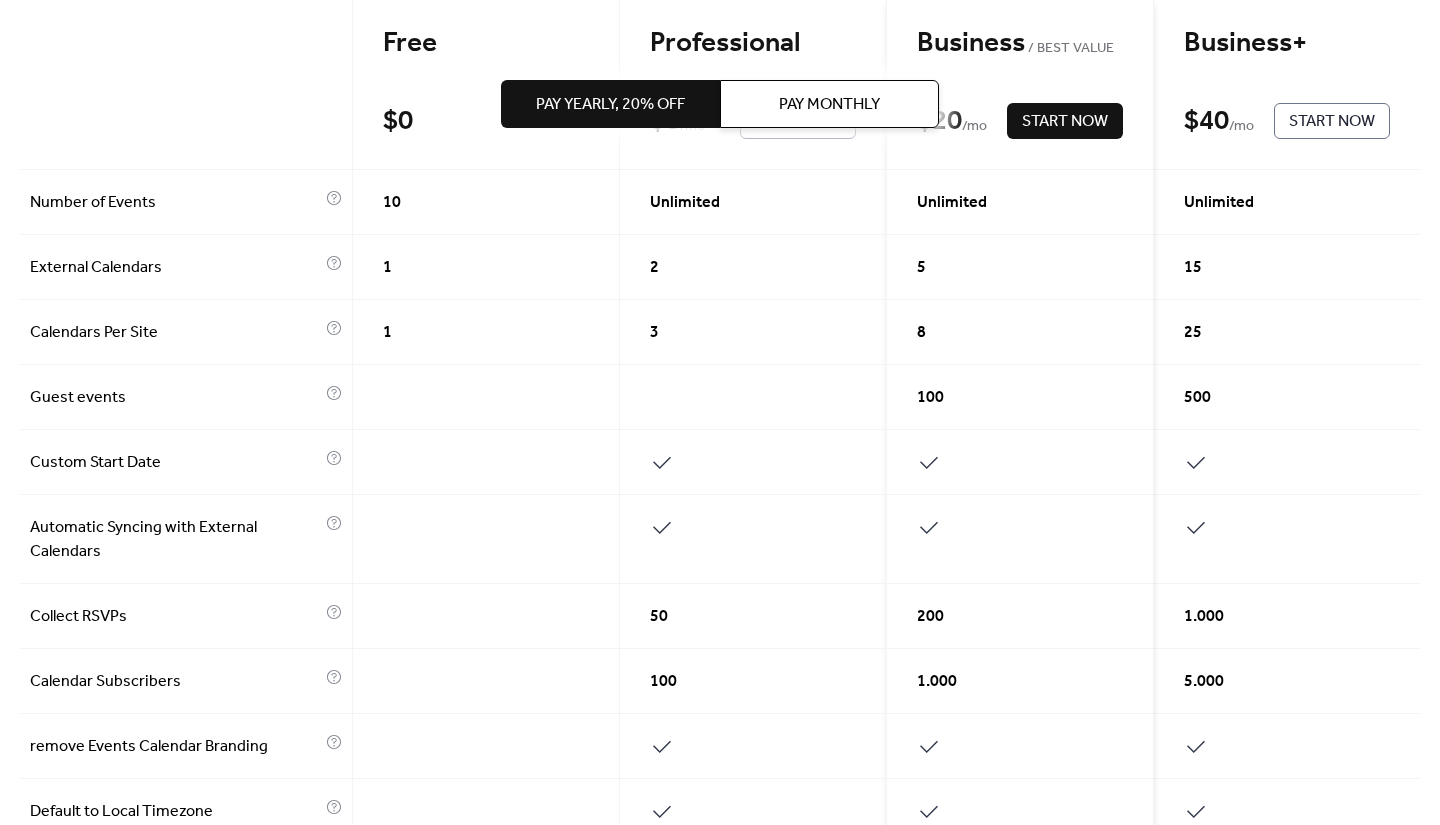 click on "50" at bounding box center [659, 617] 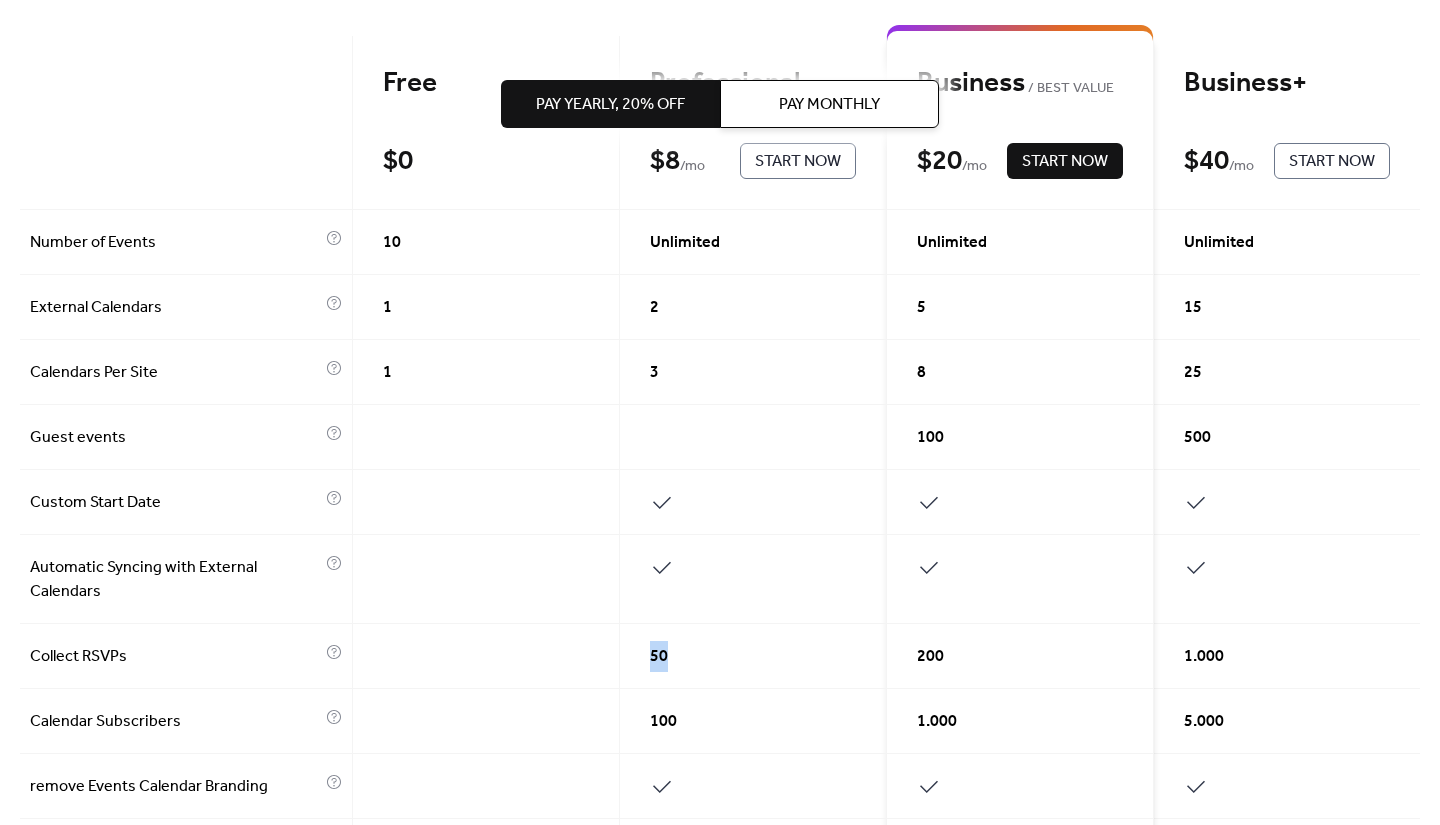 scroll, scrollTop: 182, scrollLeft: 0, axis: vertical 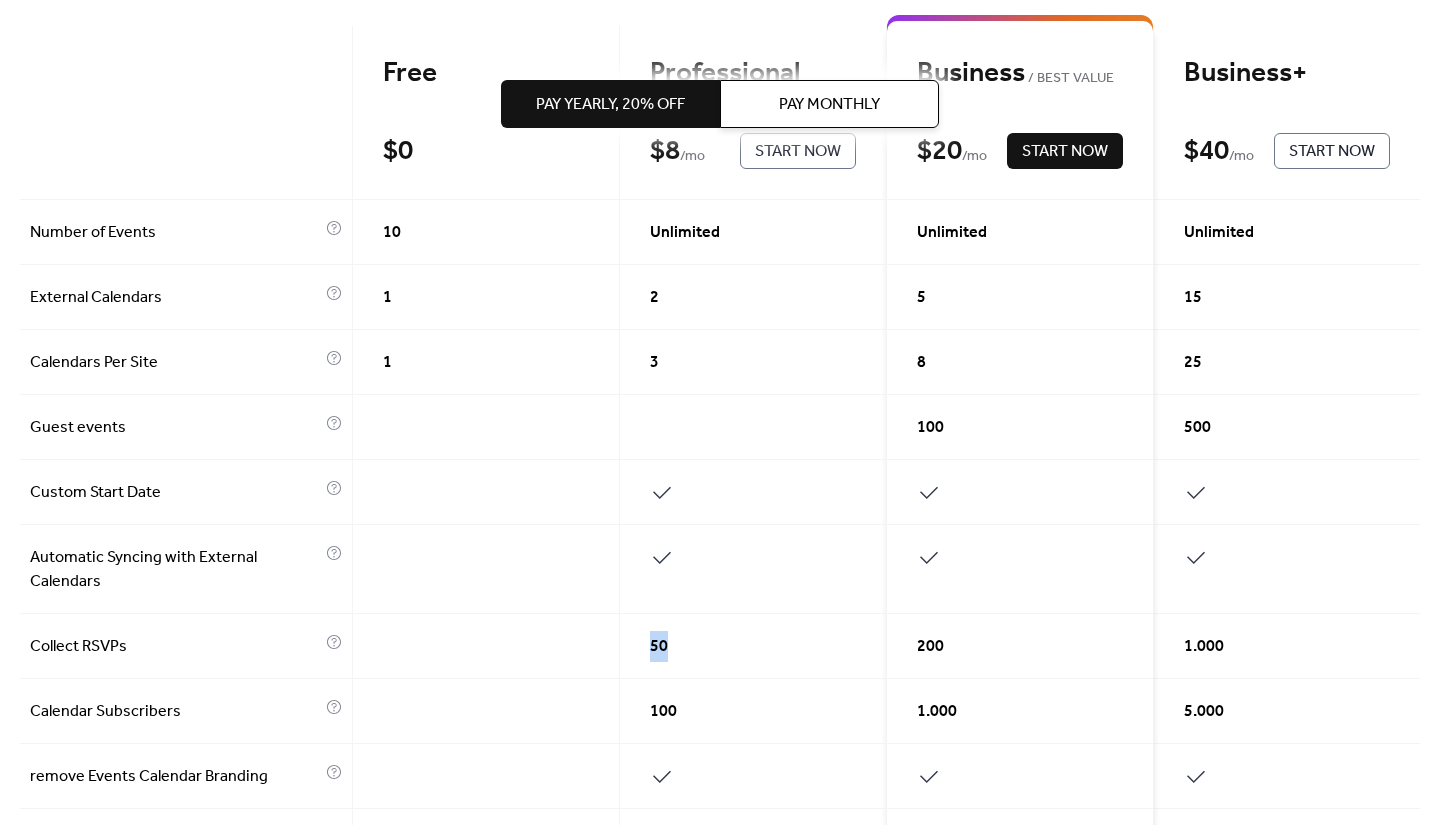 click on "50" at bounding box center [753, 646] 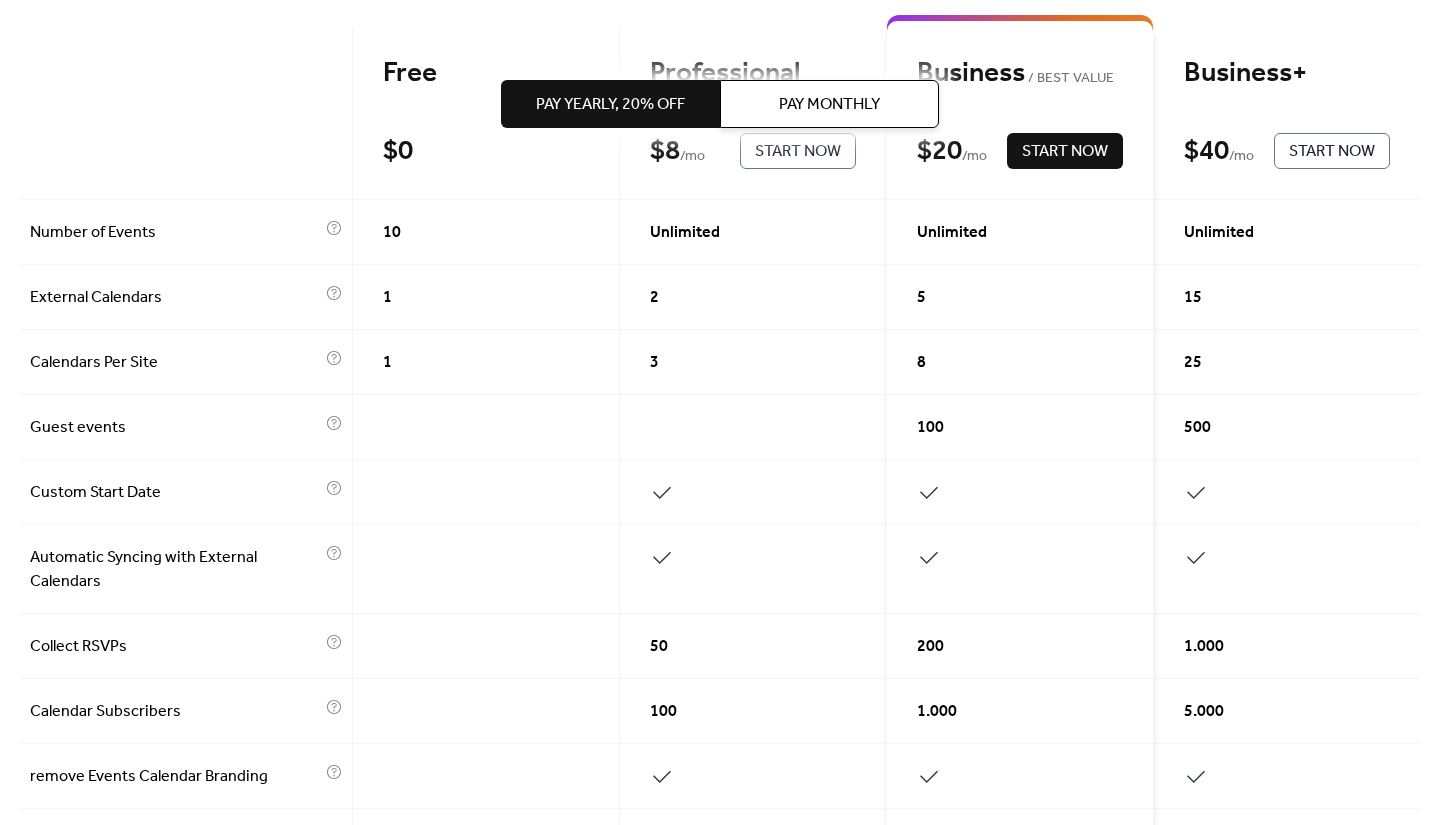 click on "50" at bounding box center (753, 646) 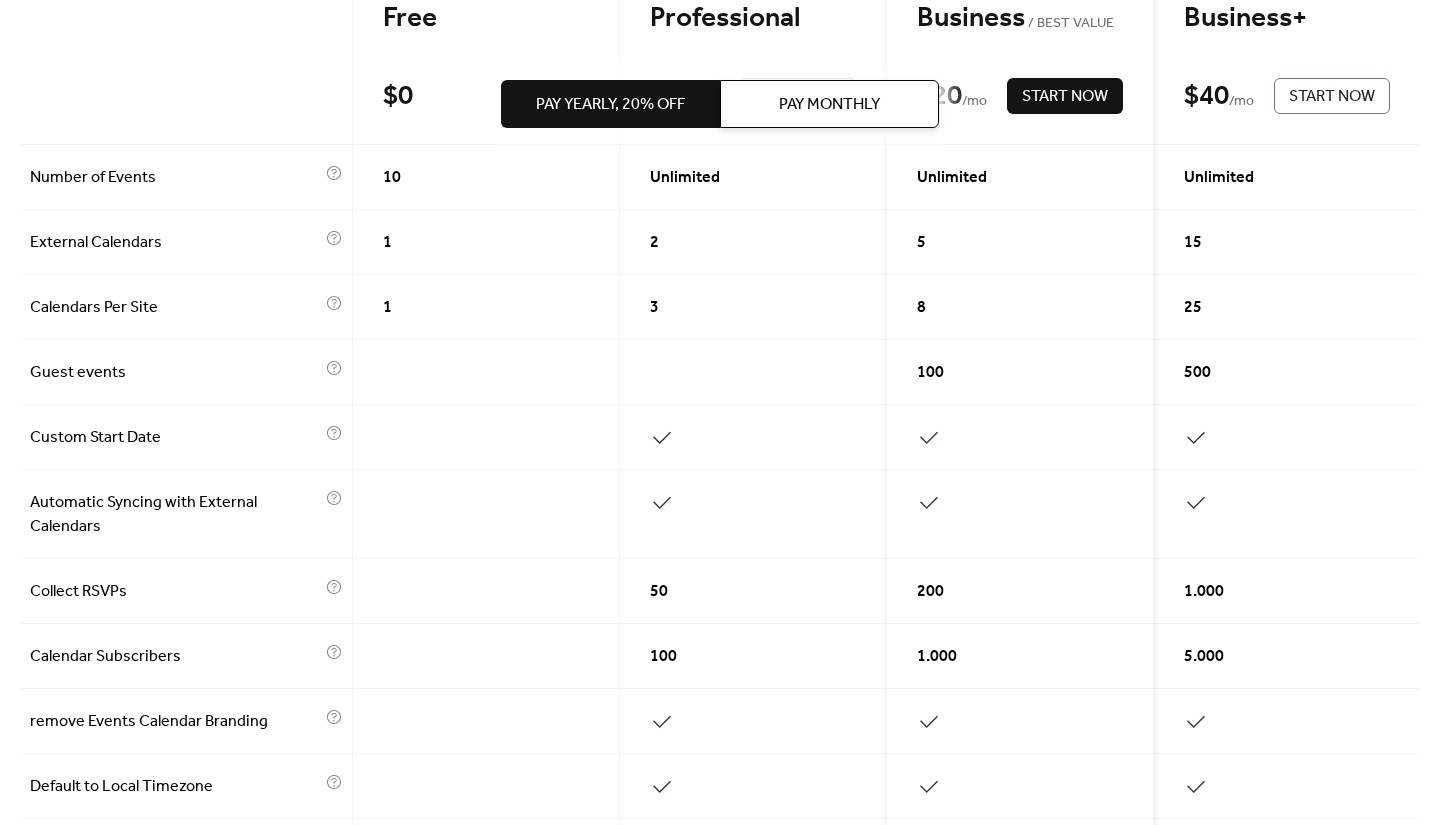 scroll, scrollTop: 0, scrollLeft: 0, axis: both 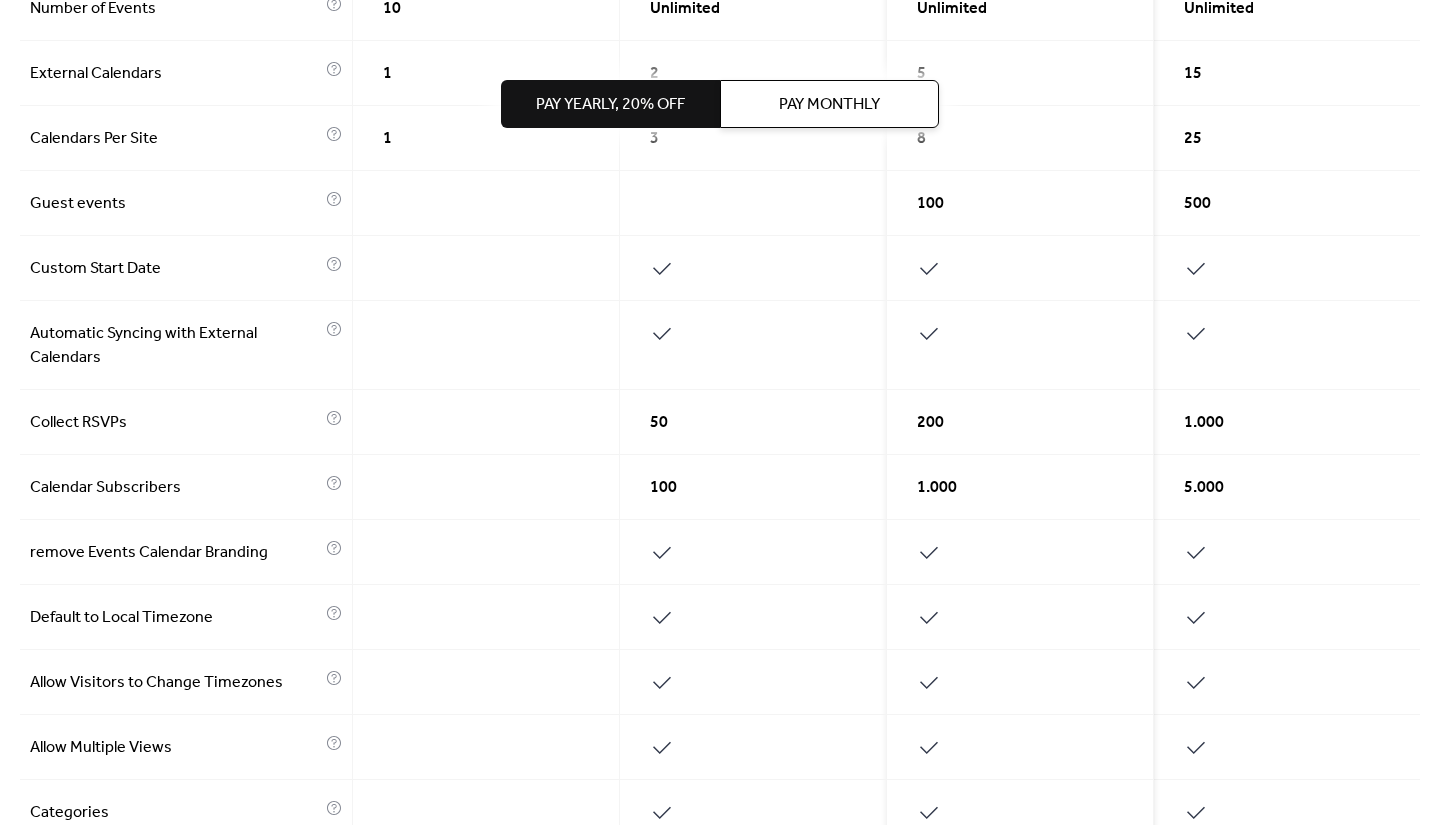 click on "200" at bounding box center [930, 423] 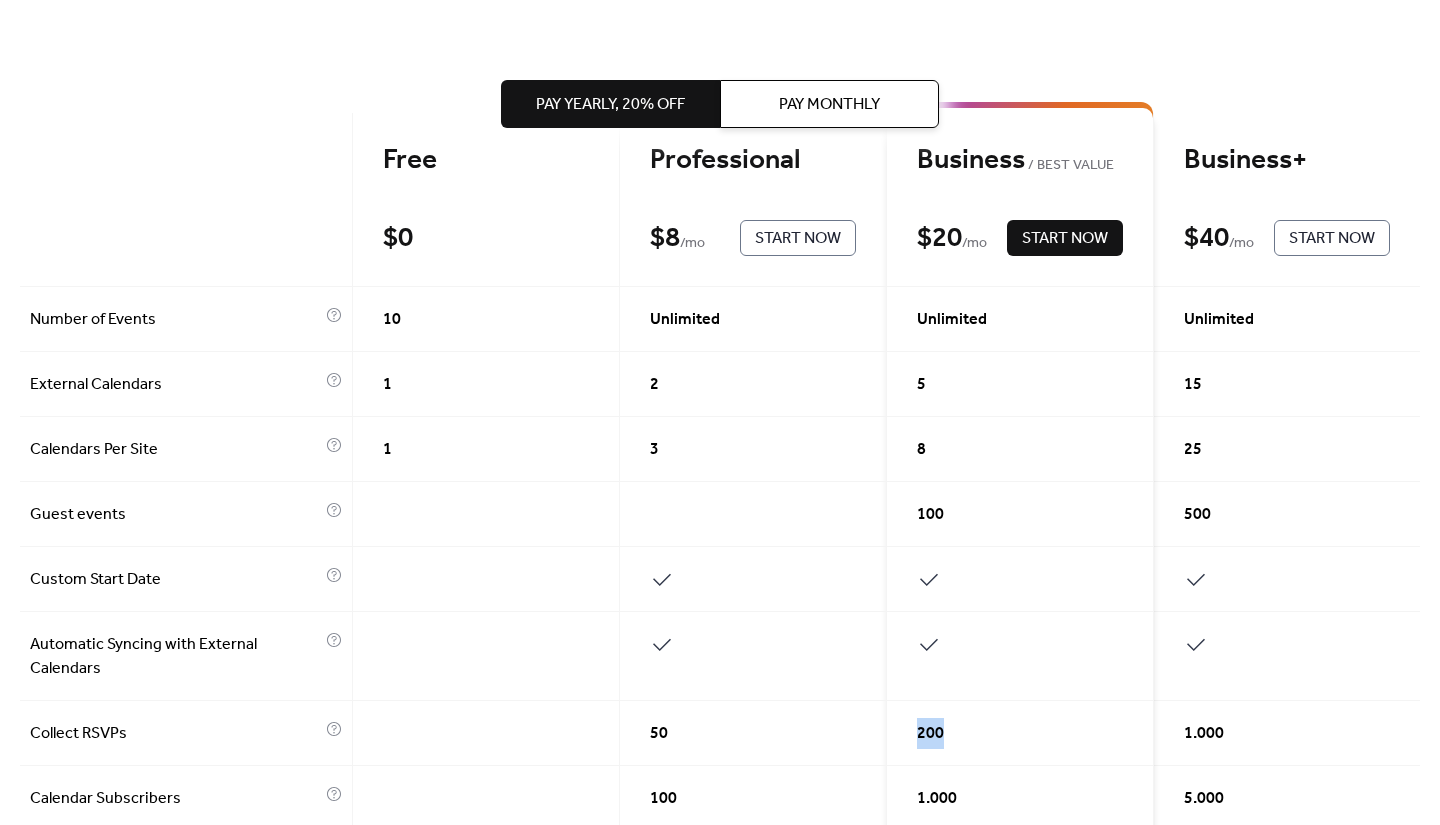 scroll, scrollTop: 98, scrollLeft: 0, axis: vertical 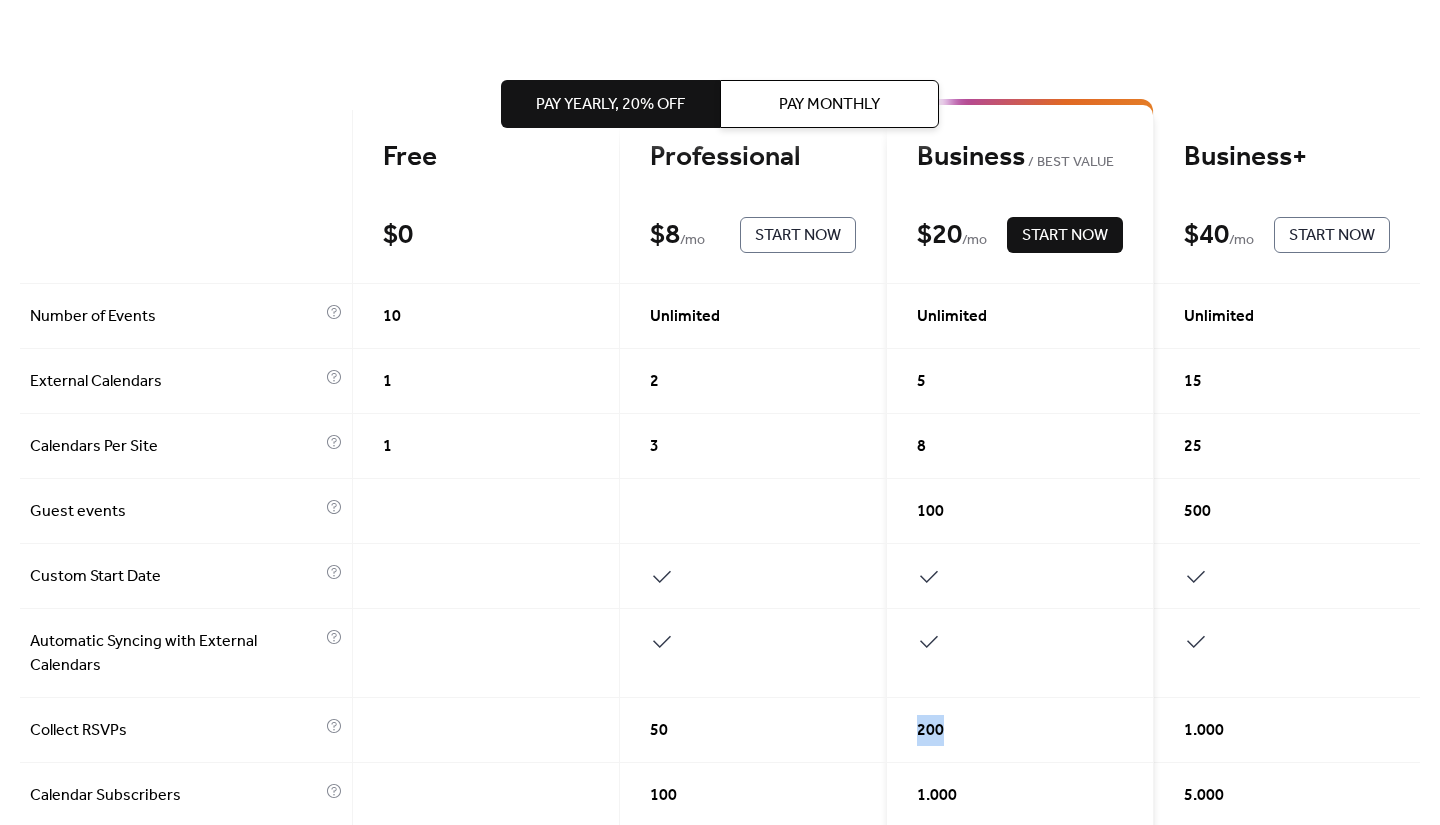 click on "Pay Monthly" at bounding box center [829, 105] 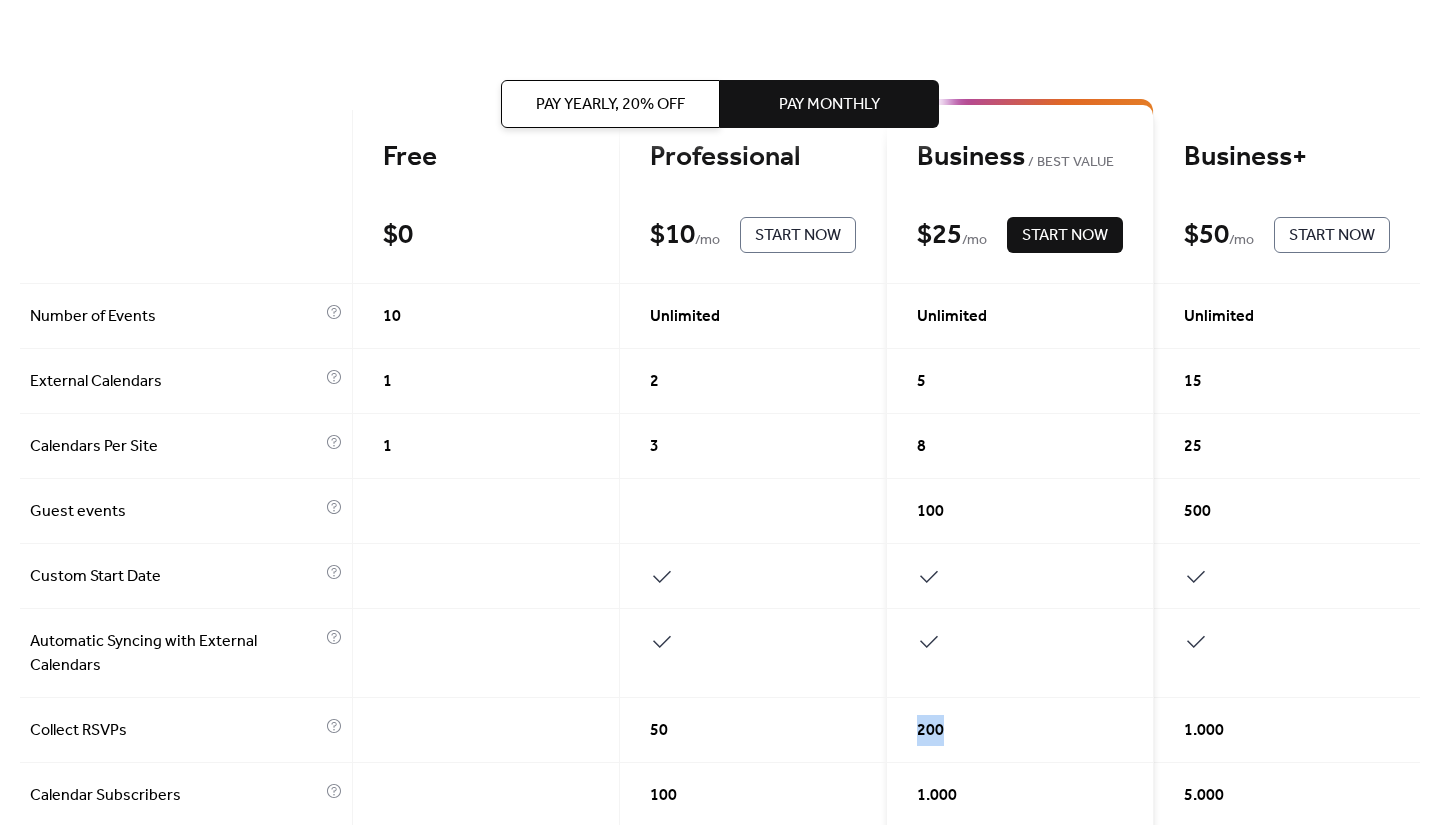 click on "Pay Yearly, 20% off" at bounding box center [610, 105] 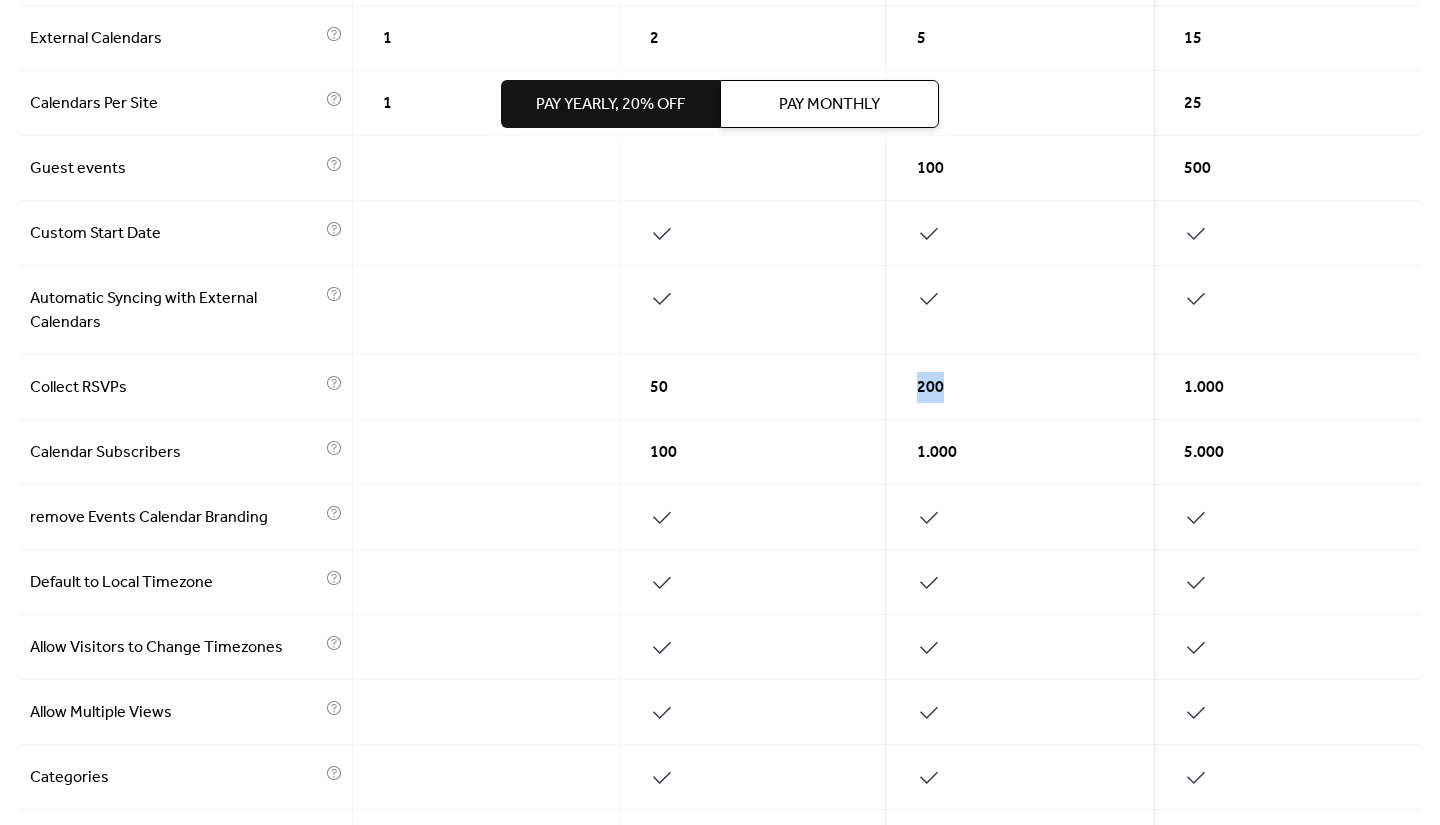 scroll, scrollTop: 471, scrollLeft: 0, axis: vertical 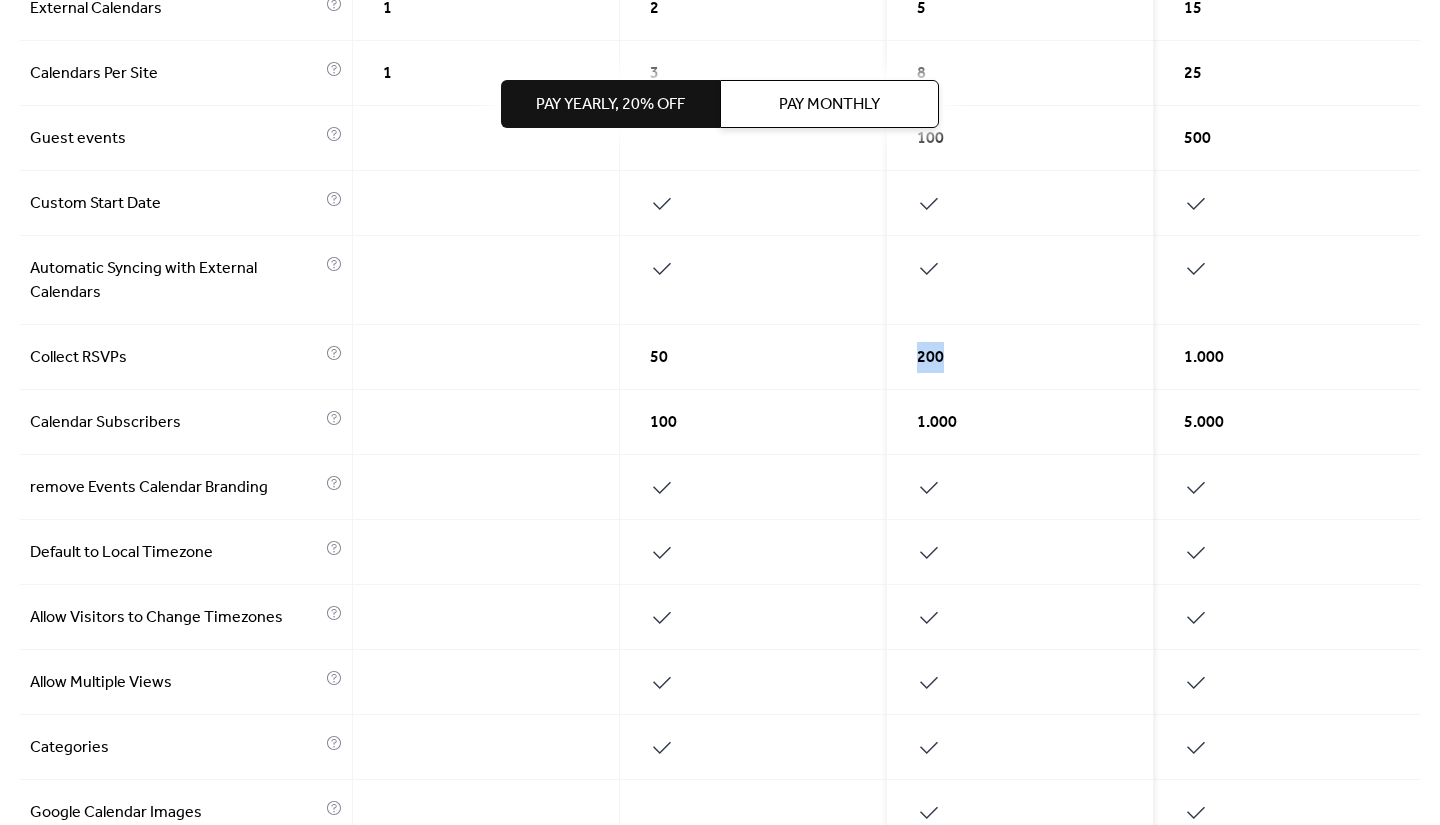click at bounding box center (1020, 747) 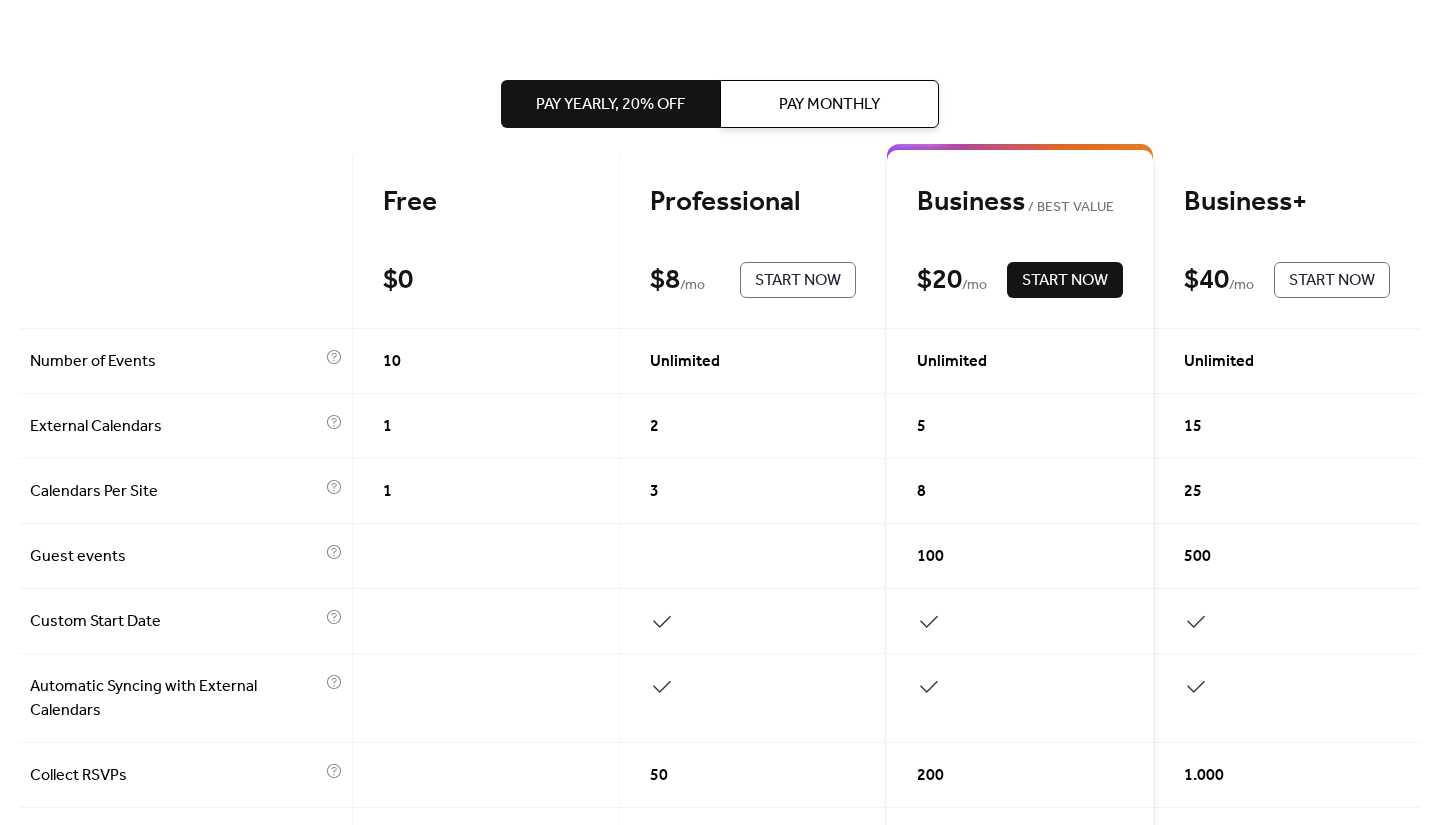 scroll, scrollTop: 3, scrollLeft: 0, axis: vertical 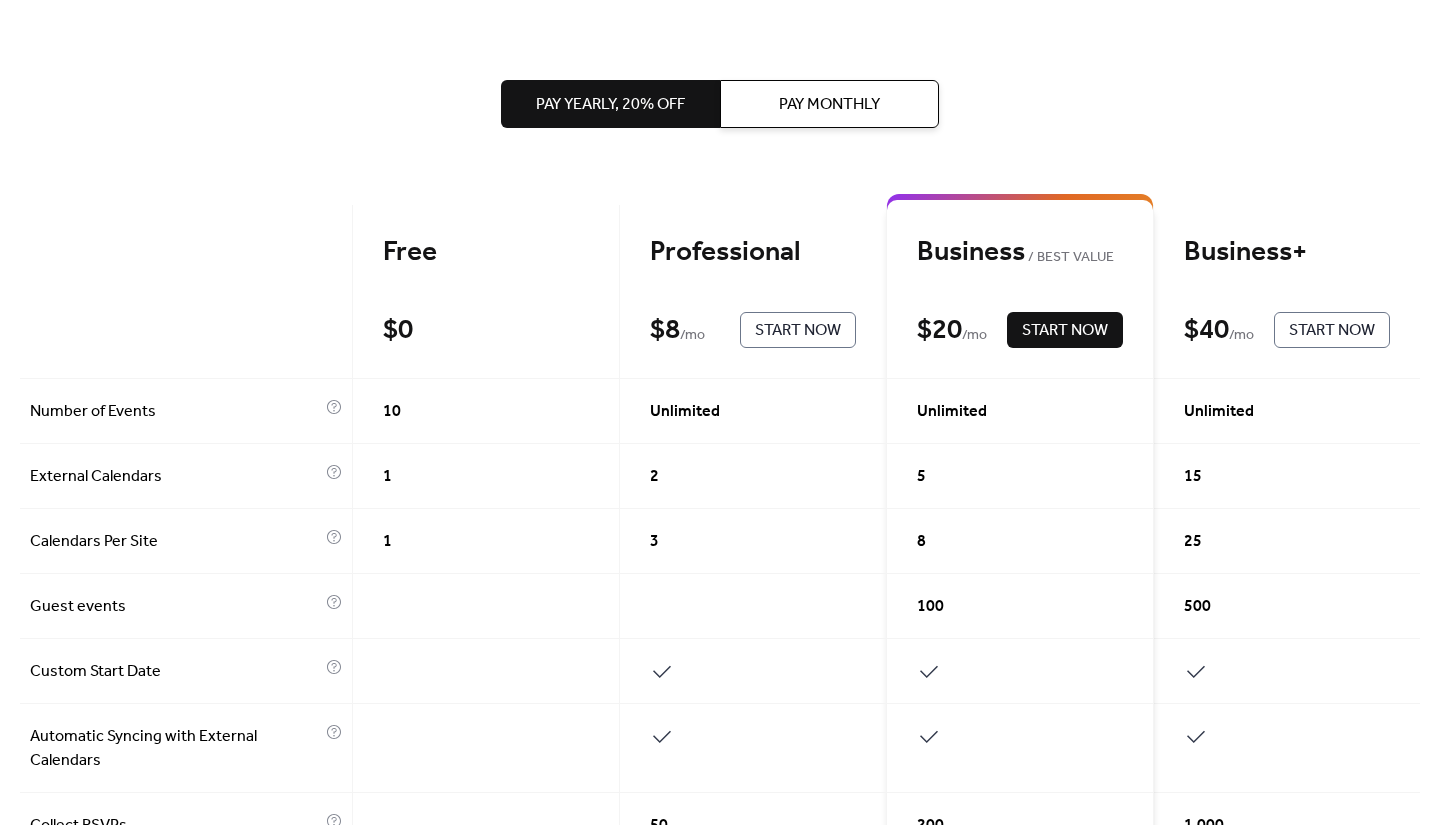 click on "Professional" at bounding box center (753, 252) 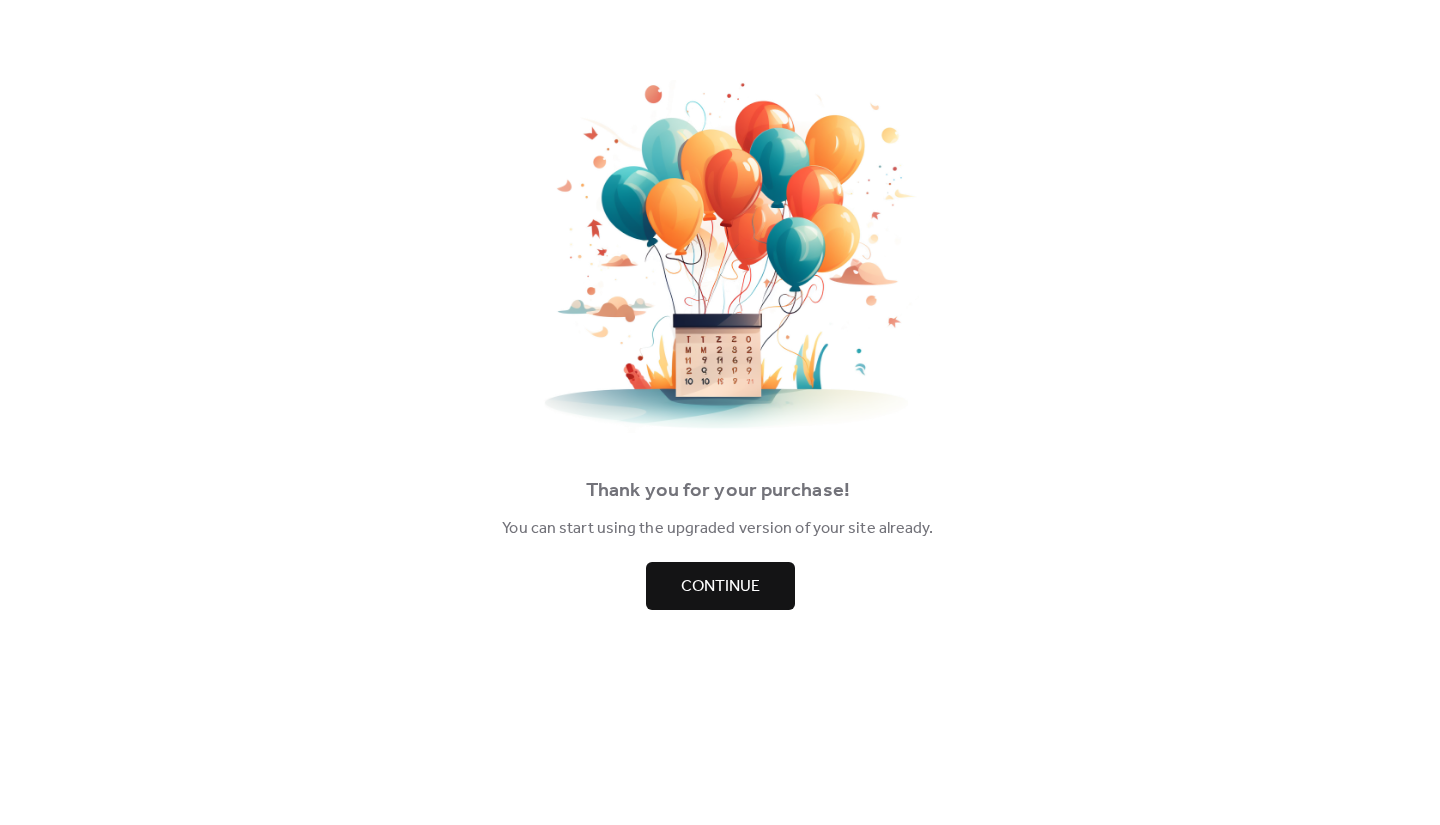 scroll, scrollTop: 0, scrollLeft: 0, axis: both 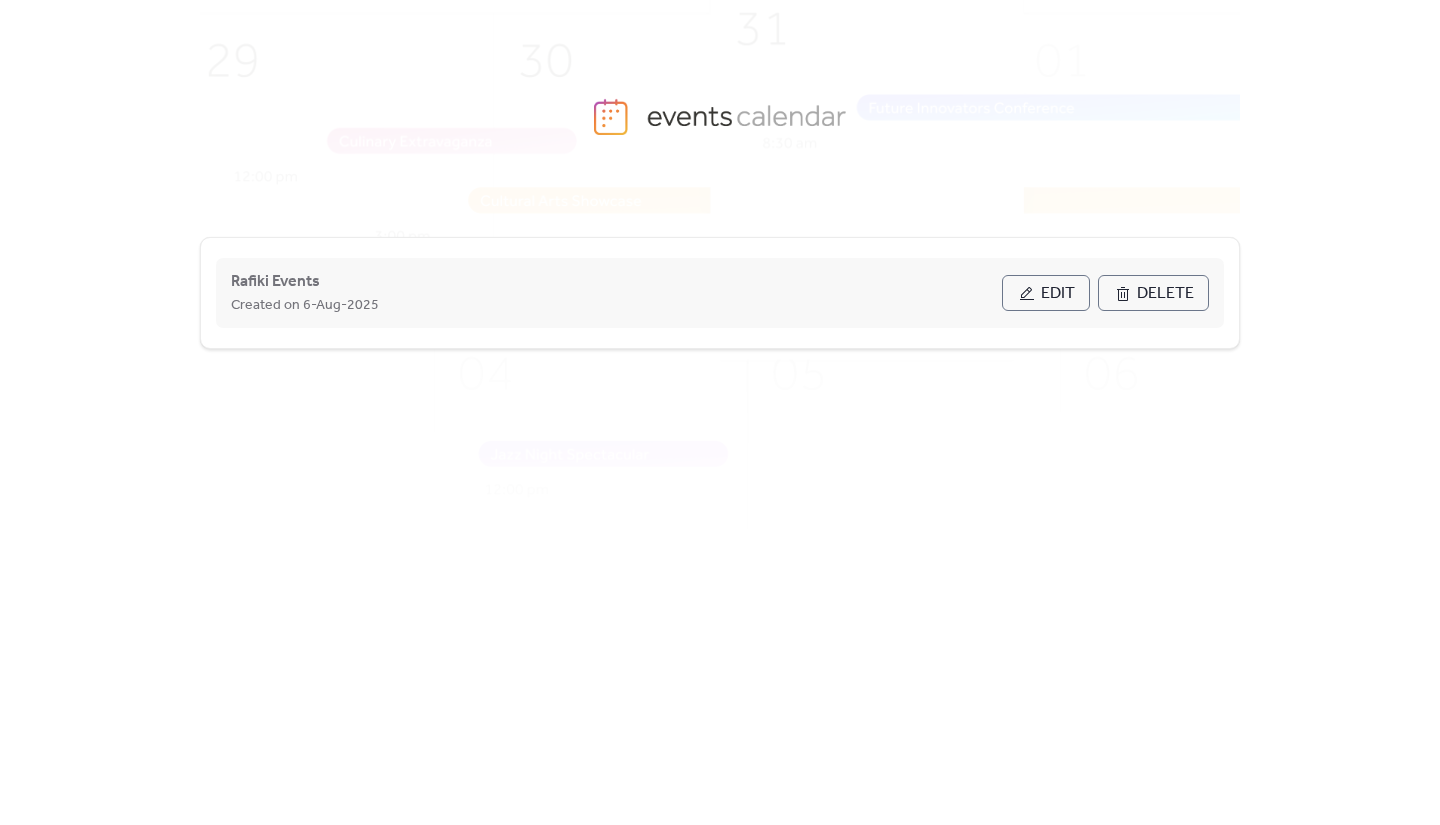 click on "Edit" at bounding box center [1058, 294] 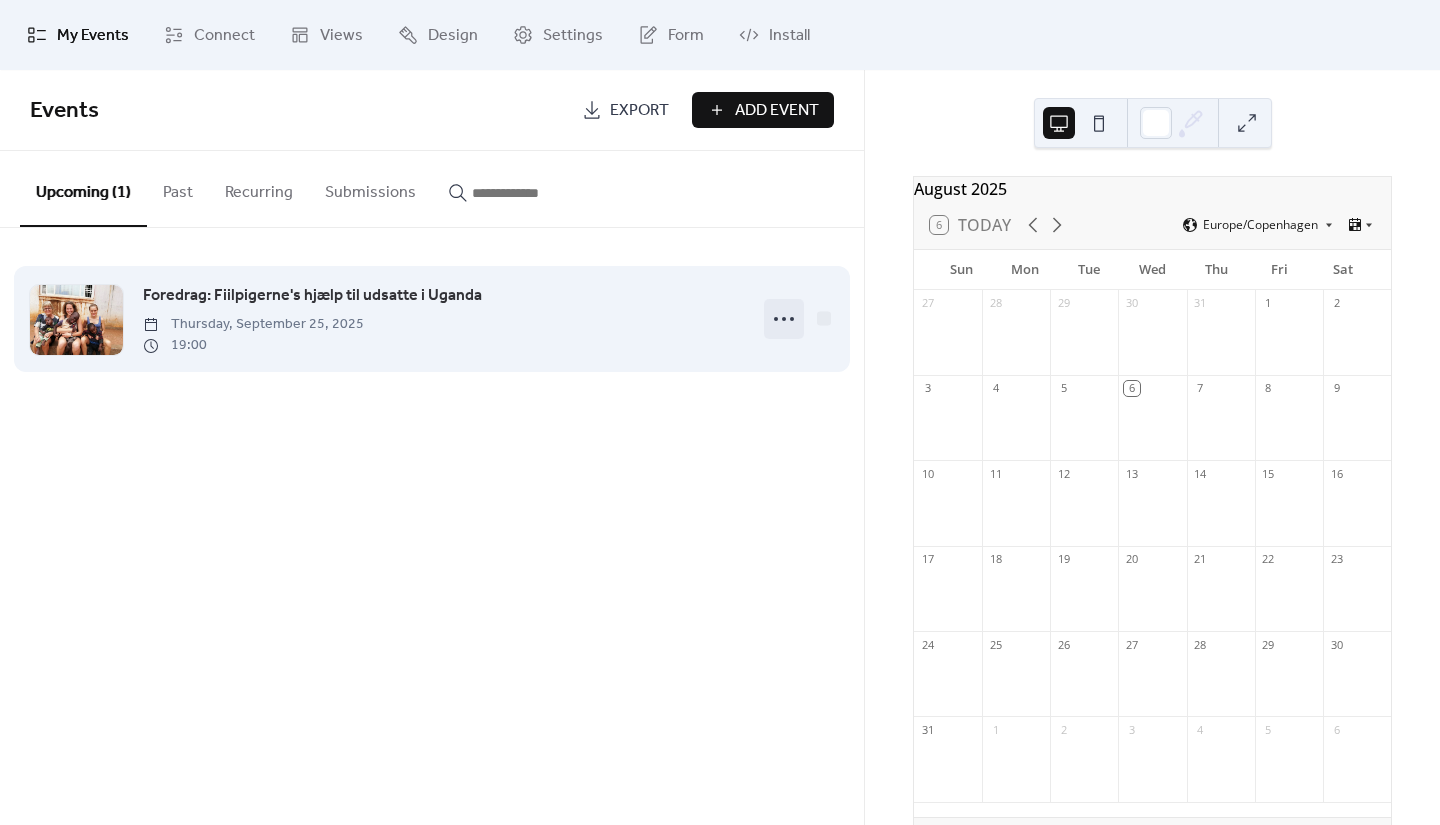 click 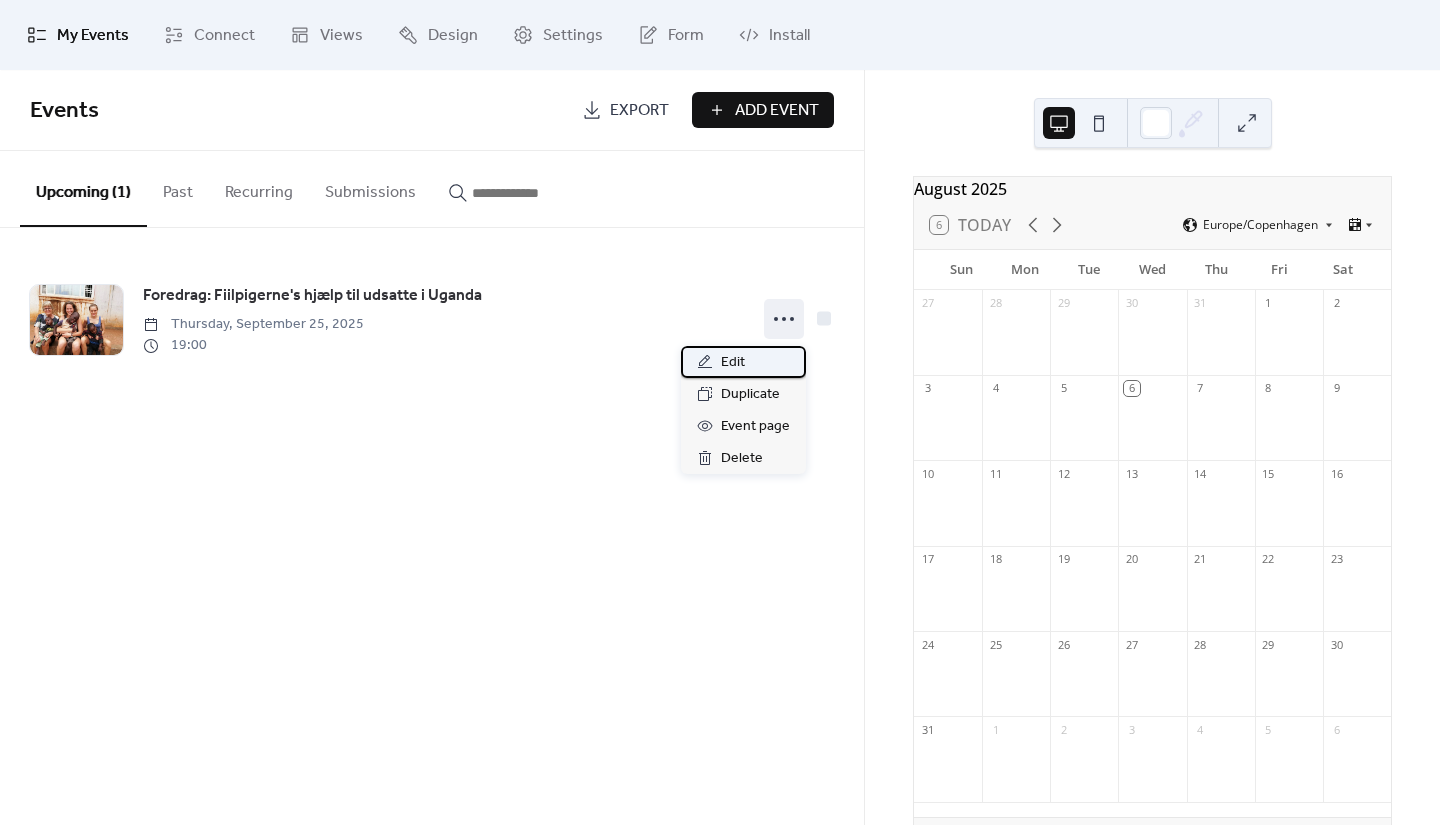 click on "Edit" at bounding box center (733, 363) 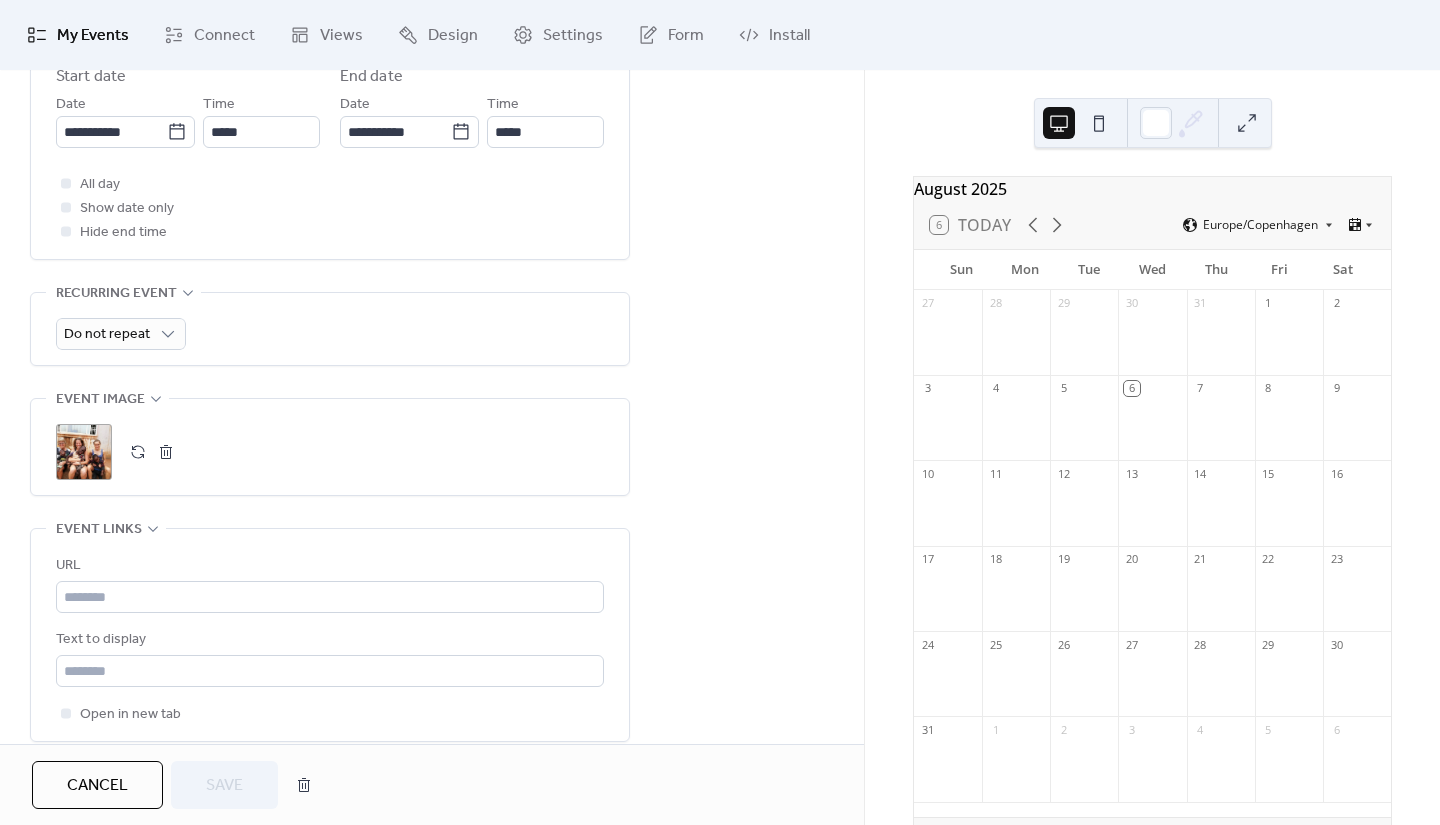 scroll, scrollTop: 990, scrollLeft: 0, axis: vertical 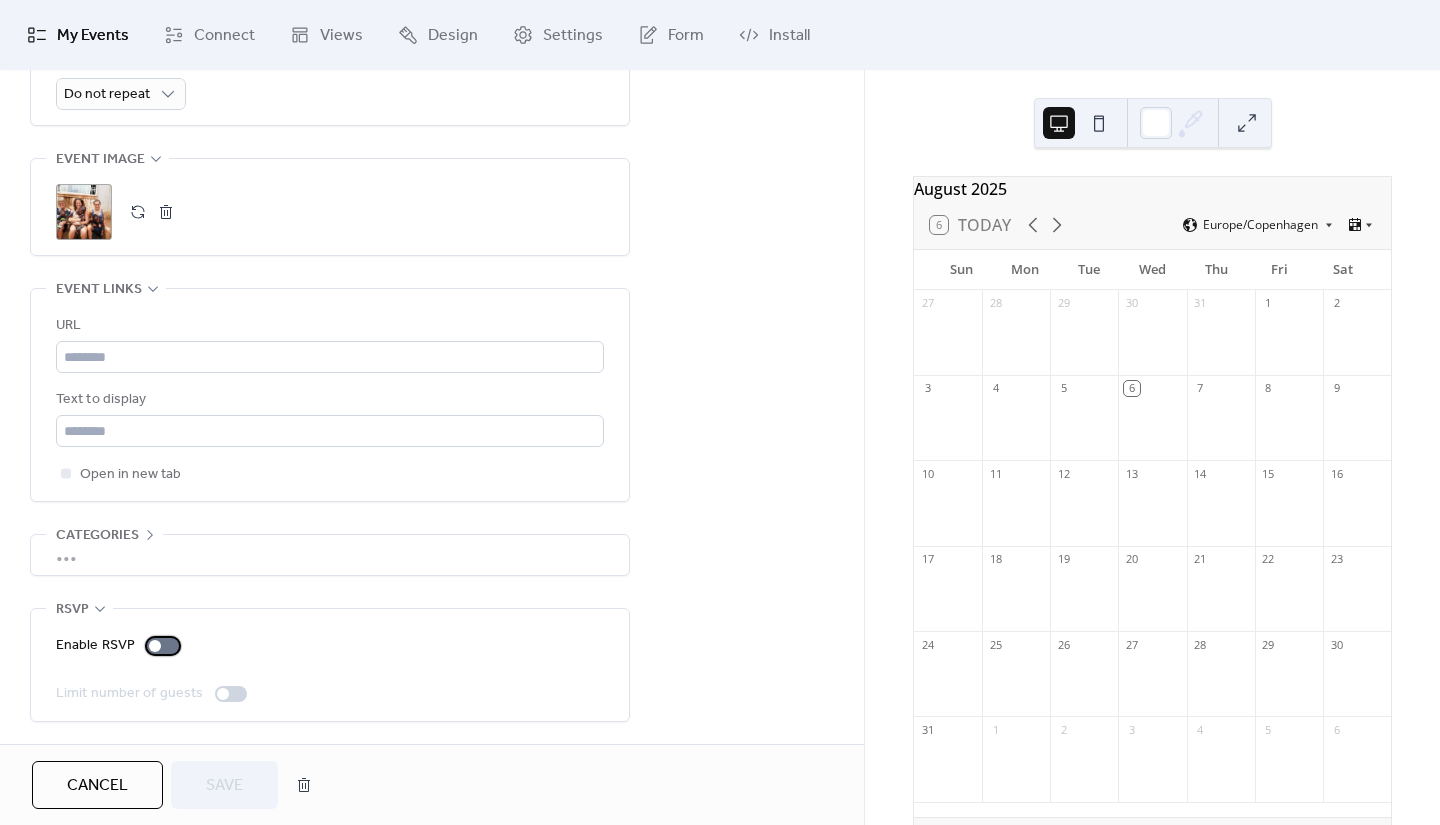 click at bounding box center (155, 646) 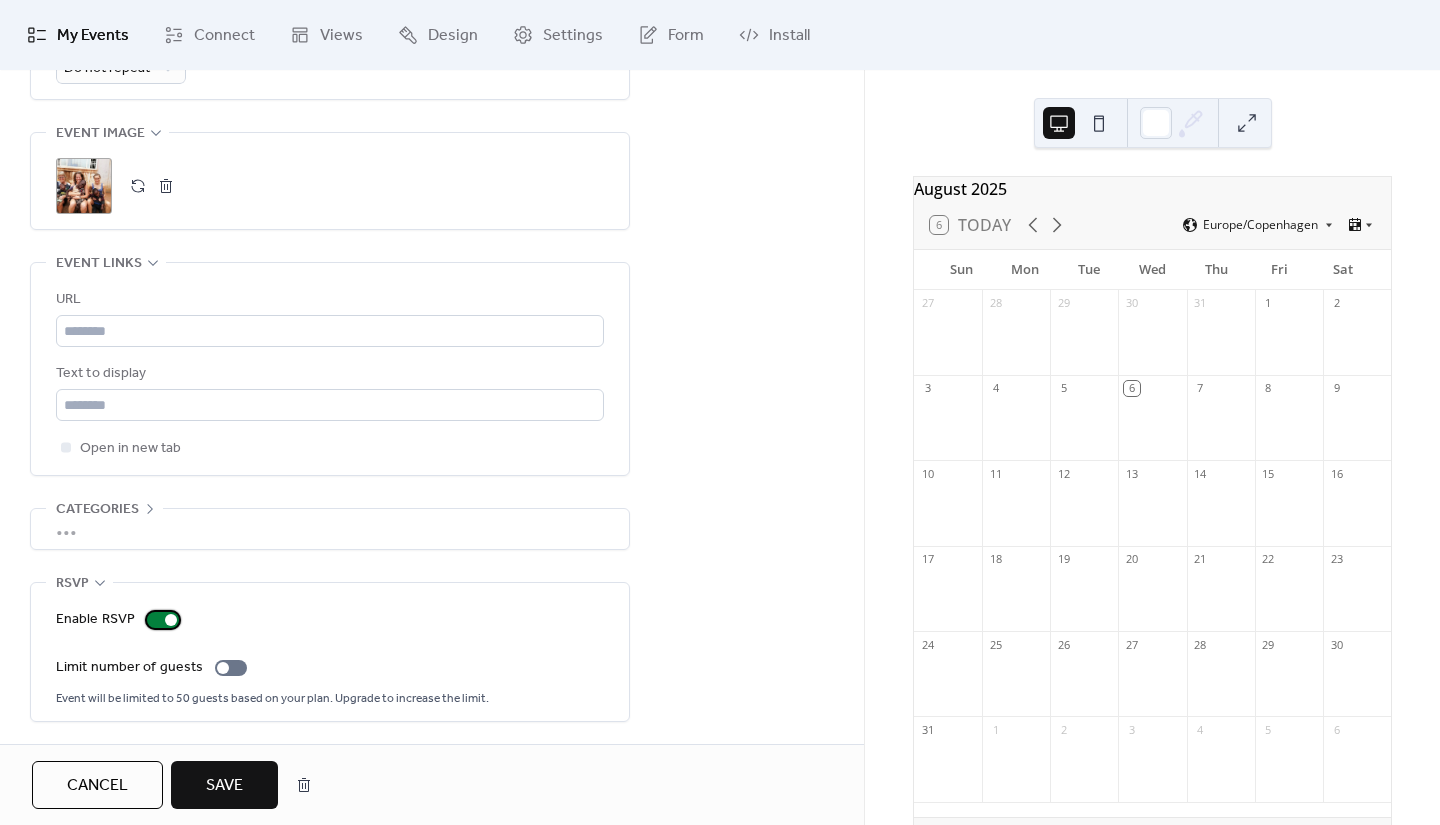 scroll, scrollTop: 1016, scrollLeft: 0, axis: vertical 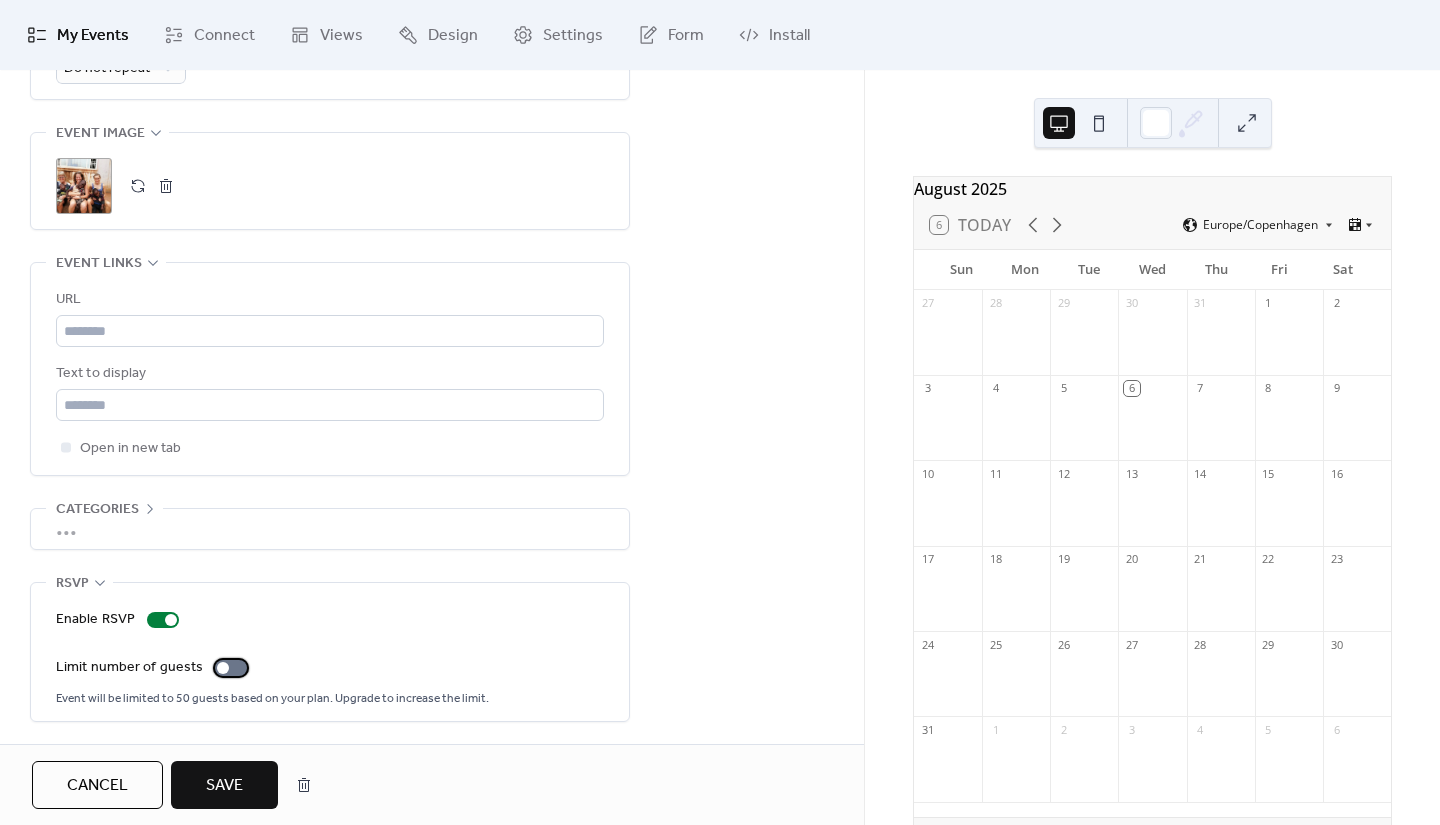 click at bounding box center (223, 668) 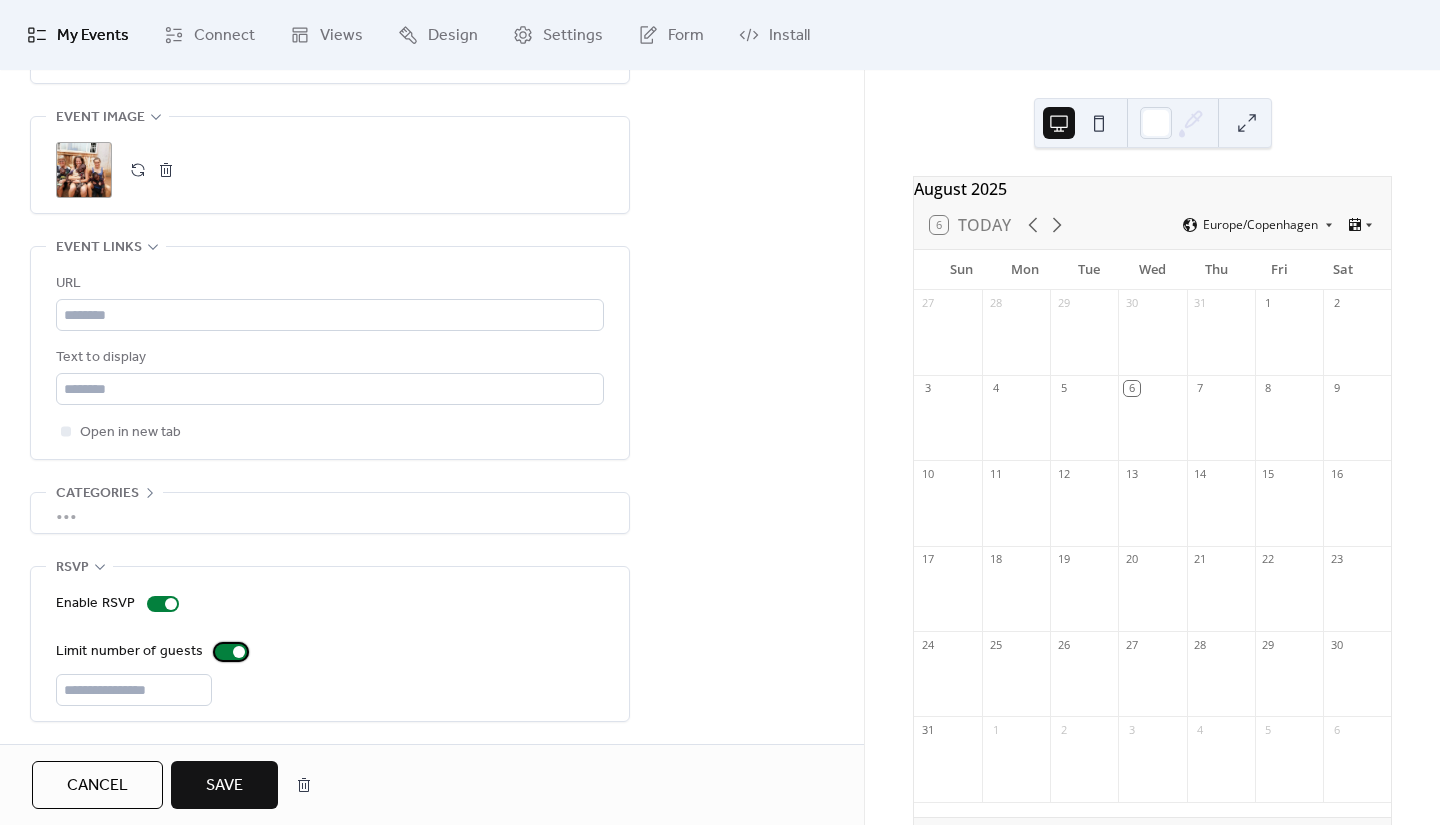 scroll, scrollTop: 1036, scrollLeft: 0, axis: vertical 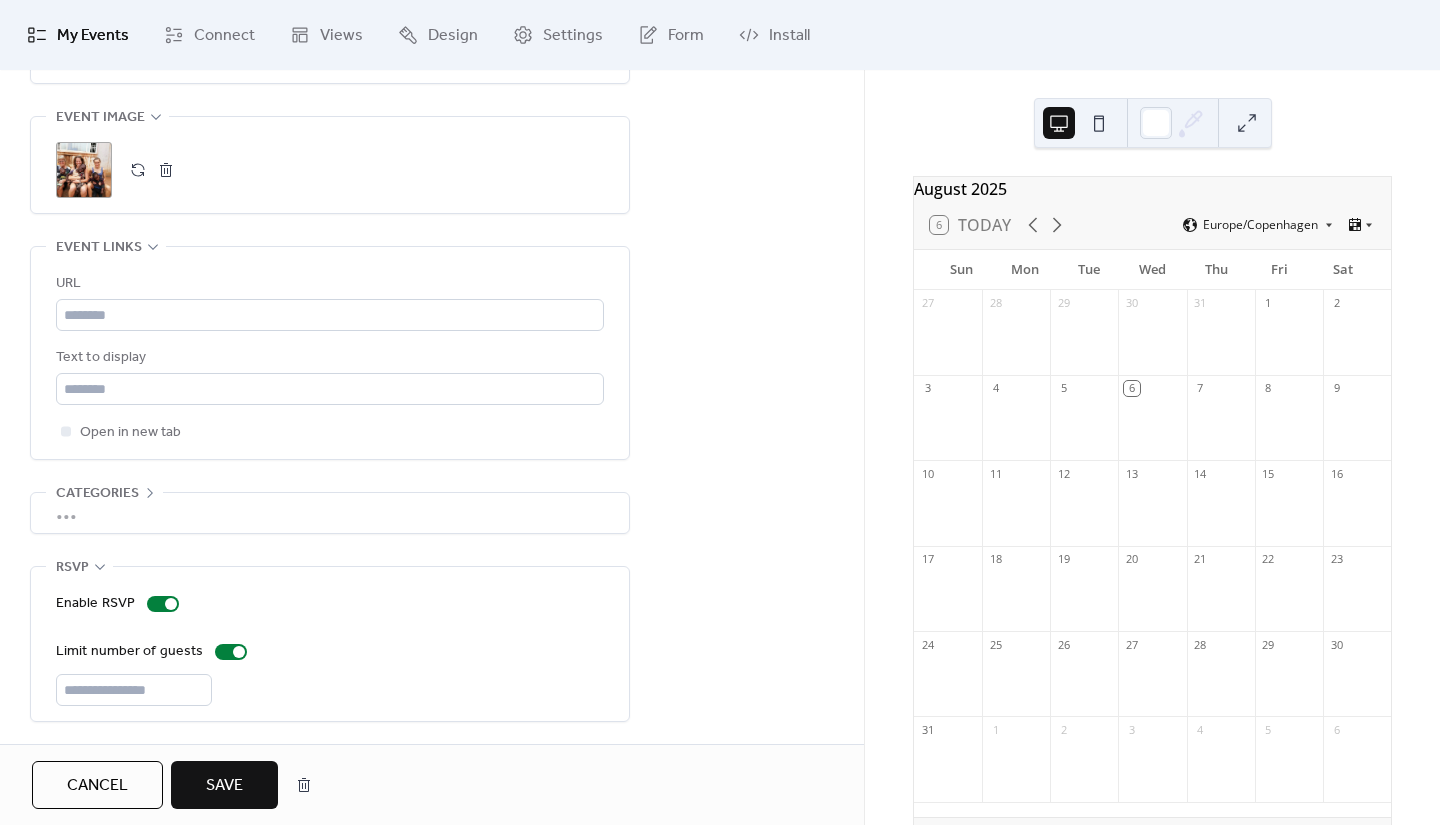 click on "Enable RSVP Limit number of guests **" at bounding box center [330, 649] 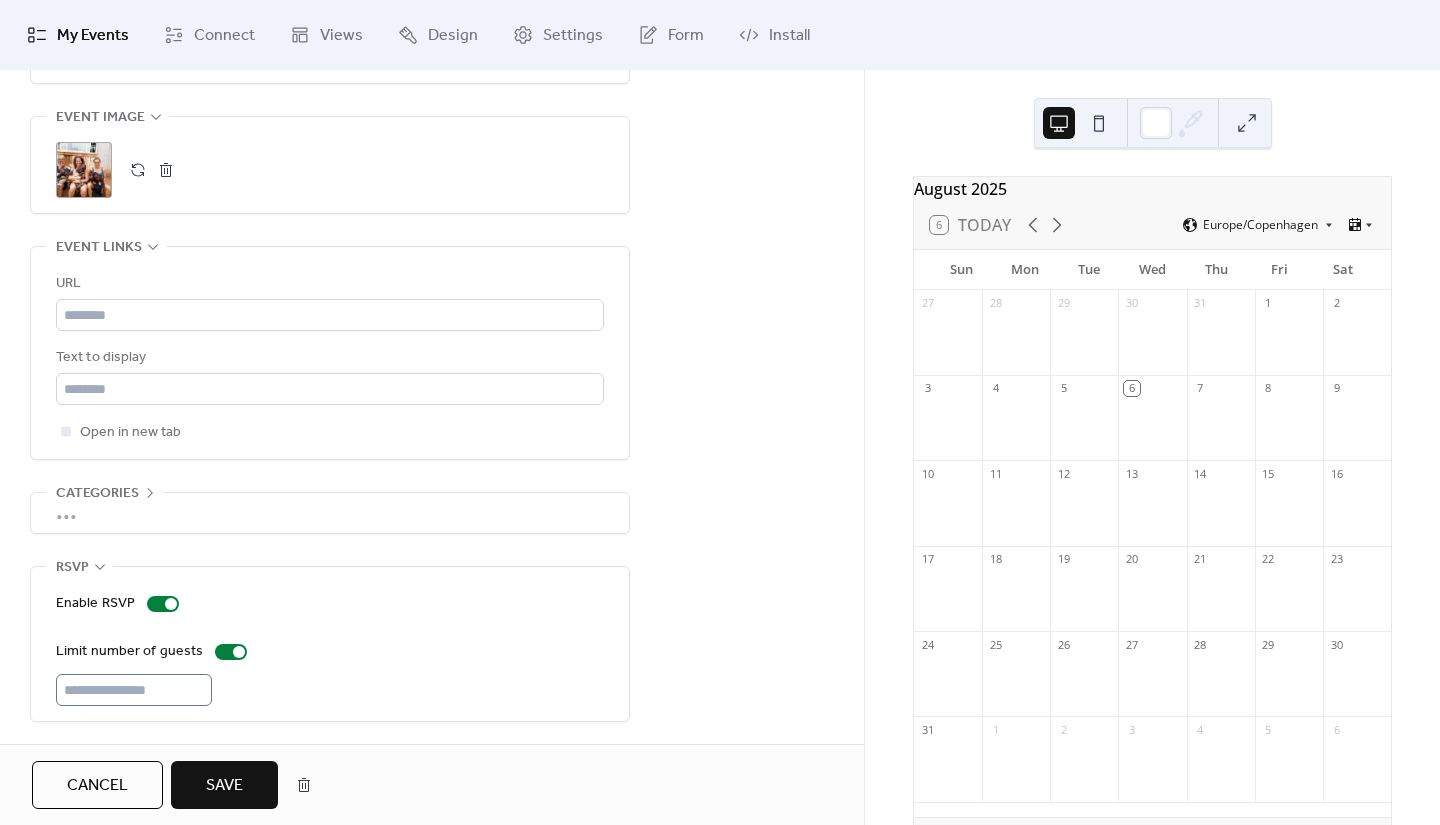 click on "**" at bounding box center [134, 690] 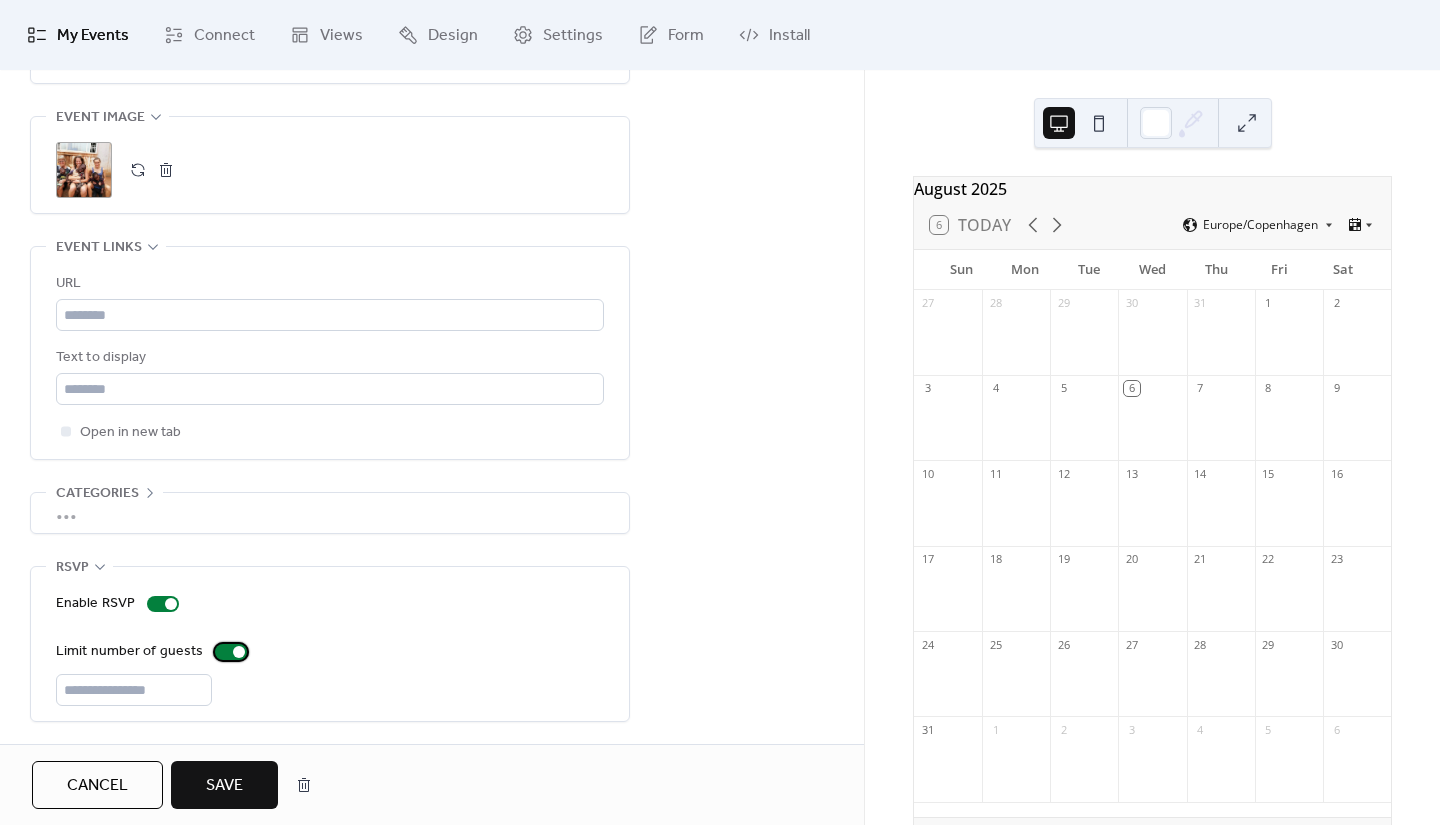 click at bounding box center [231, 652] 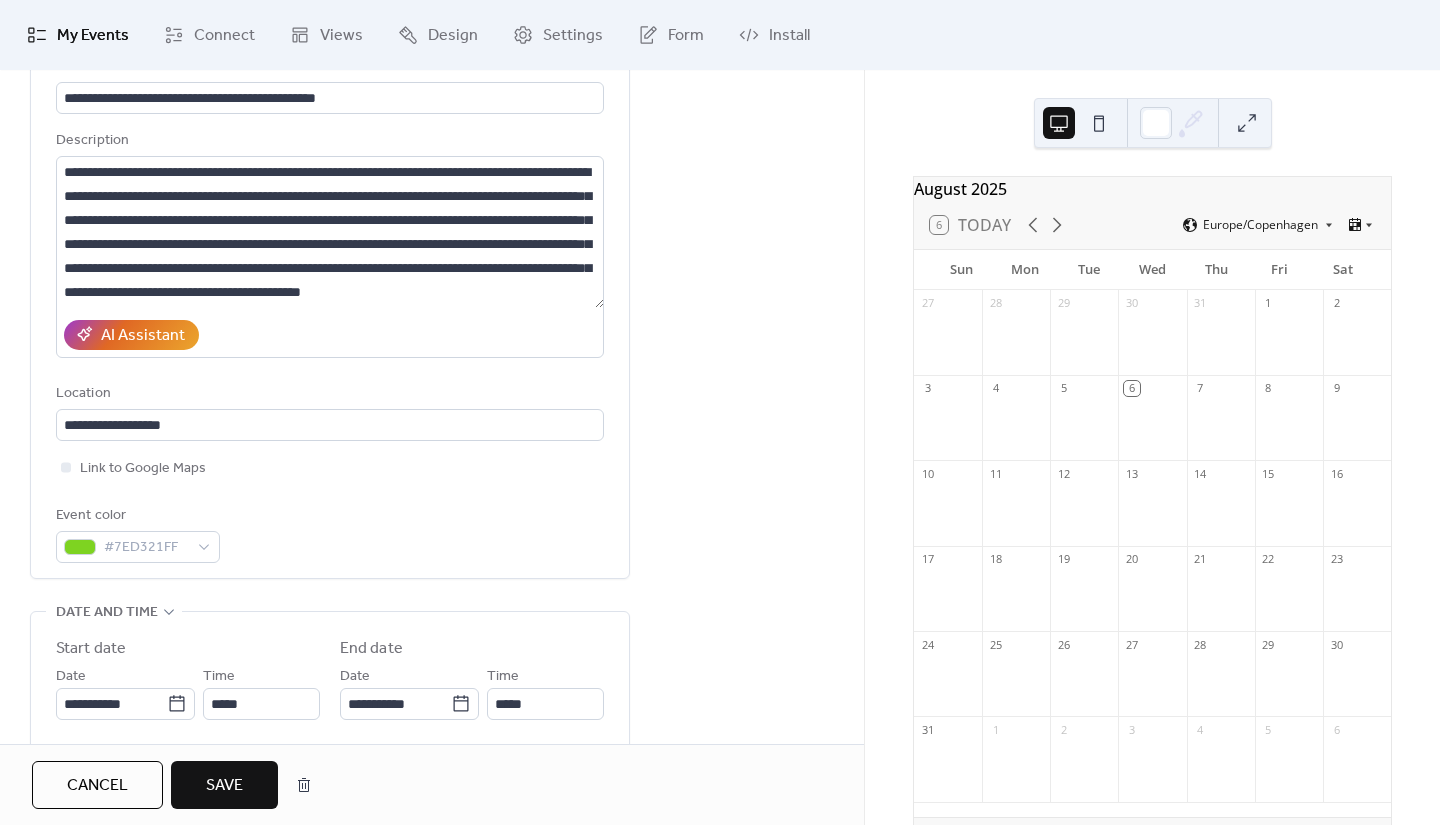 scroll, scrollTop: 151, scrollLeft: 0, axis: vertical 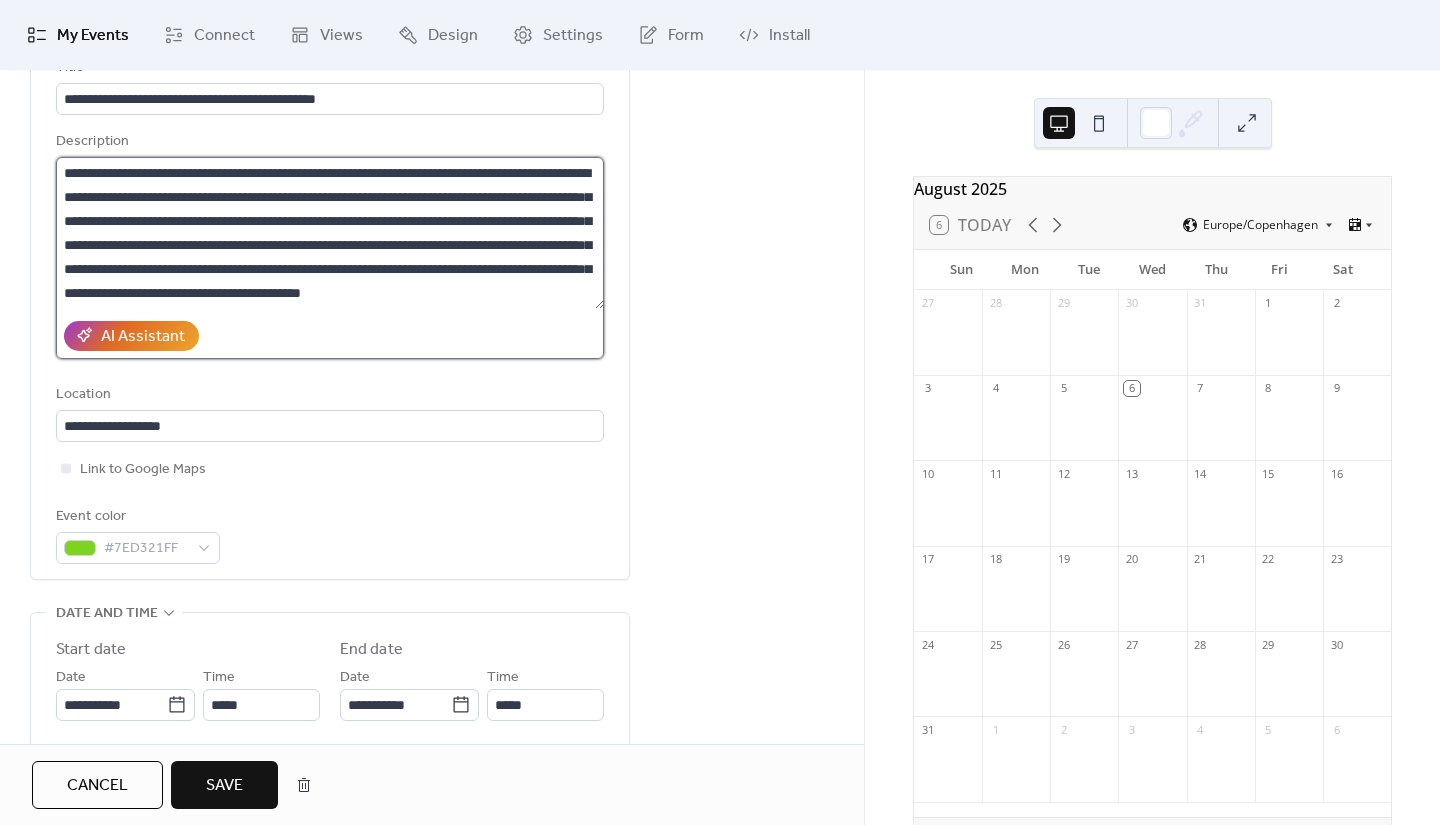 click on "**********" at bounding box center (330, 233) 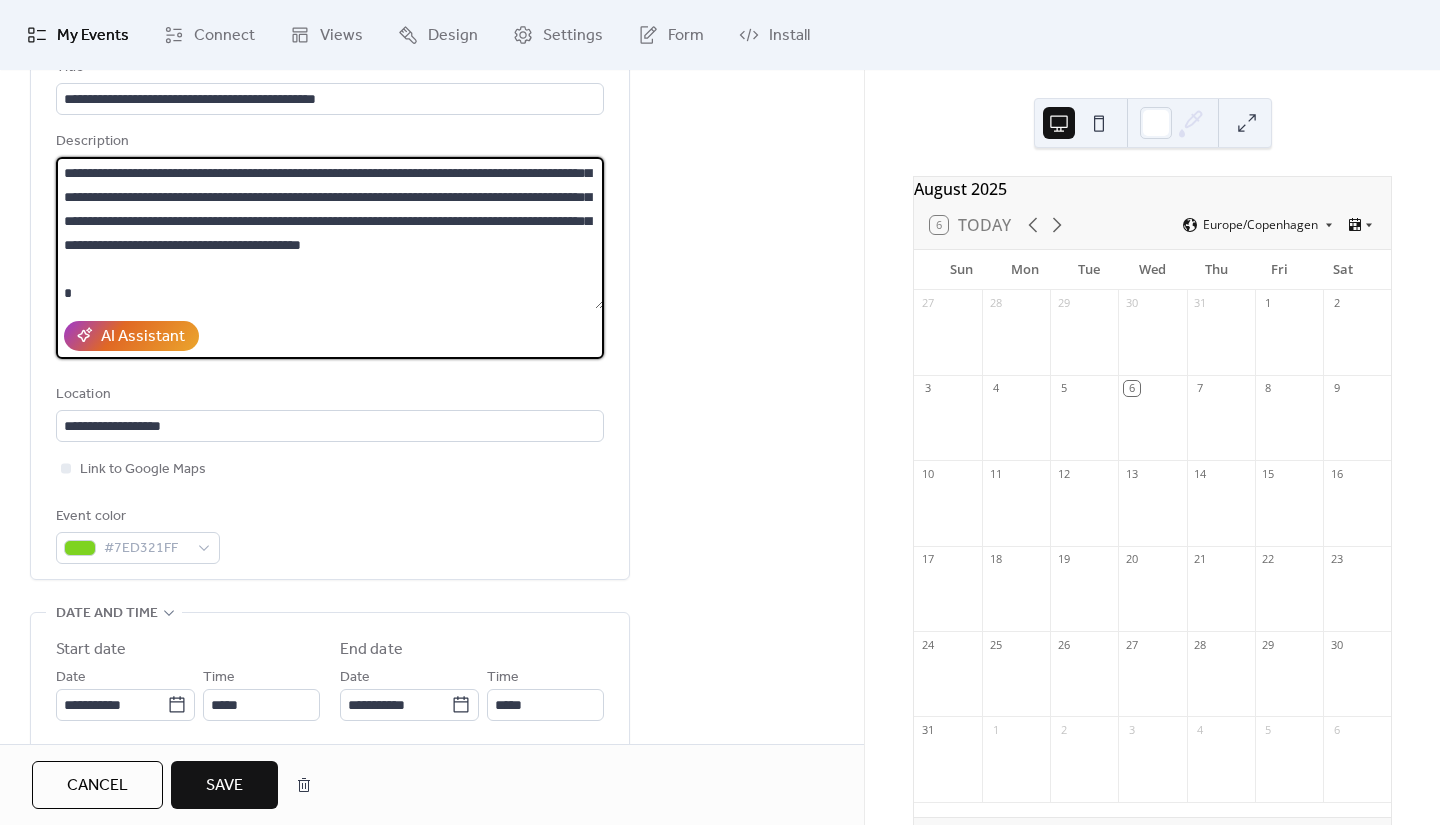 scroll, scrollTop: 70, scrollLeft: 0, axis: vertical 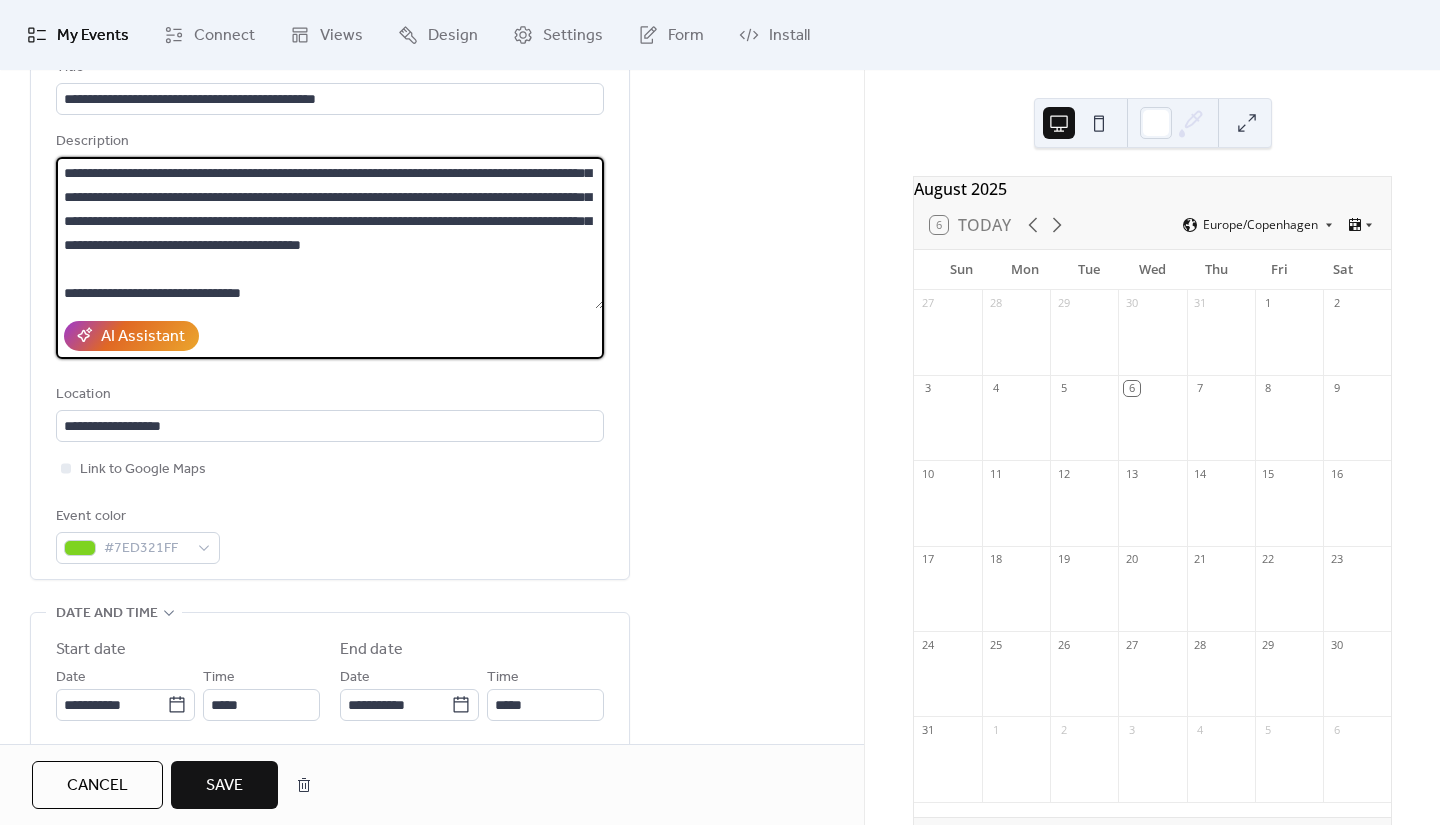 click on "**********" at bounding box center (330, 233) 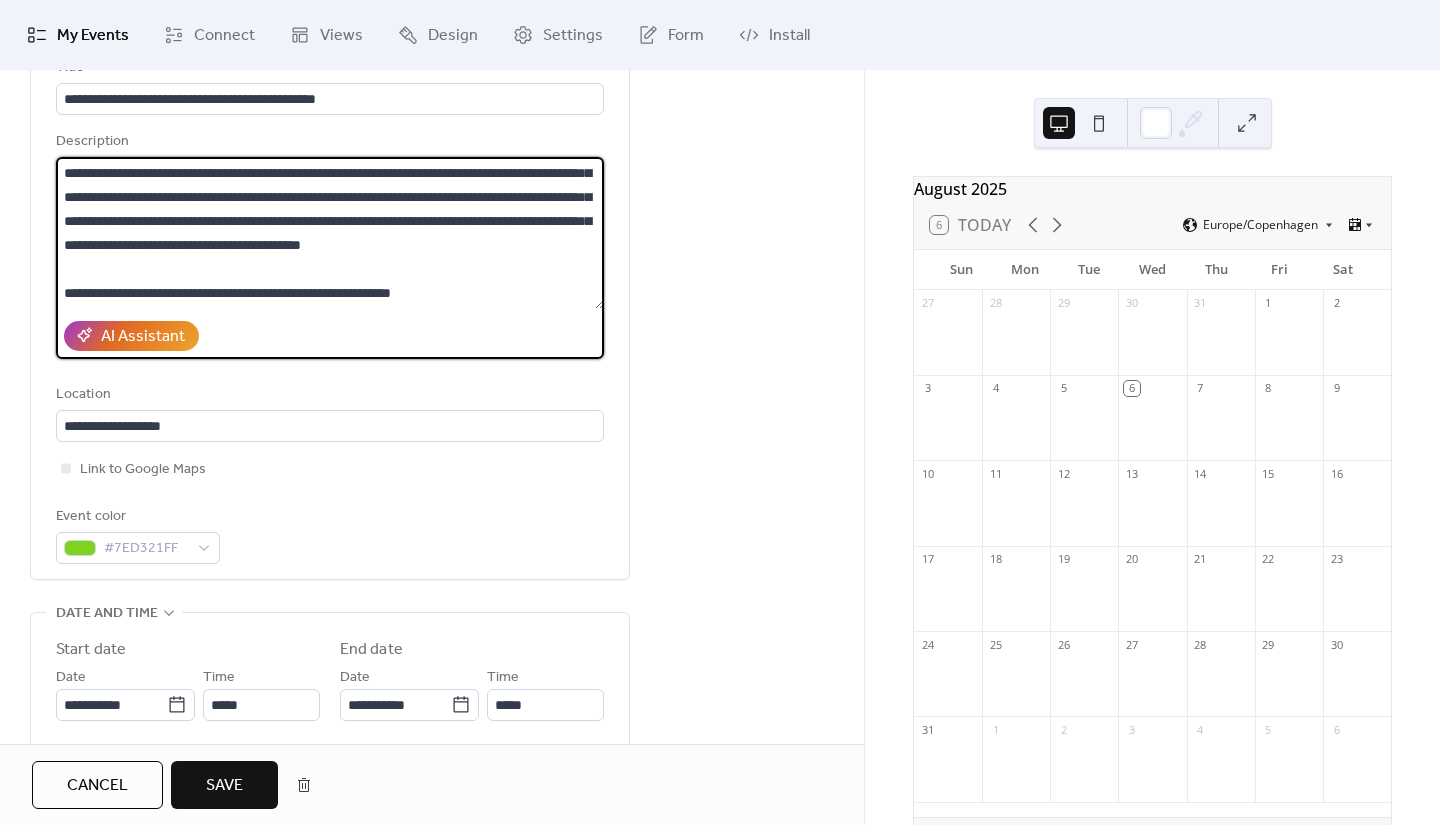type on "**********" 